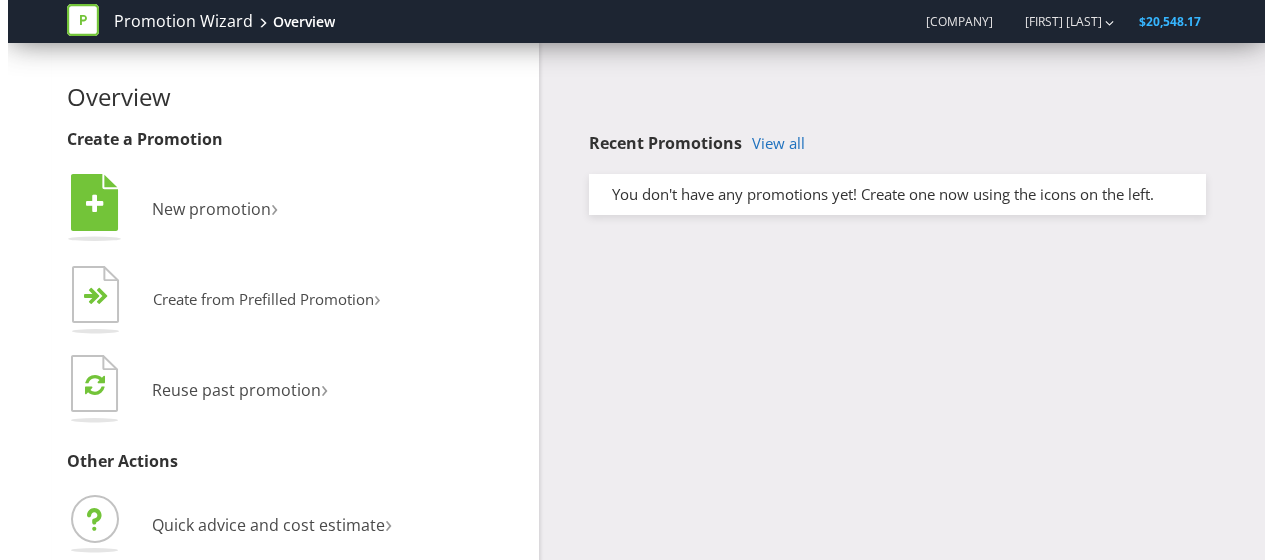 scroll, scrollTop: 0, scrollLeft: 0, axis: both 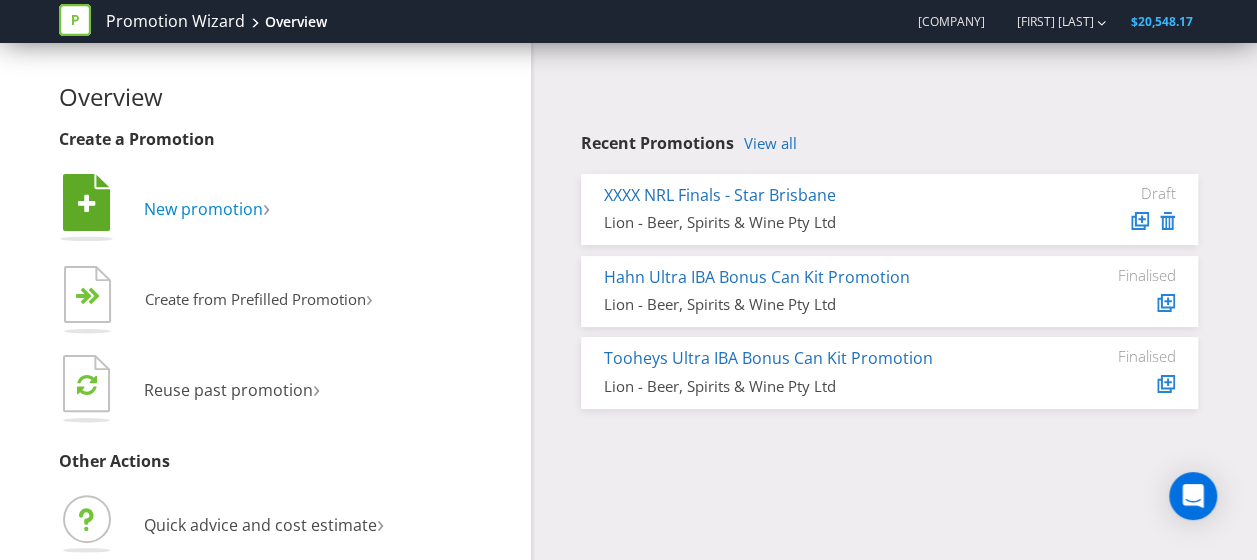 click on "New promotion" at bounding box center (203, 209) 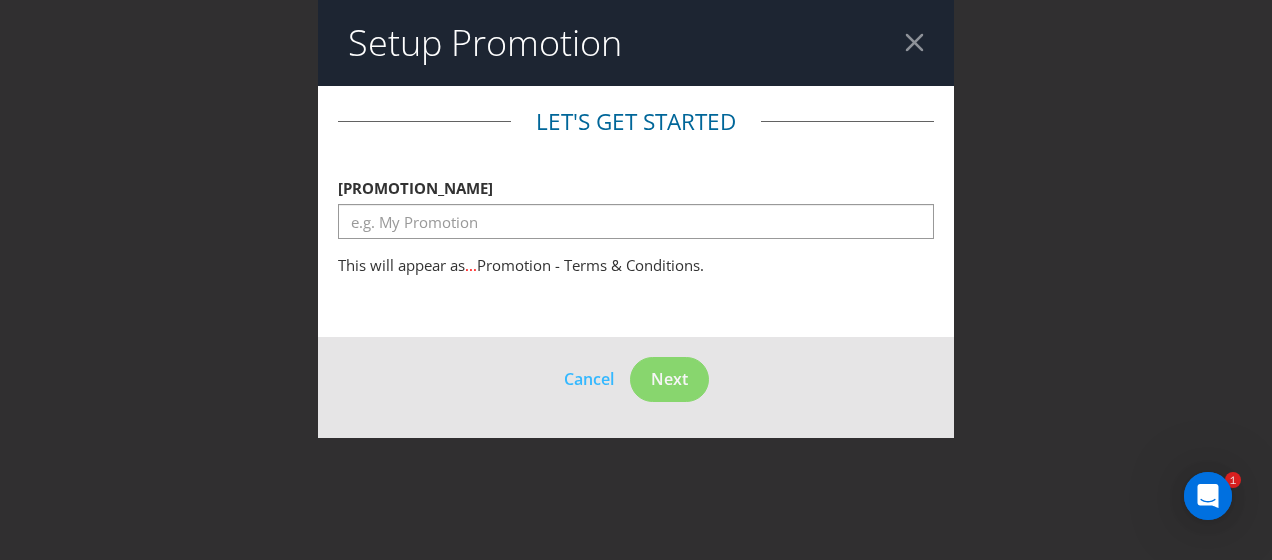 scroll, scrollTop: 0, scrollLeft: 0, axis: both 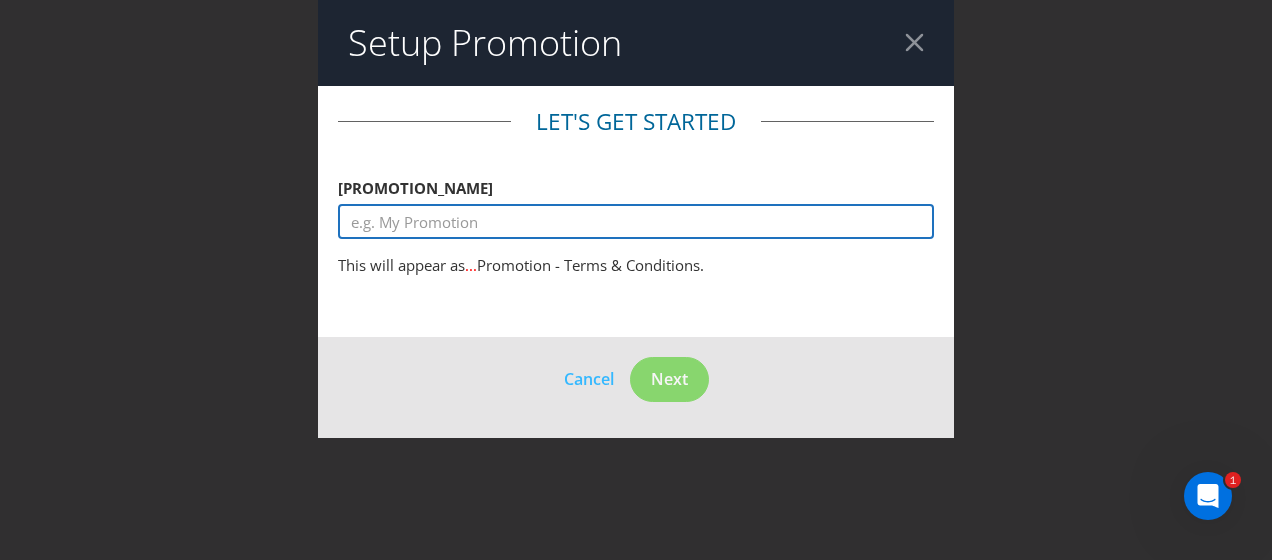 click at bounding box center (636, 221) 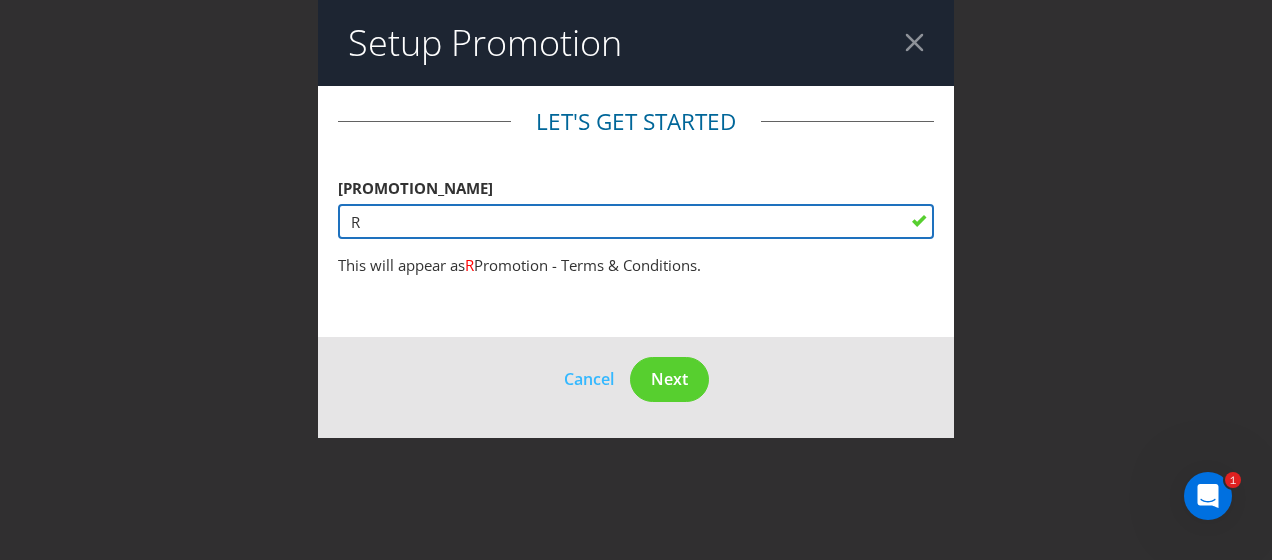 type on "Radler Bike Giveaway" 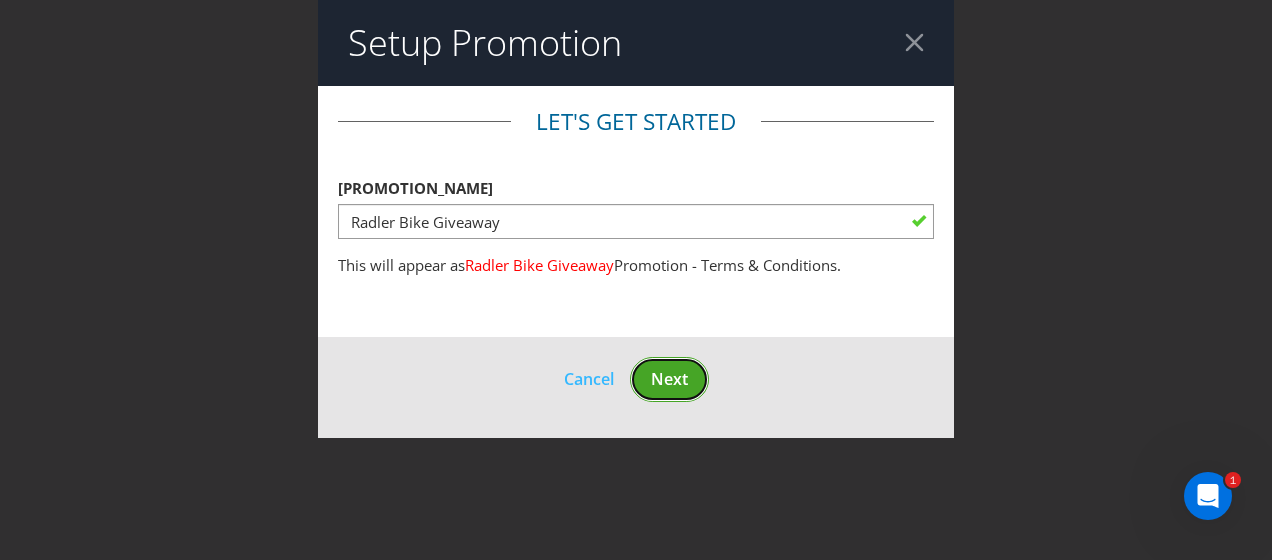 click on "Next" at bounding box center (669, 379) 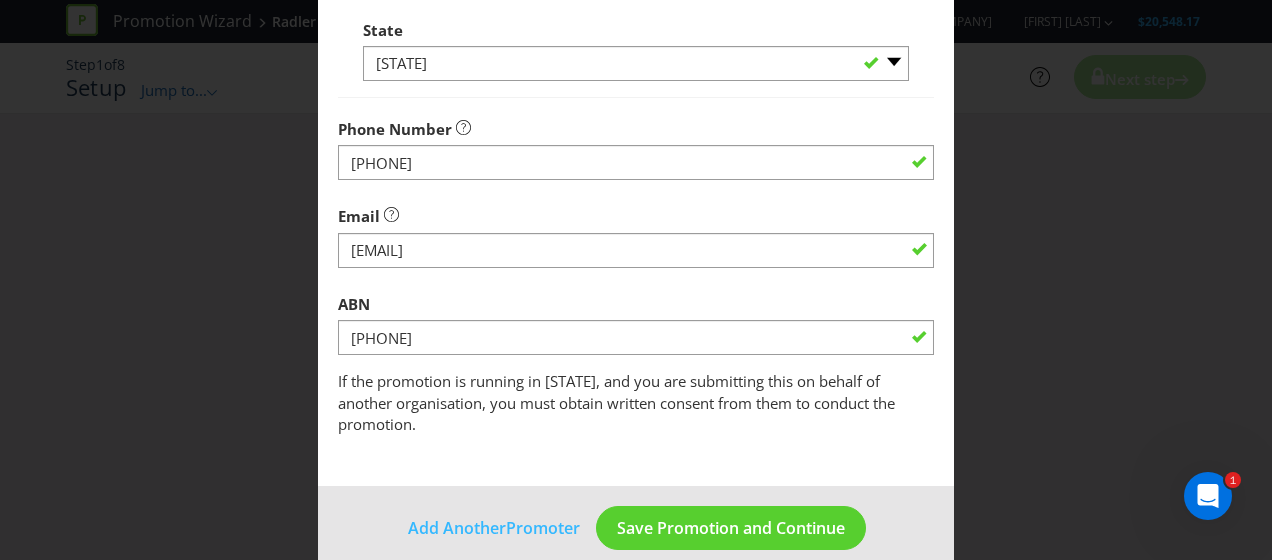 scroll, scrollTop: 744, scrollLeft: 0, axis: vertical 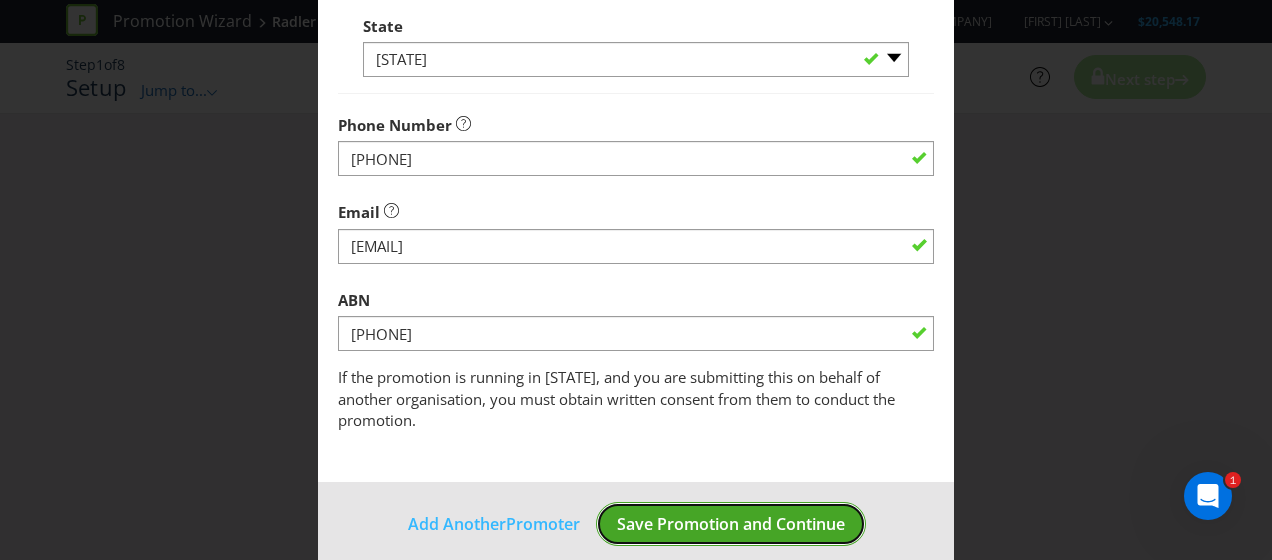 click on "Save Promotion and Continue" at bounding box center (731, 524) 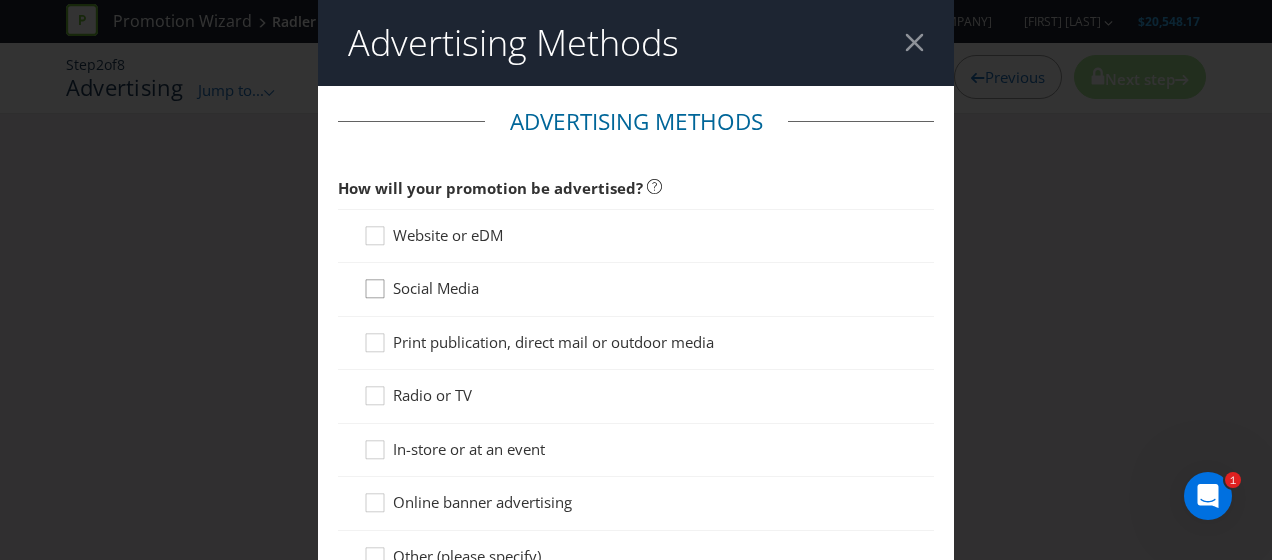 click 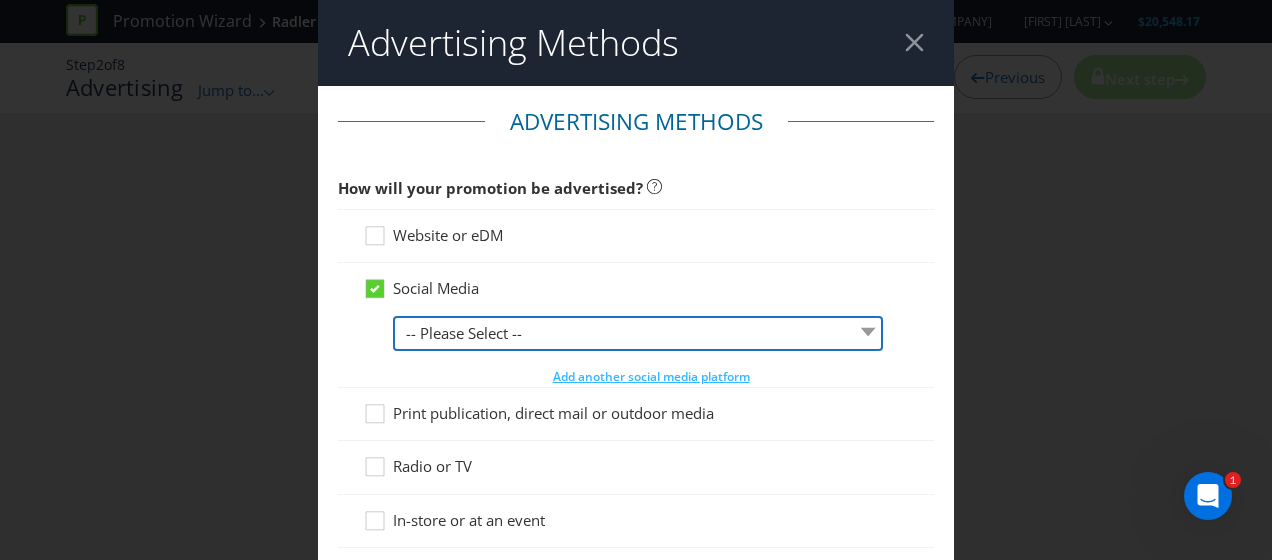 click on "-- Please Select -- Facebook X Instagram Snapchat LinkedIn Pinterest Tumblr Youtube Other" at bounding box center (638, 333) 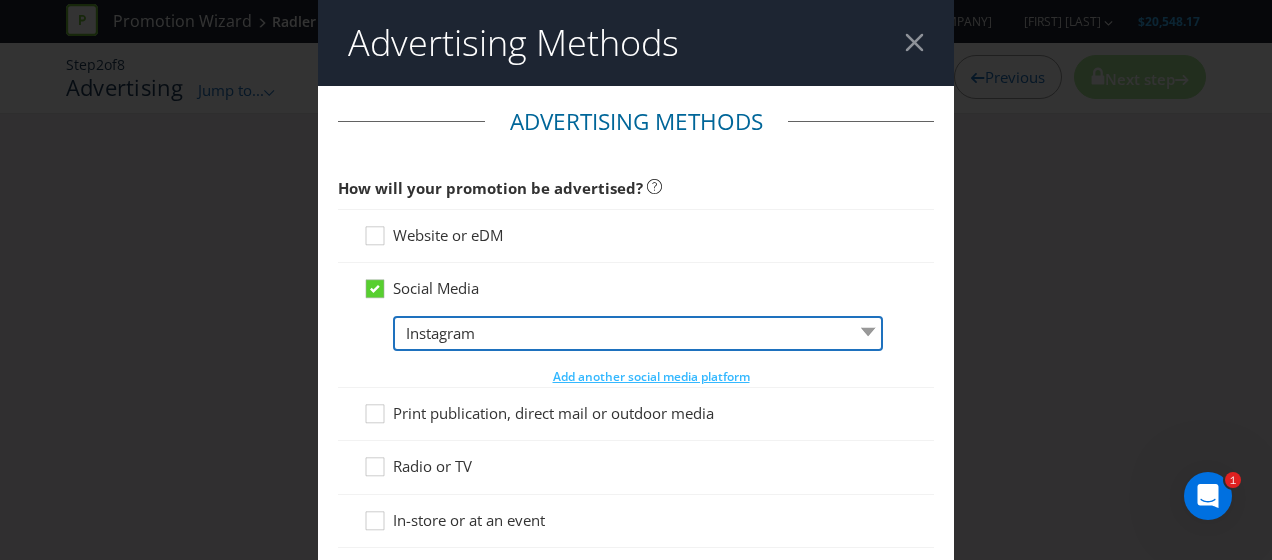 click on "-- Please Select -- Facebook X Instagram Snapchat LinkedIn Pinterest Tumblr Youtube Other" at bounding box center (638, 333) 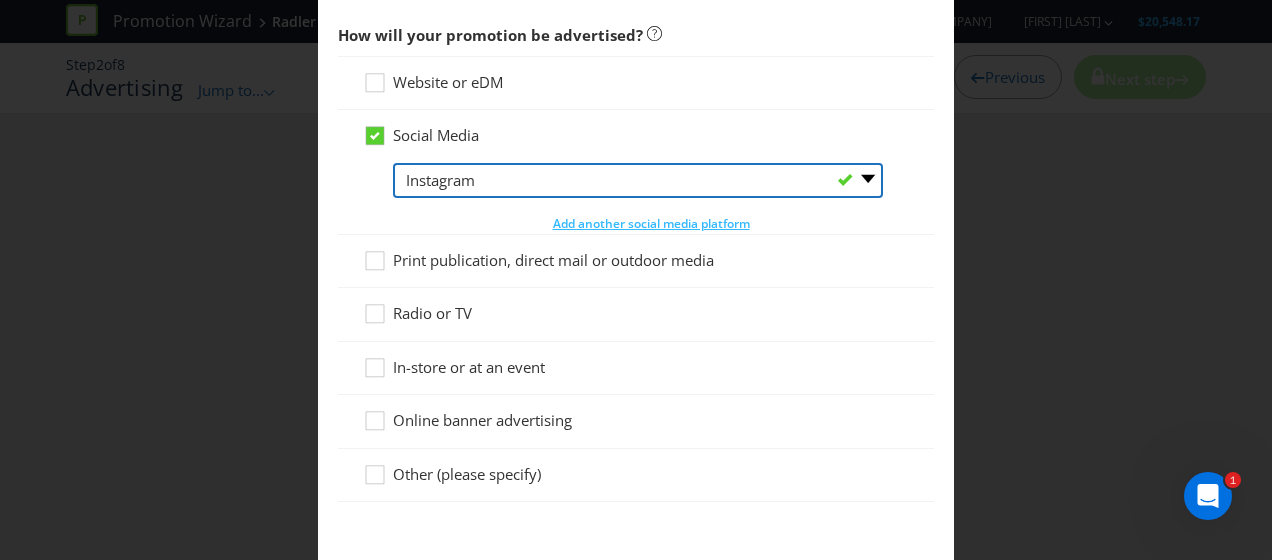 scroll, scrollTop: 191, scrollLeft: 0, axis: vertical 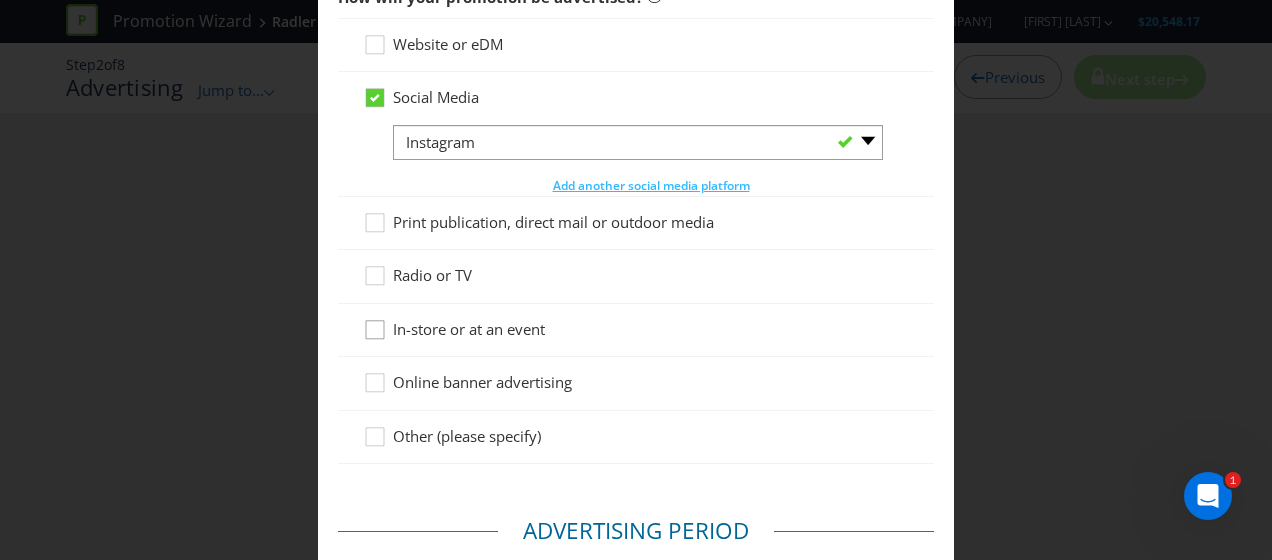 click 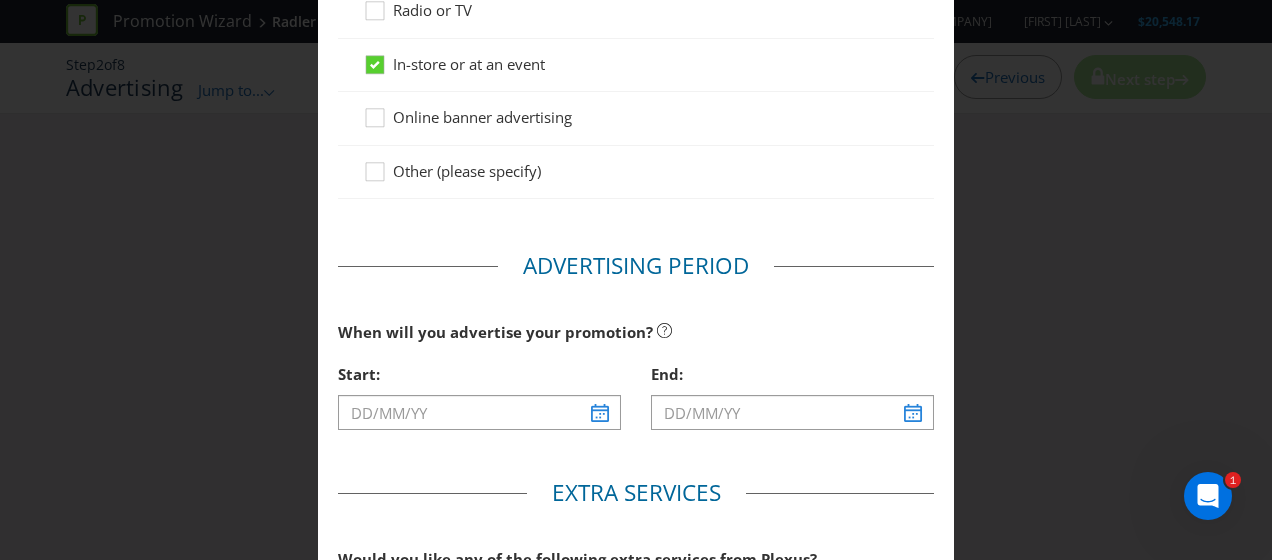 scroll, scrollTop: 569, scrollLeft: 0, axis: vertical 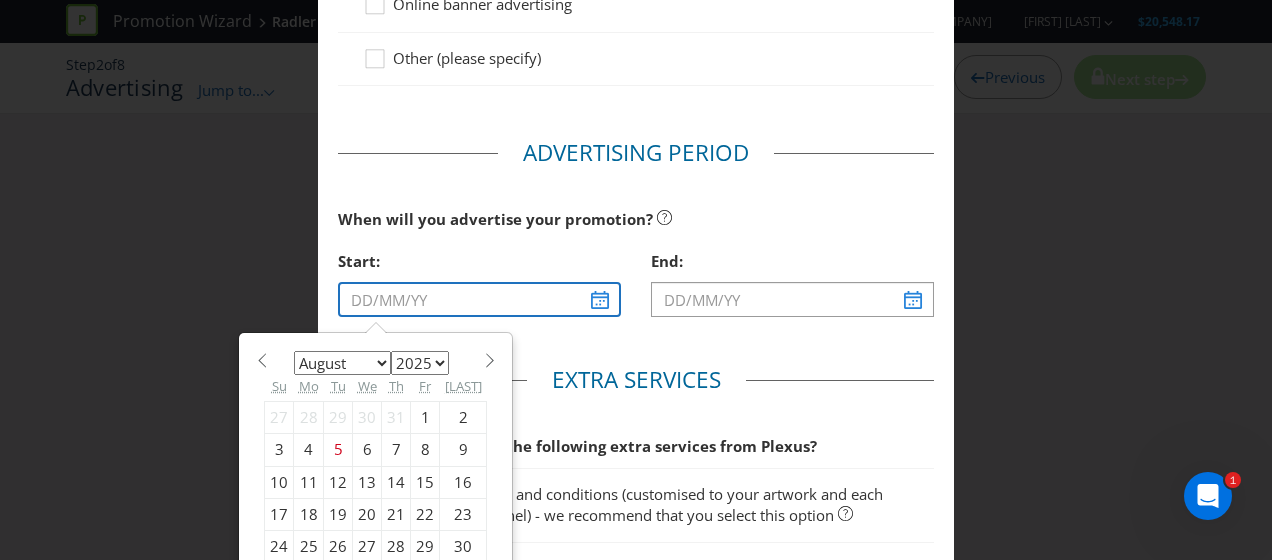 click at bounding box center (479, 299) 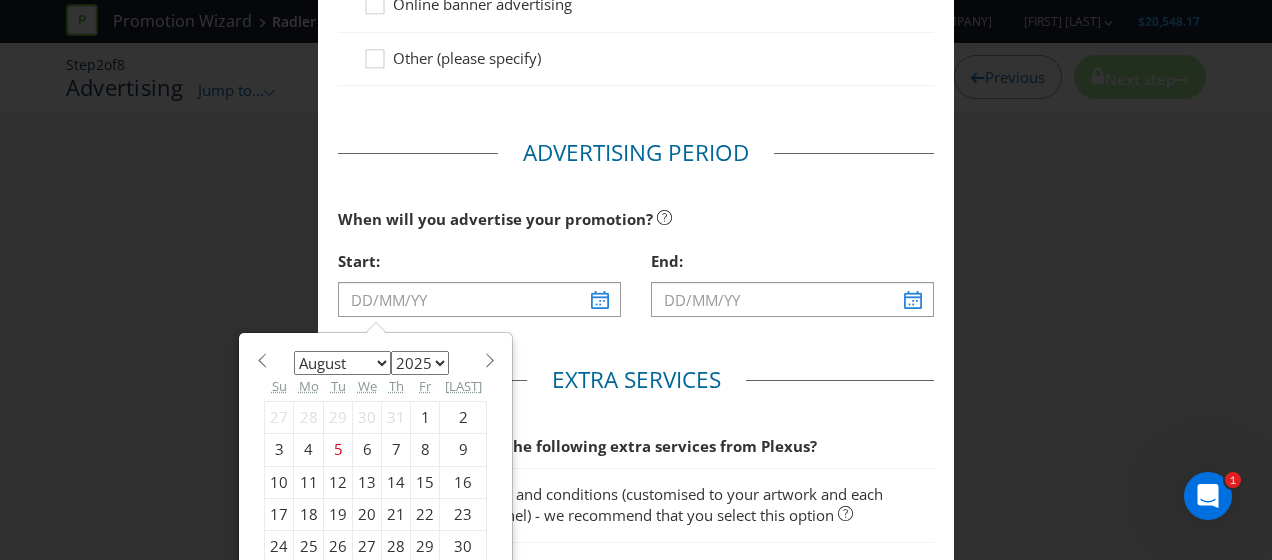 click on "12" at bounding box center [338, 482] 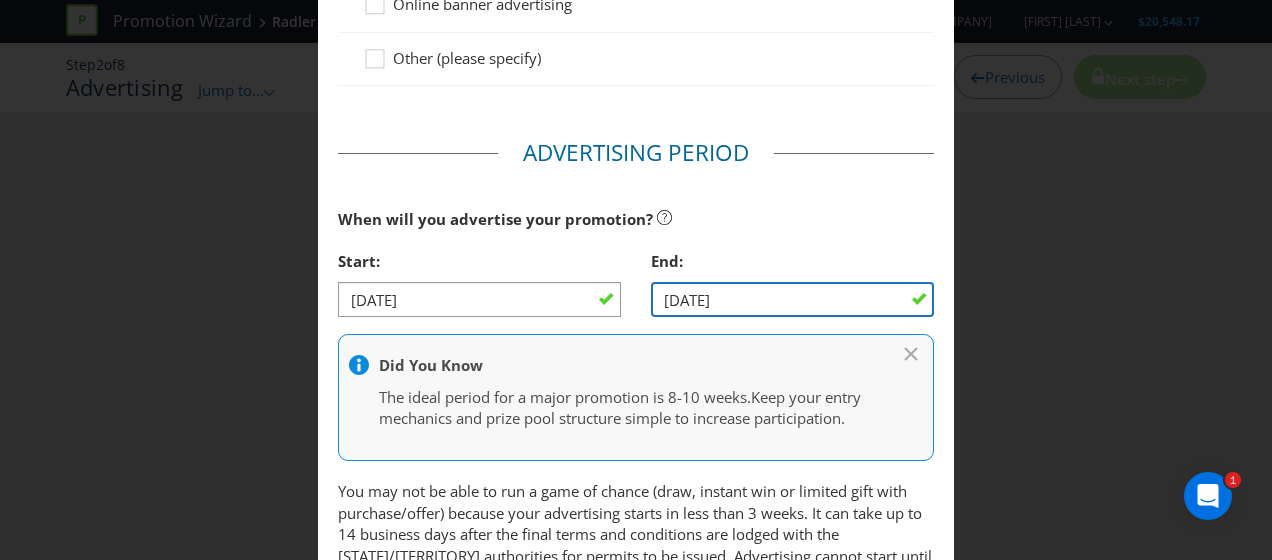 click on "[DATE]" at bounding box center (792, 299) 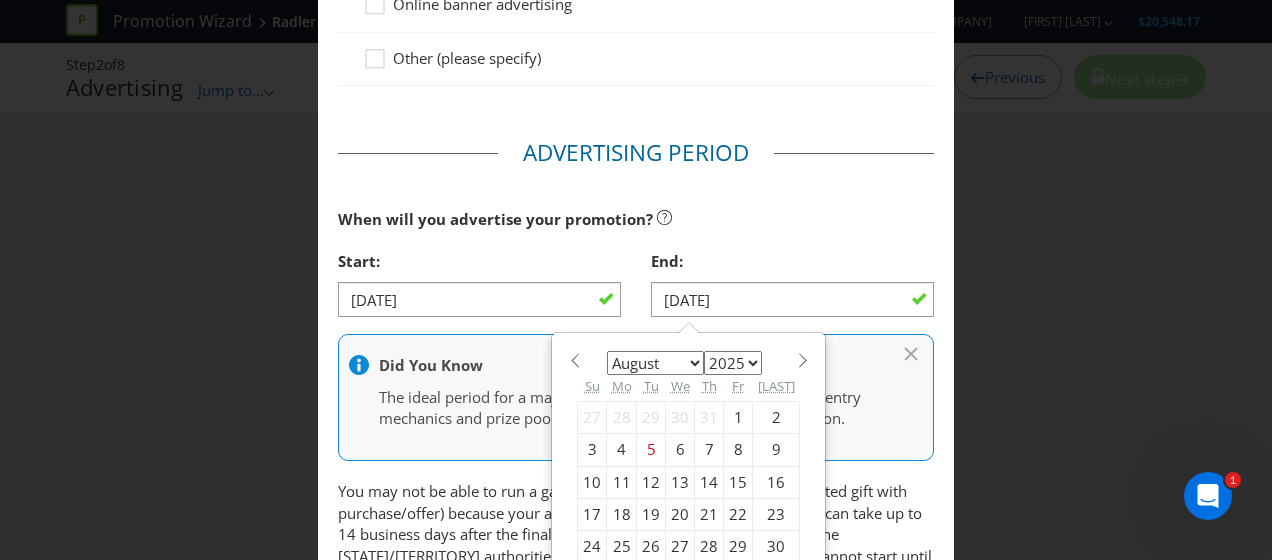 click at bounding box center [802, 360] 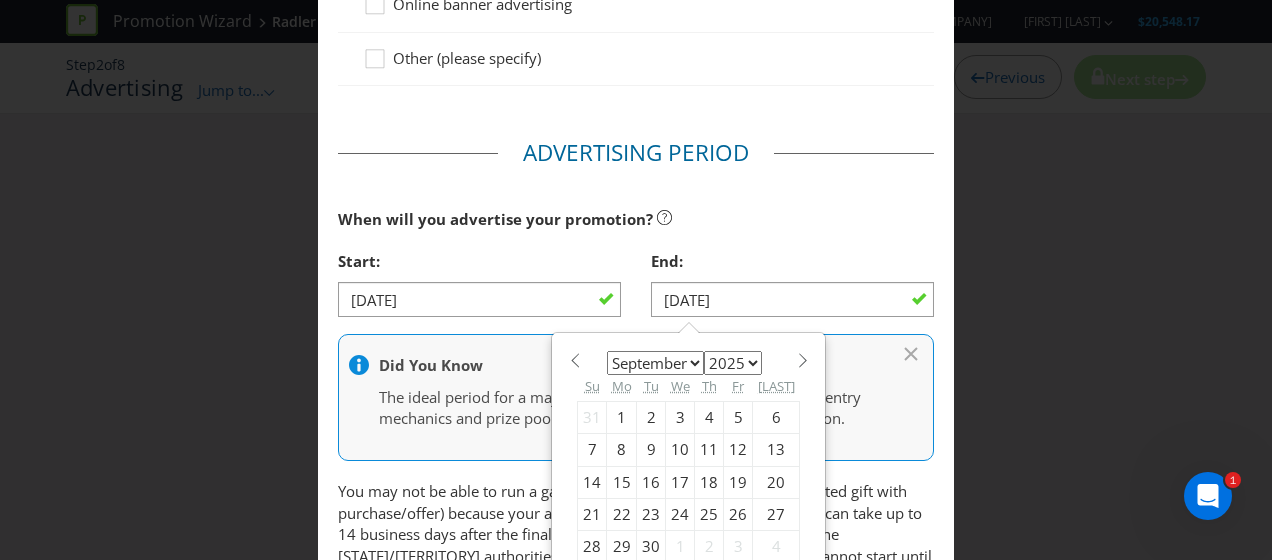click on "16" at bounding box center (651, 482) 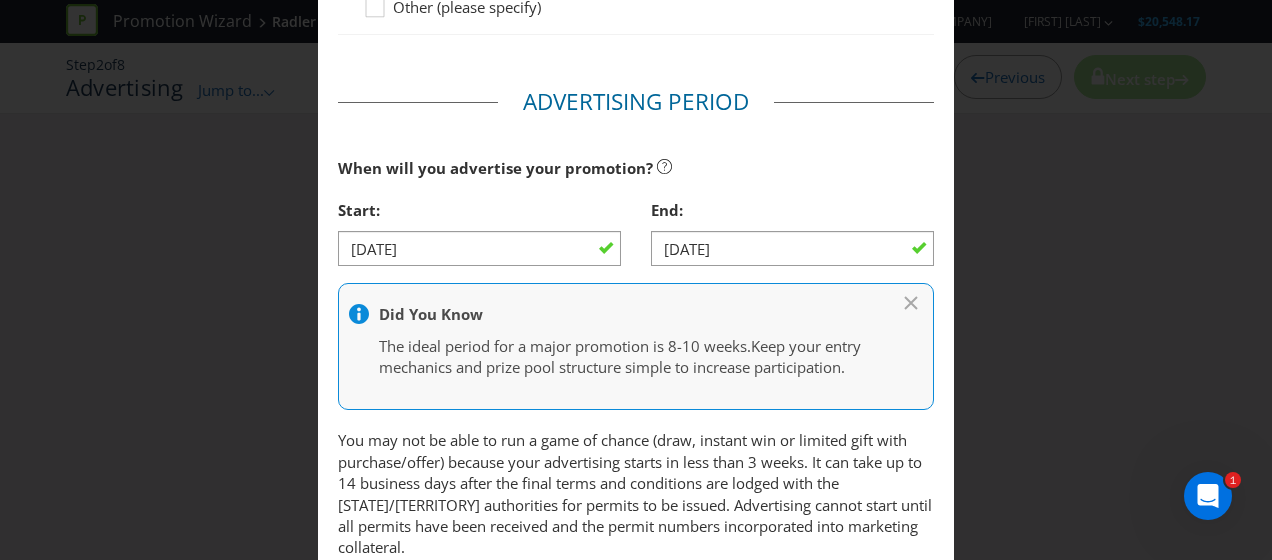 scroll, scrollTop: 621, scrollLeft: 0, axis: vertical 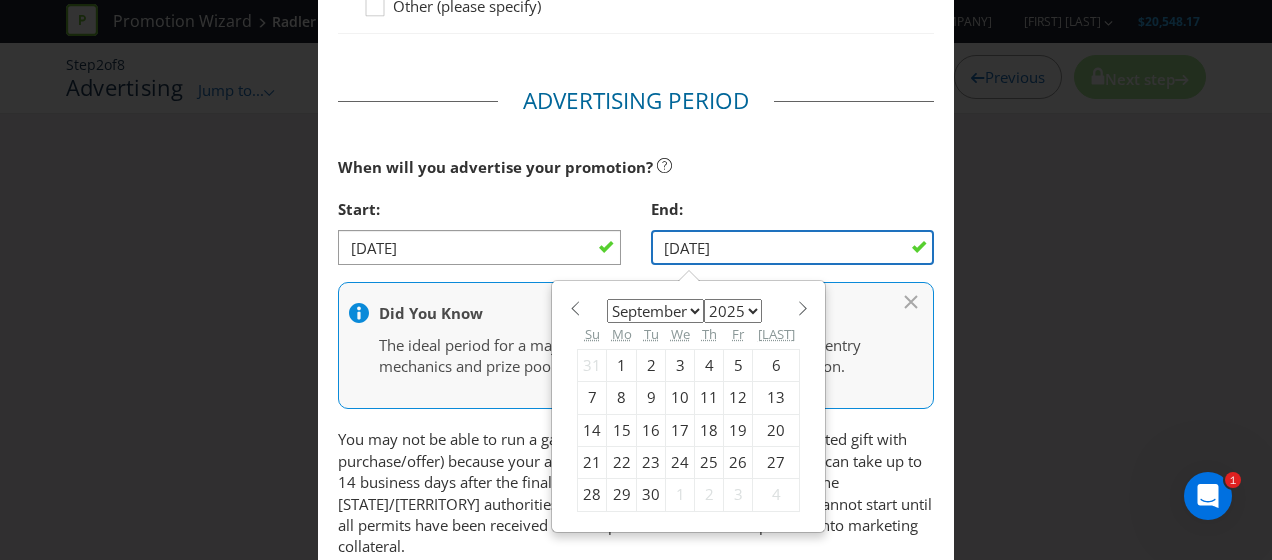 click on "[DATE]" at bounding box center (792, 247) 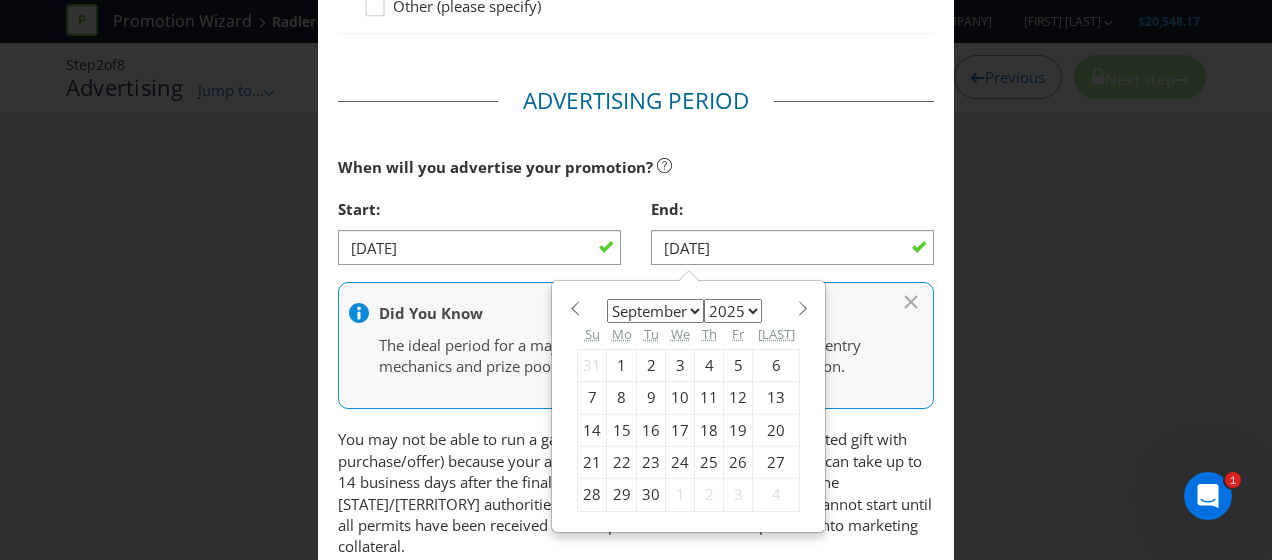 click on "30" at bounding box center (651, 495) 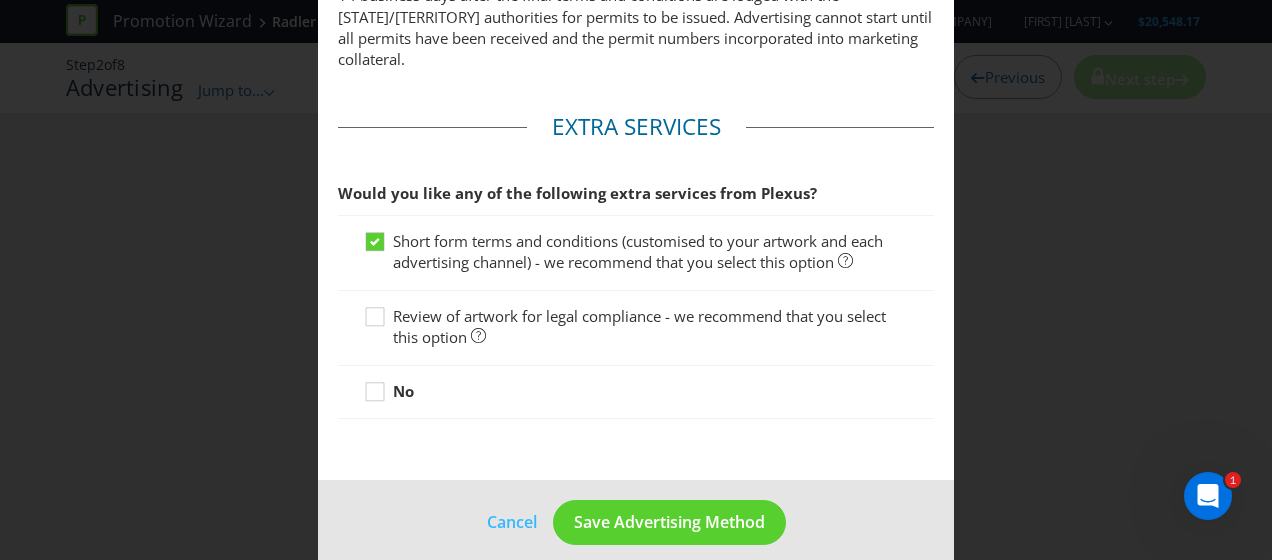 scroll, scrollTop: 1144, scrollLeft: 0, axis: vertical 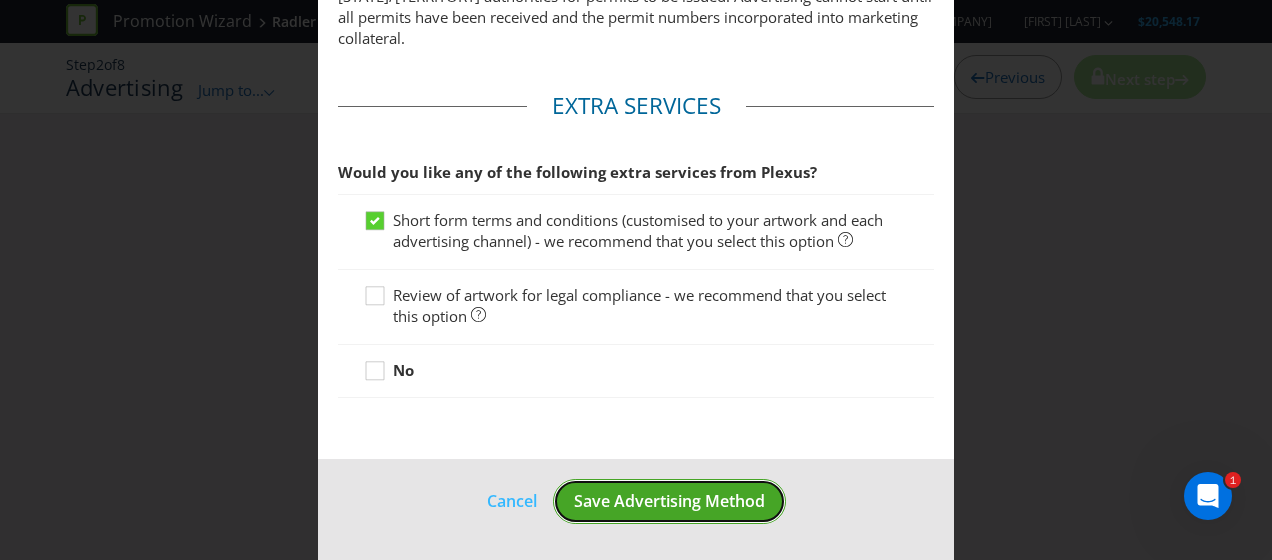 click on "Save Advertising Method" at bounding box center (669, 501) 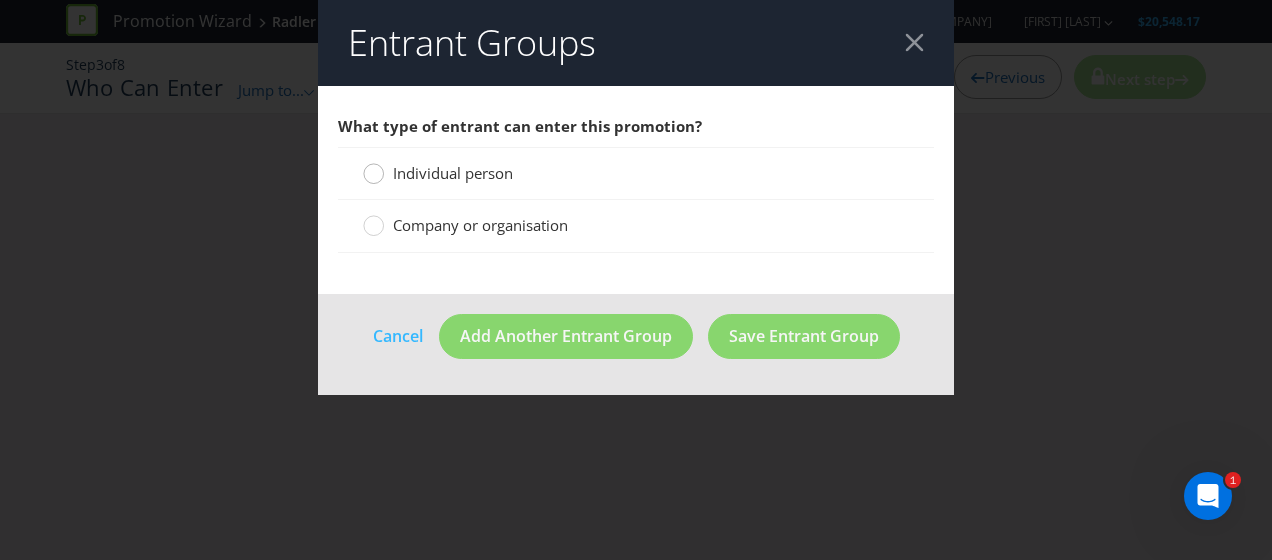 click 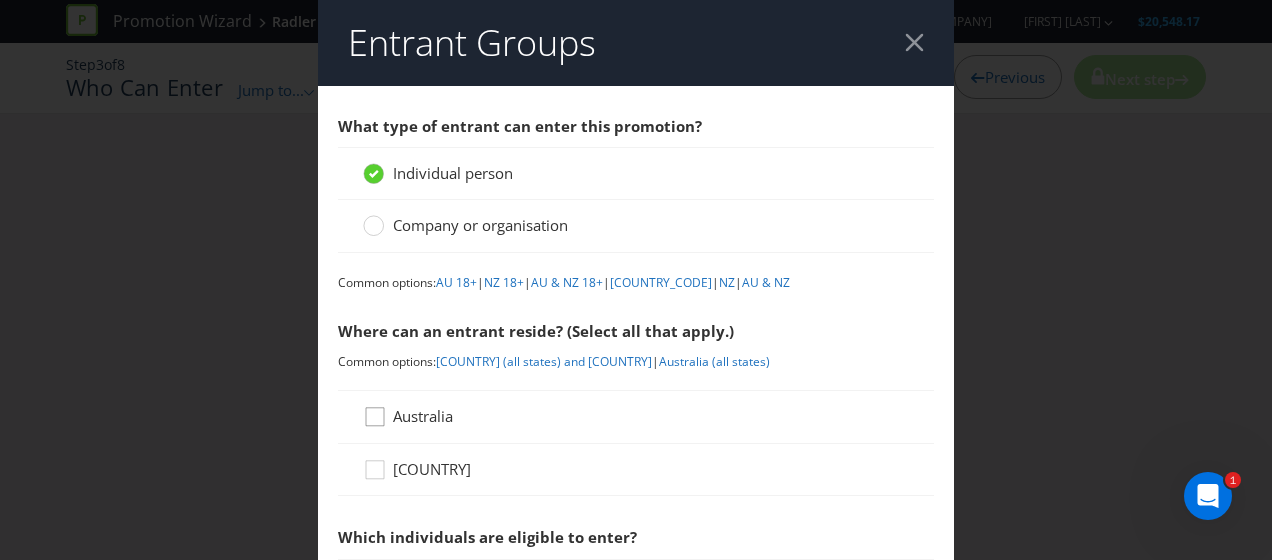 click at bounding box center (375, 410) 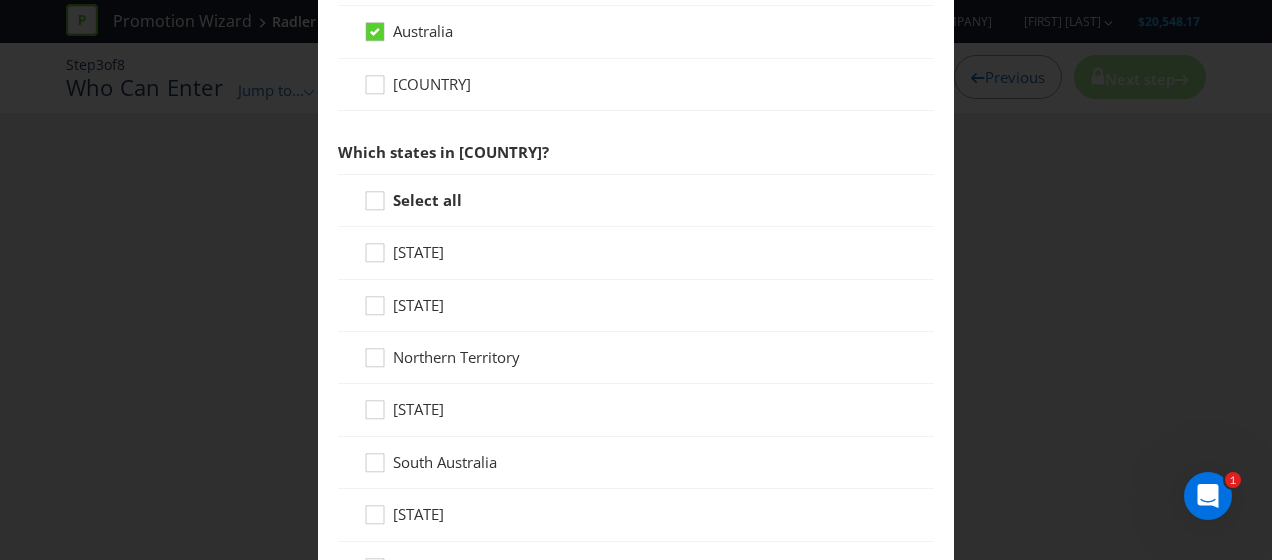 scroll, scrollTop: 386, scrollLeft: 0, axis: vertical 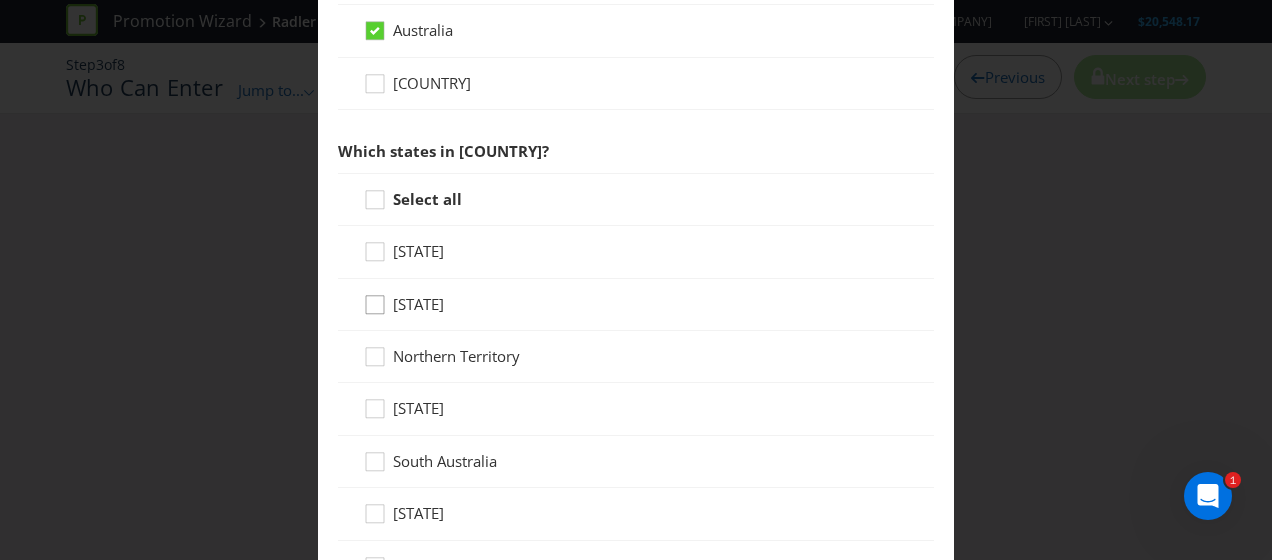 click at bounding box center (375, 298) 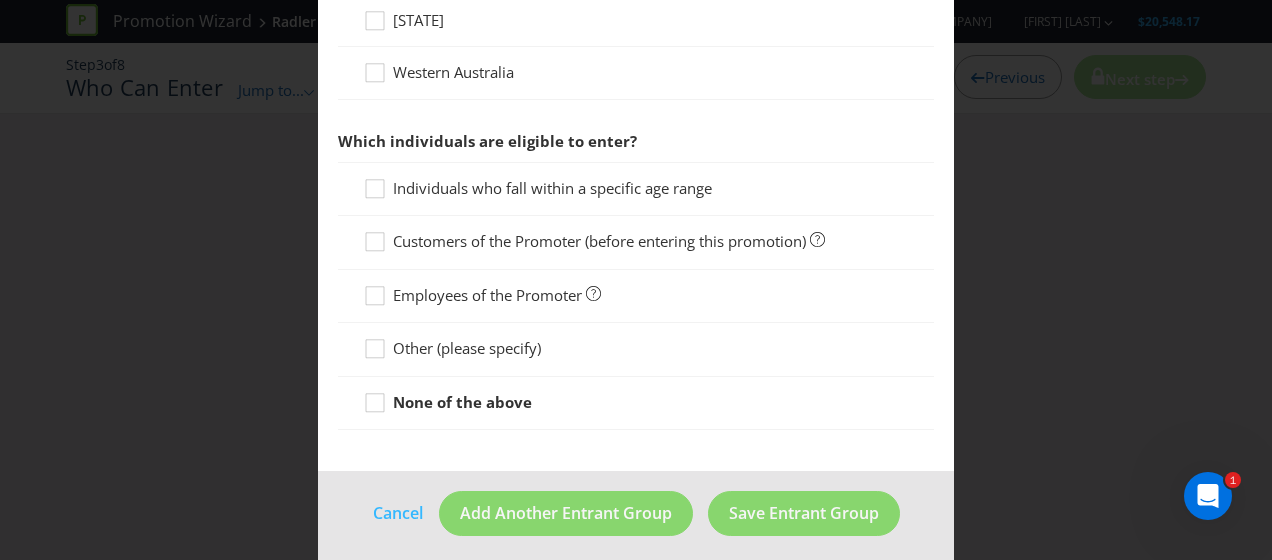 scroll, scrollTop: 932, scrollLeft: 0, axis: vertical 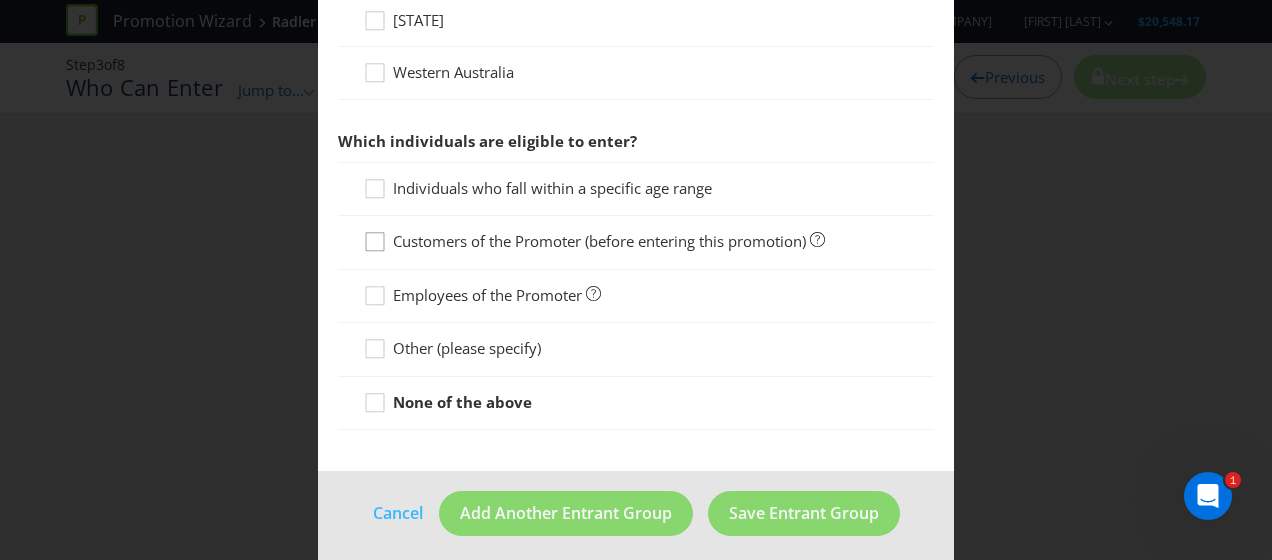 click 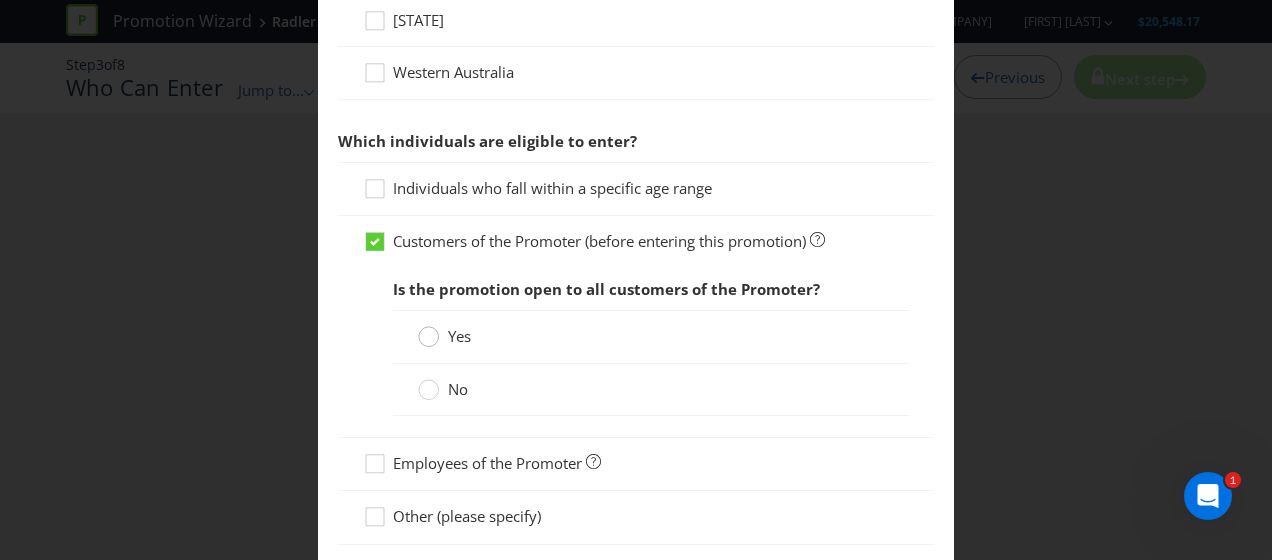 click 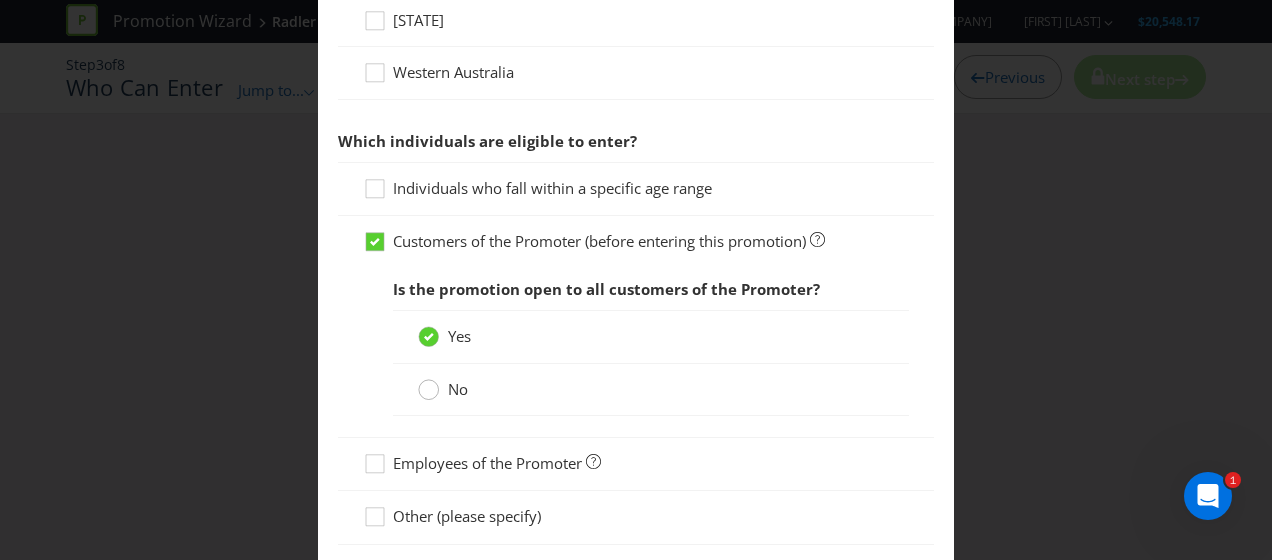 click at bounding box center (429, 383) 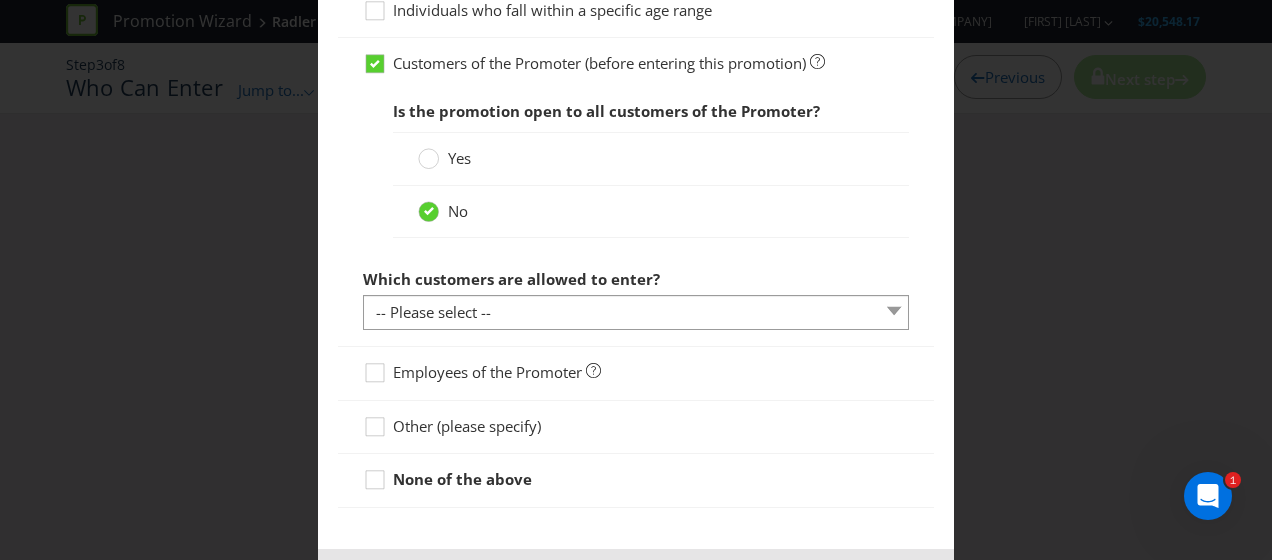 scroll, scrollTop: 1111, scrollLeft: 0, axis: vertical 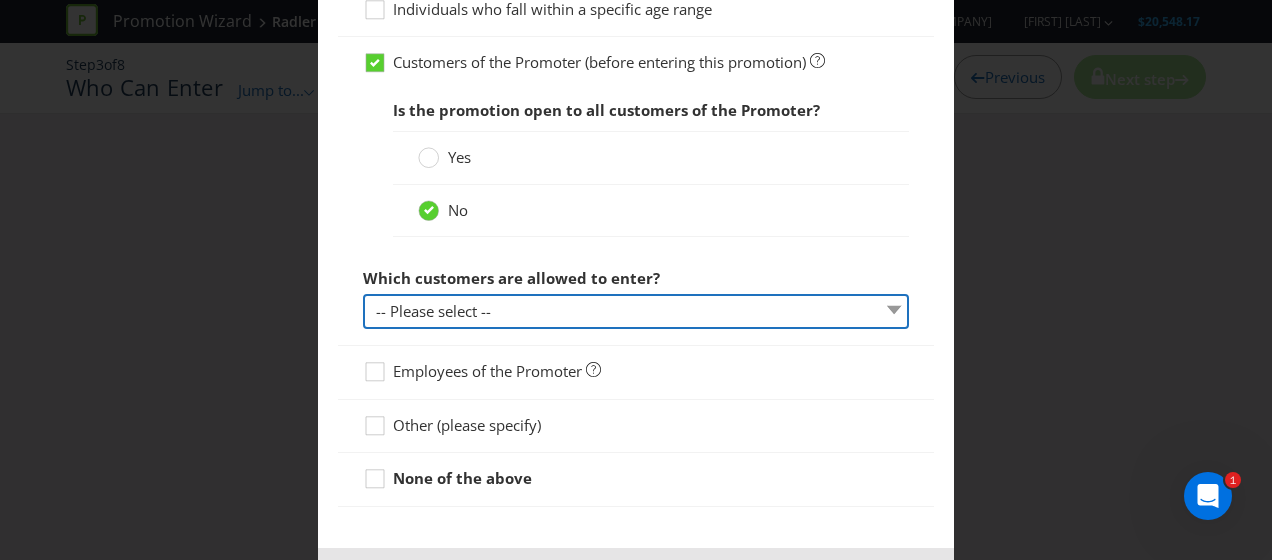 click on "-- Please select -- Have a certain type of account Purchased a particular product or service Other (please specify)" at bounding box center [636, 311] 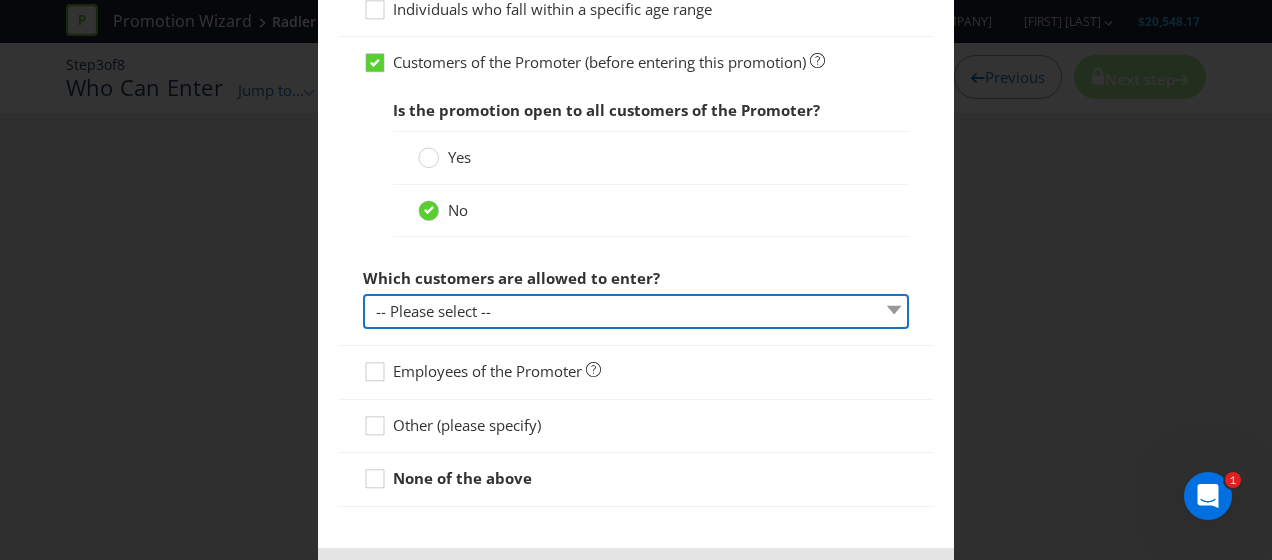 select on "PURCHASED_SPECIFIC_ITEM" 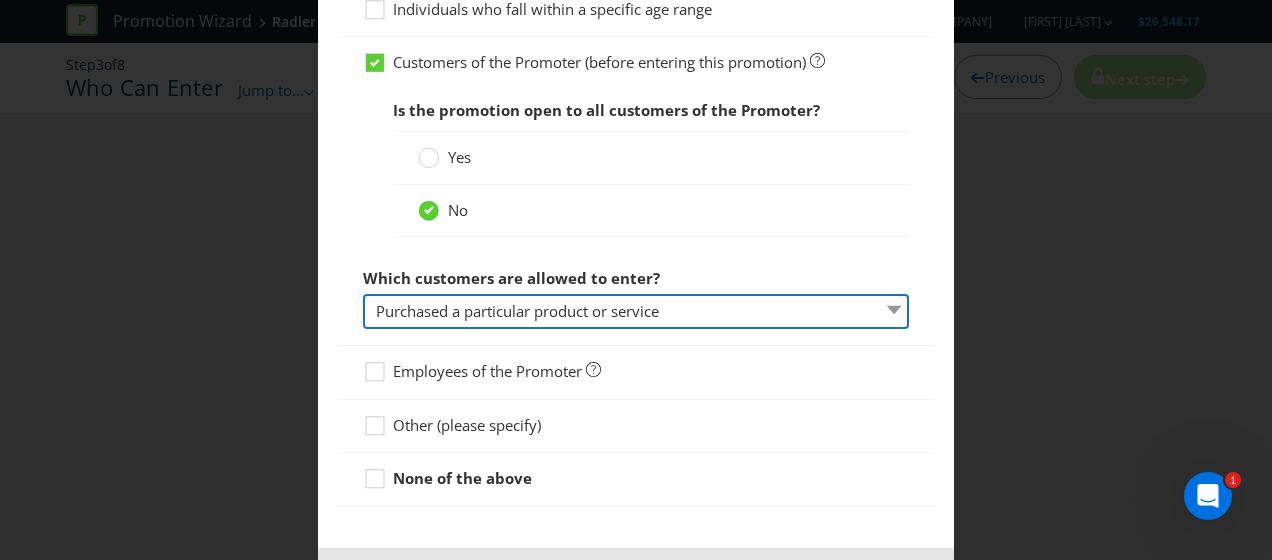 click on "-- Please select -- Have a certain type of account Purchased a particular product or service Other (please specify)" at bounding box center [636, 311] 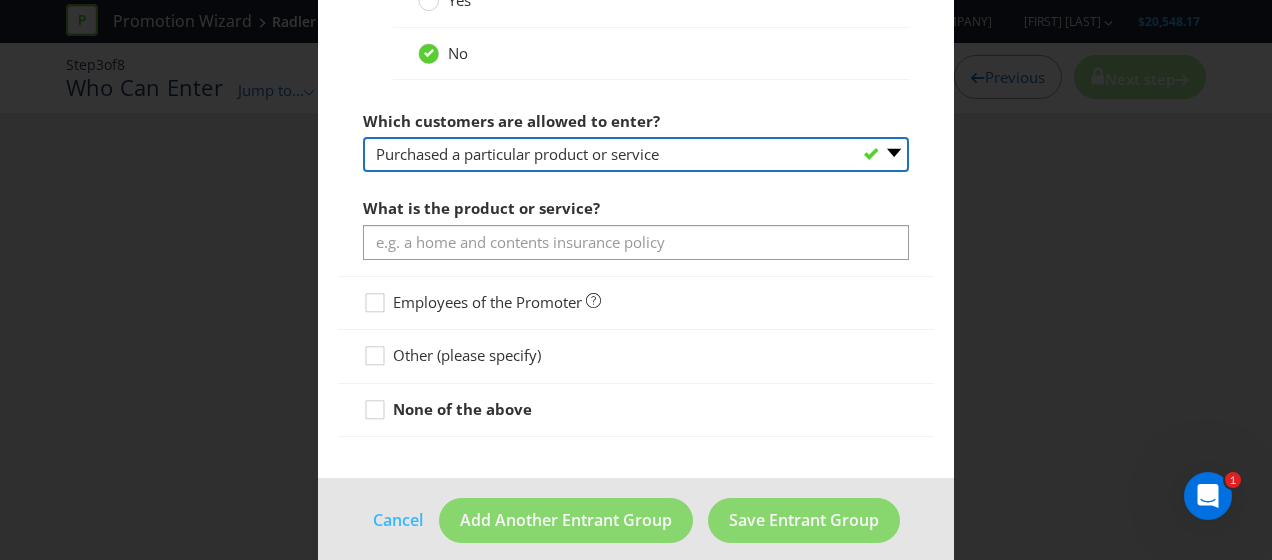 scroll, scrollTop: 1278, scrollLeft: 0, axis: vertical 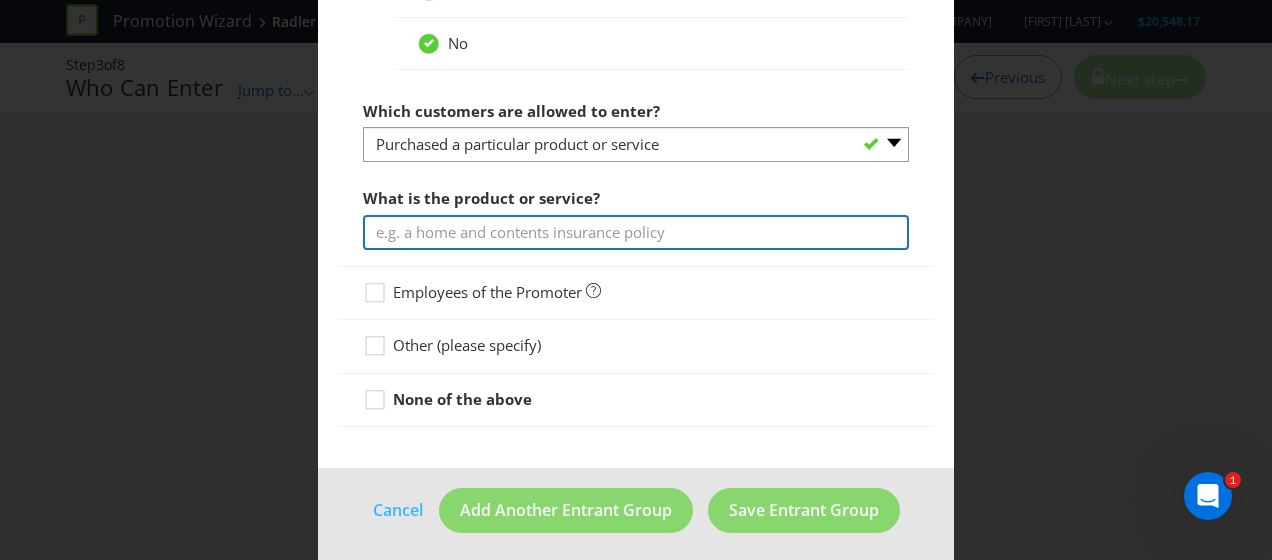click at bounding box center [636, 232] 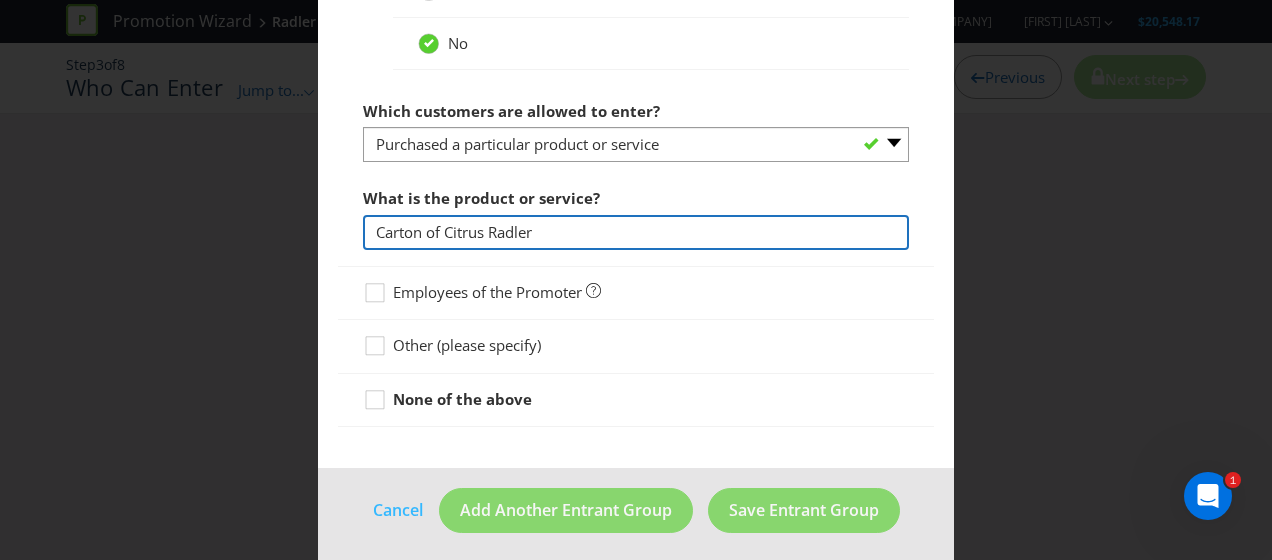 type on "Carton of Citrus Radler" 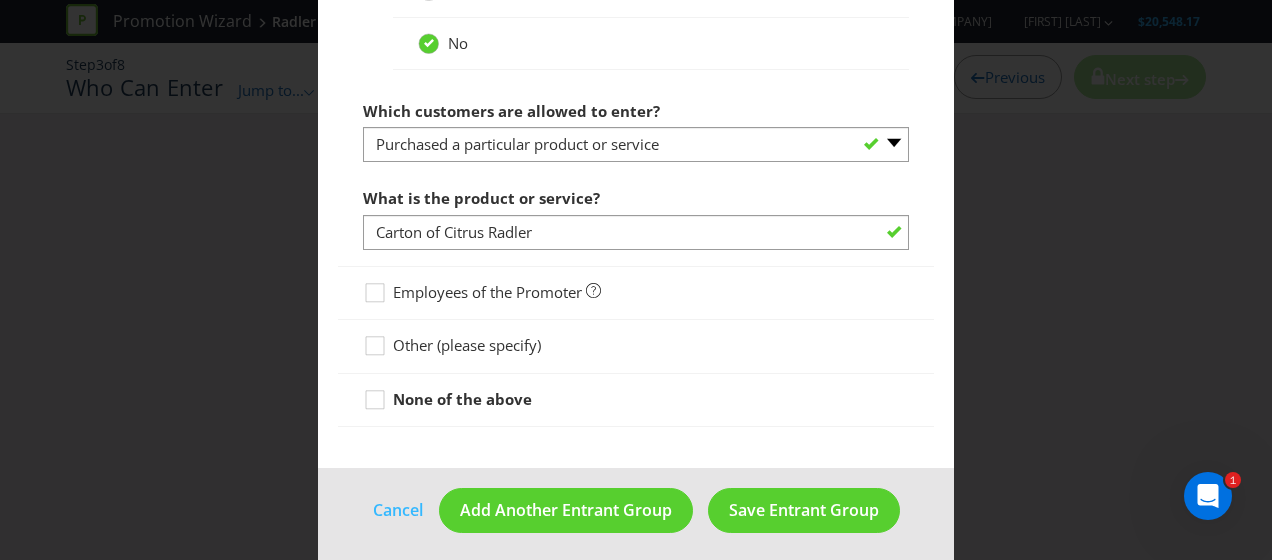 click on "None of the above" at bounding box center (636, 400) 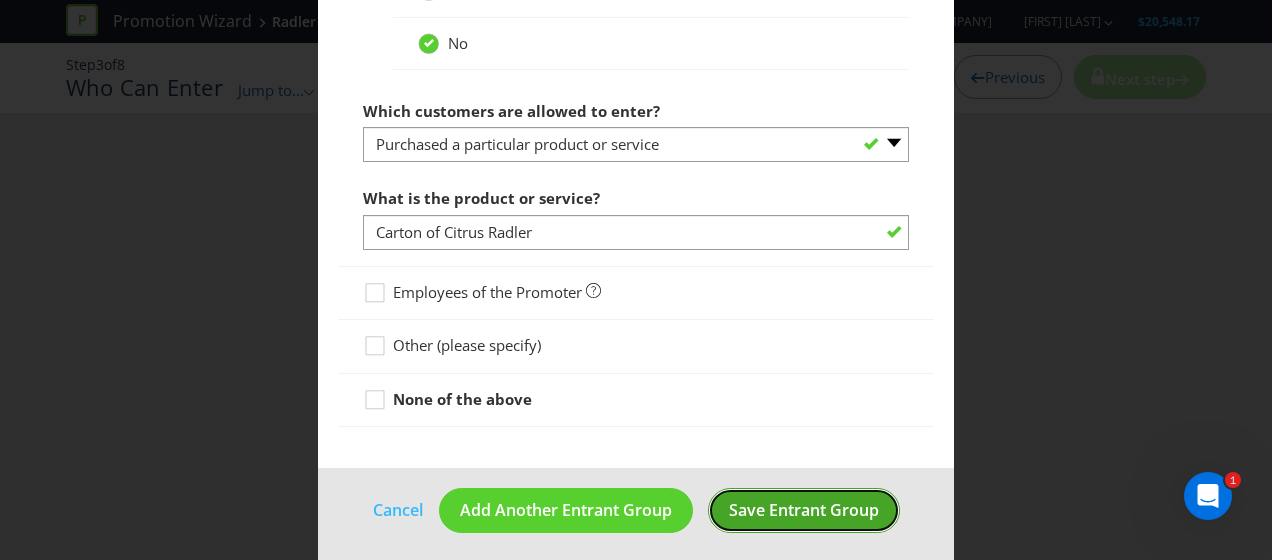 click on "Save Entrant Group" at bounding box center (804, 510) 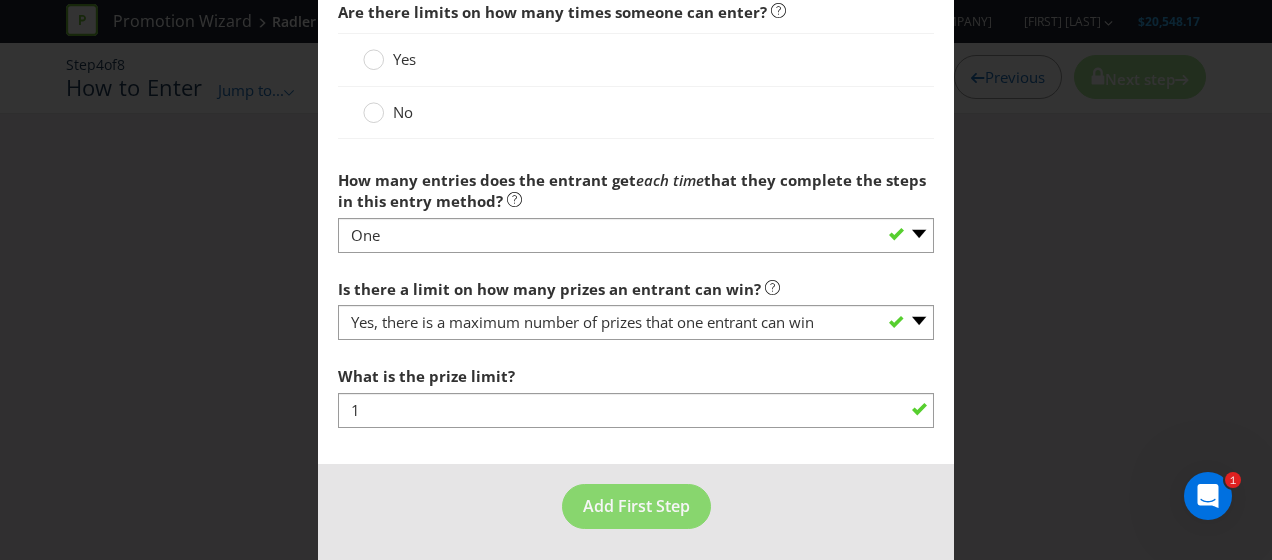 scroll, scrollTop: 429, scrollLeft: 0, axis: vertical 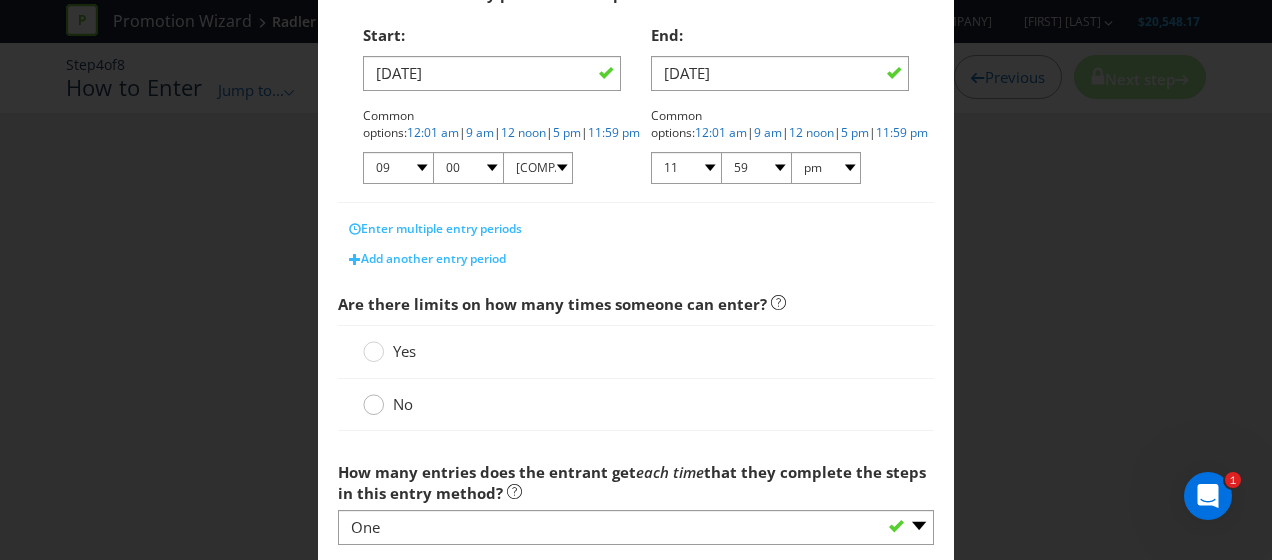 click 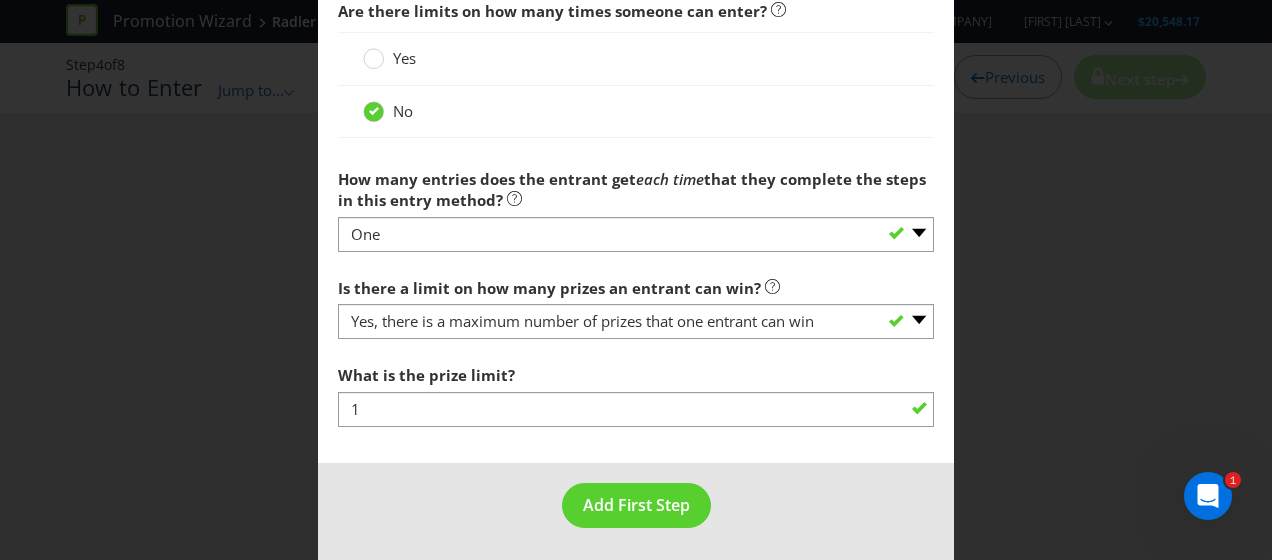 scroll, scrollTop: 721, scrollLeft: 0, axis: vertical 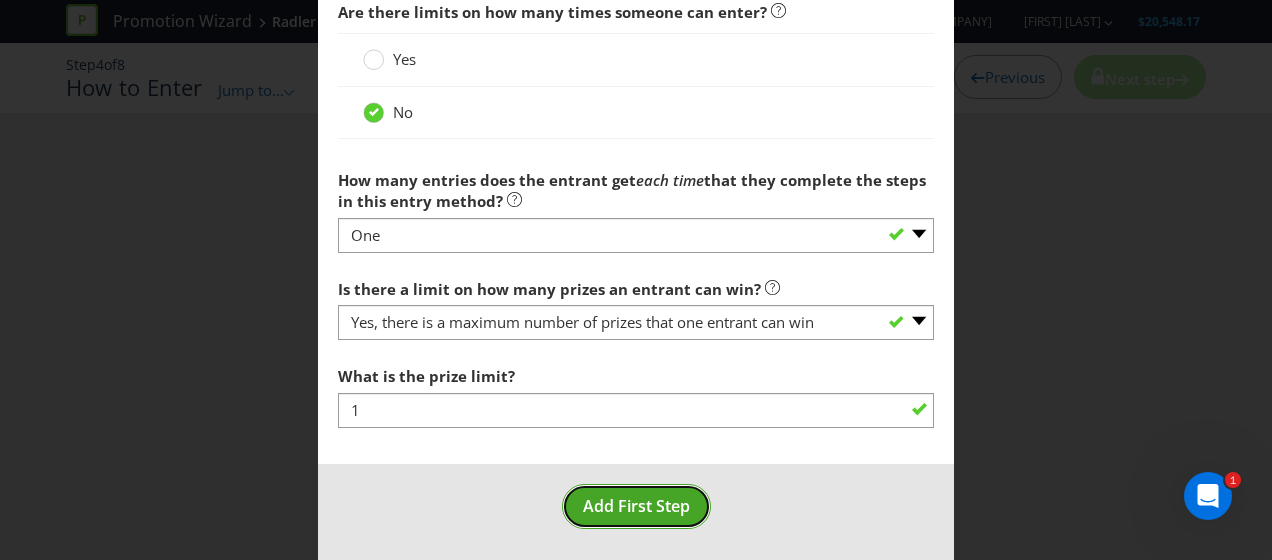 click on "Add First Step" at bounding box center (636, 506) 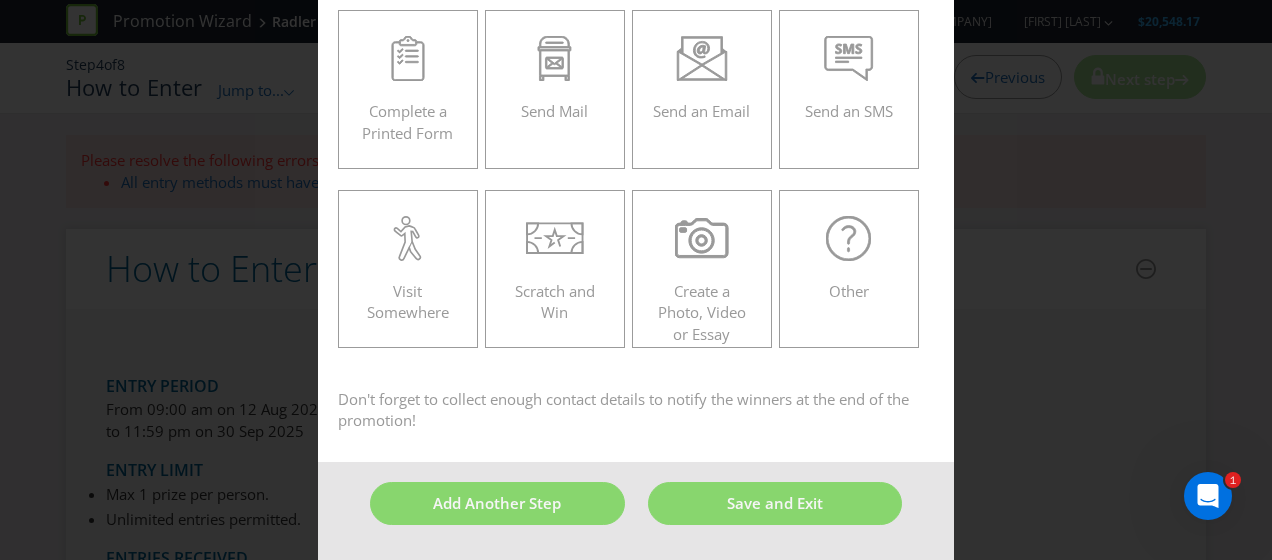 scroll, scrollTop: 85, scrollLeft: 0, axis: vertical 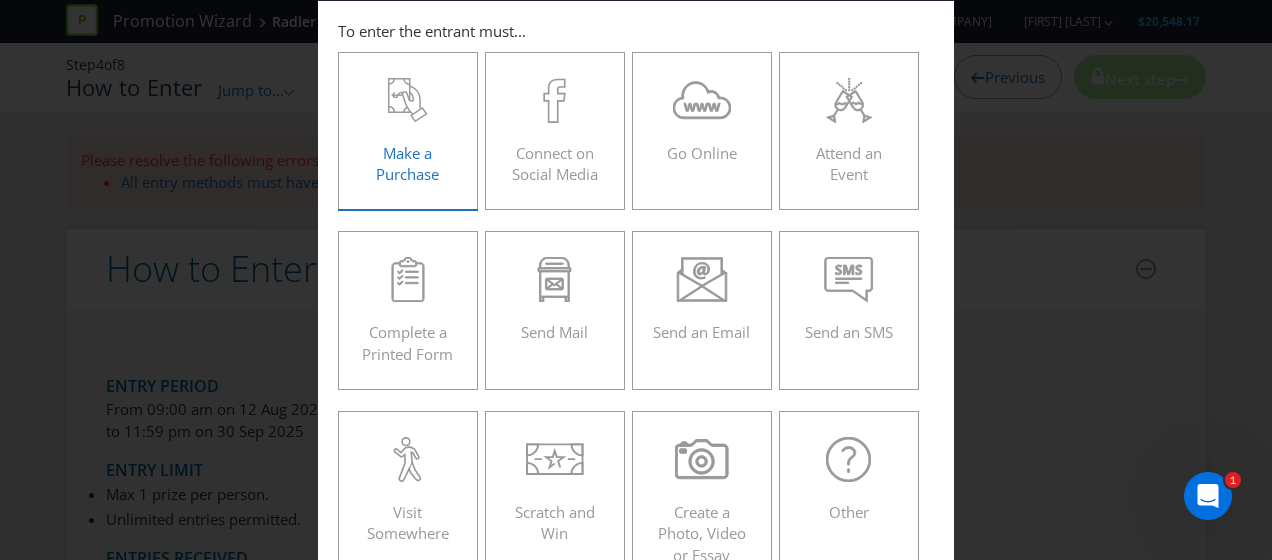 click on "Make a Purchase" at bounding box center (408, 123) 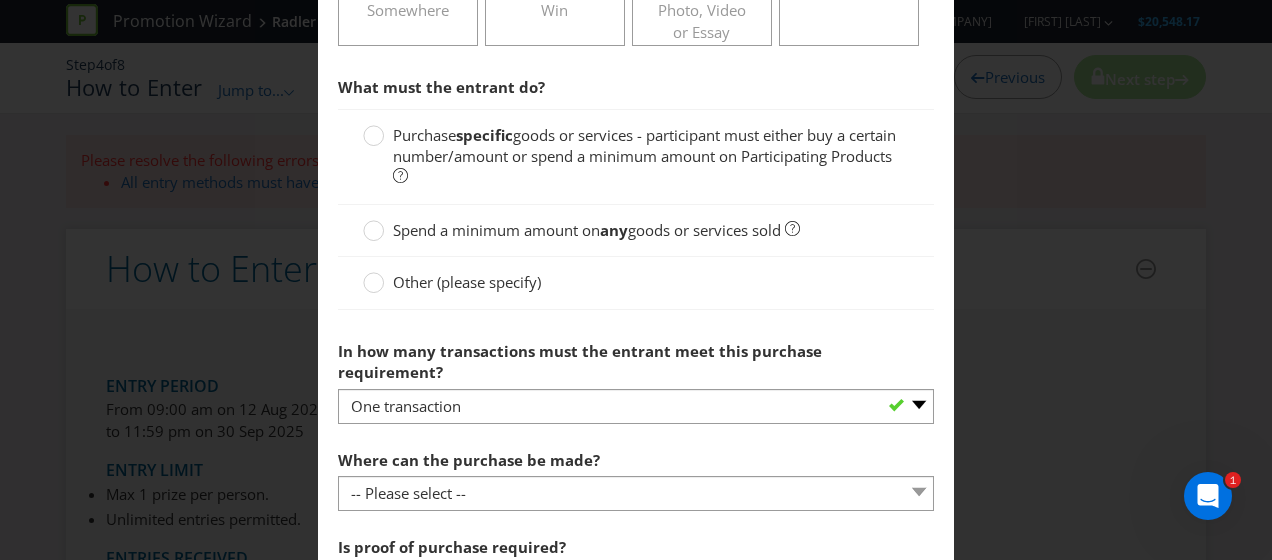 scroll, scrollTop: 609, scrollLeft: 0, axis: vertical 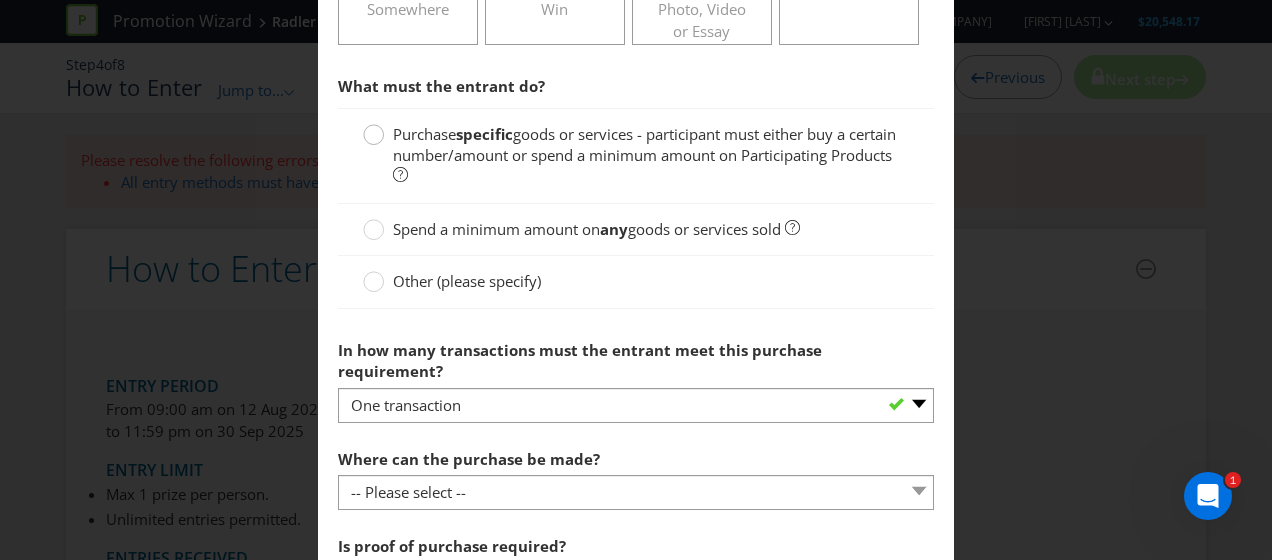 click at bounding box center (374, 128) 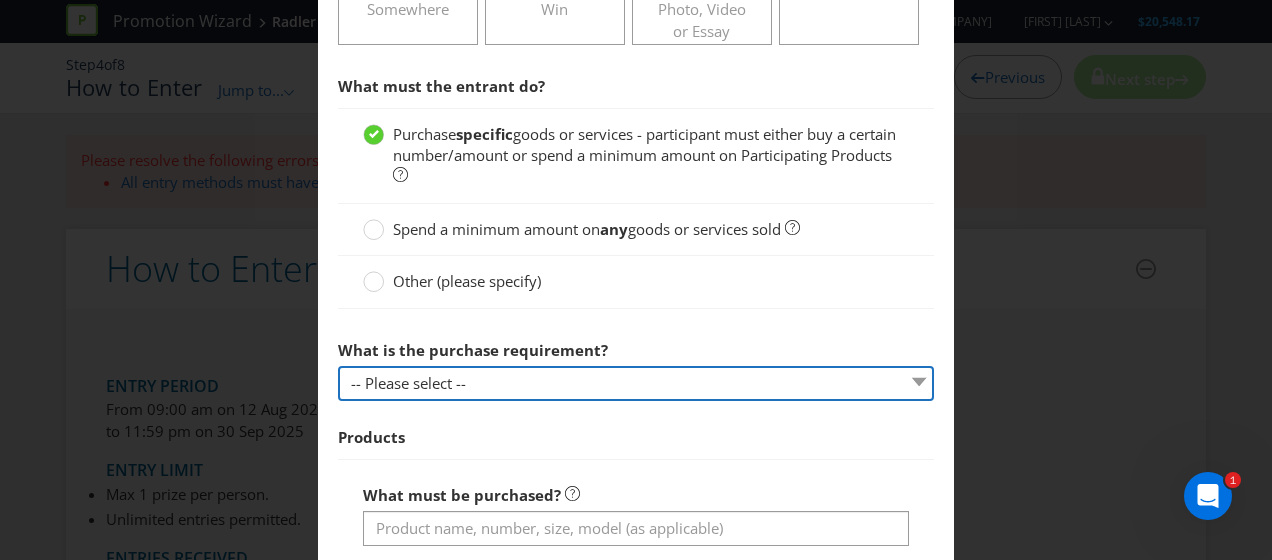 click on "-- Please select -- Buy a certain number of these products or services Spend a minimum amount on these products or services" at bounding box center [636, 383] 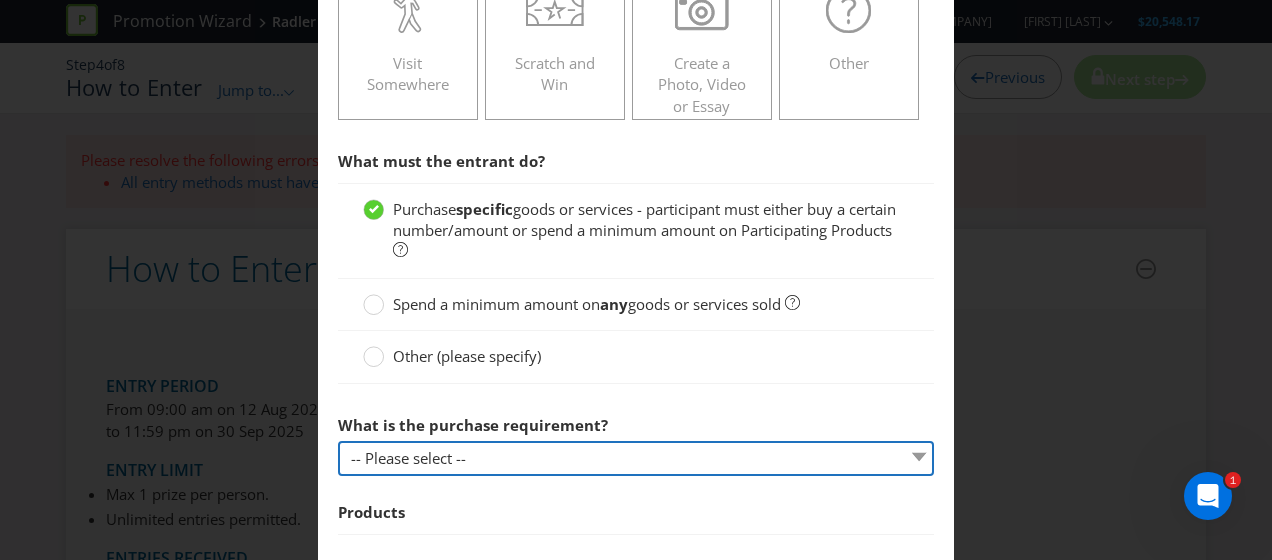 scroll, scrollTop: 678, scrollLeft: 0, axis: vertical 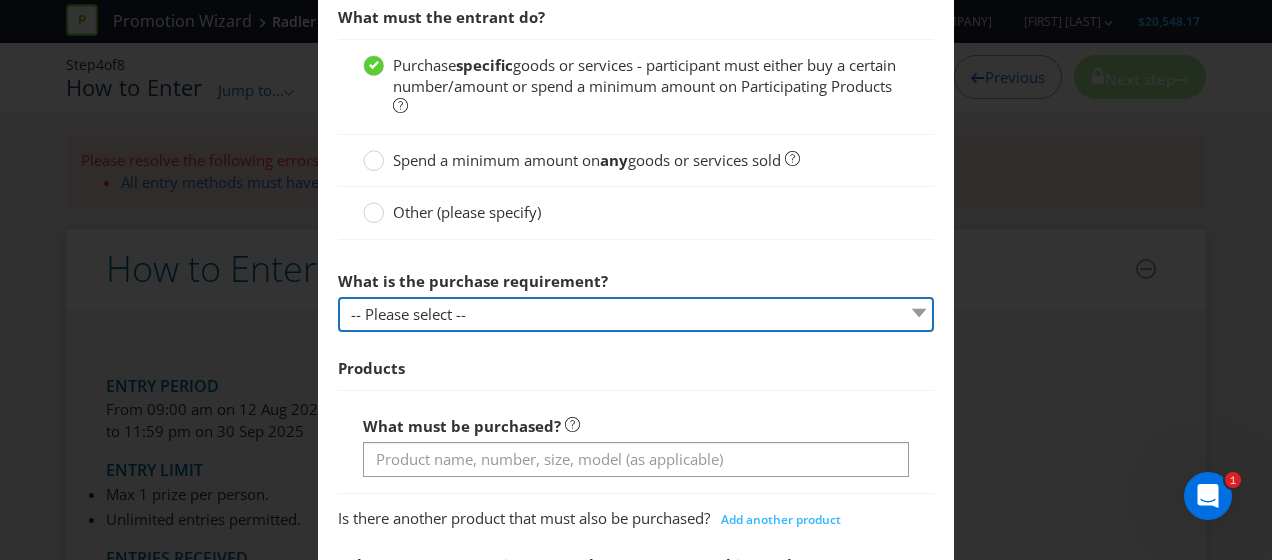 click on "-- Please select -- Buy a certain number of these products or services Spend a minimum amount on these products or services" at bounding box center (636, 314) 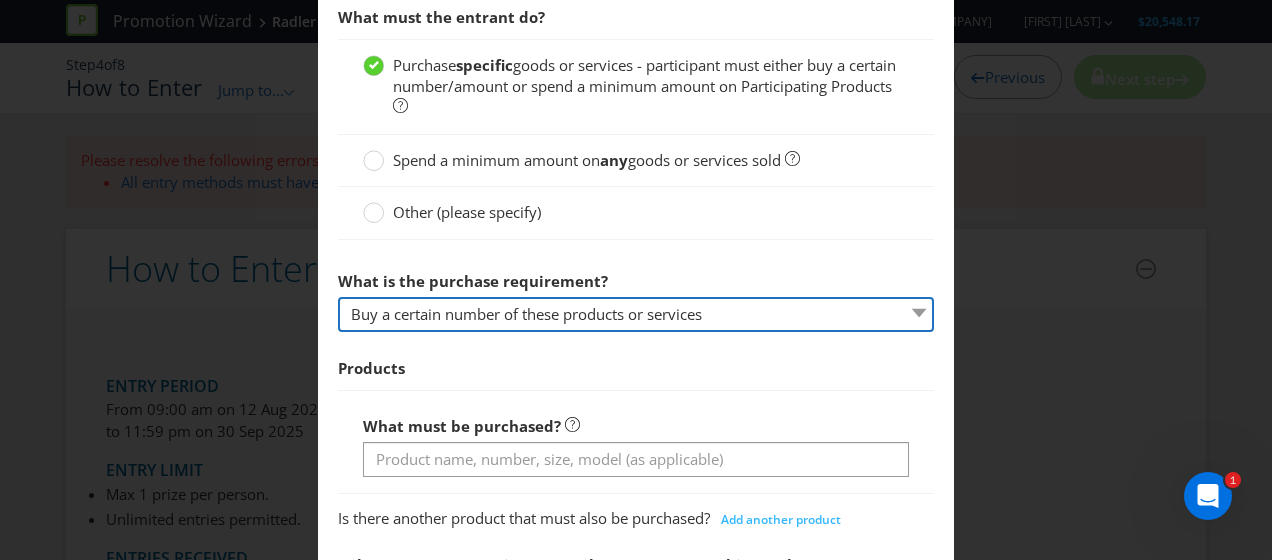 click on "-- Please select -- Buy a certain number of these products or services Spend a minimum amount on these products or services" at bounding box center (636, 314) 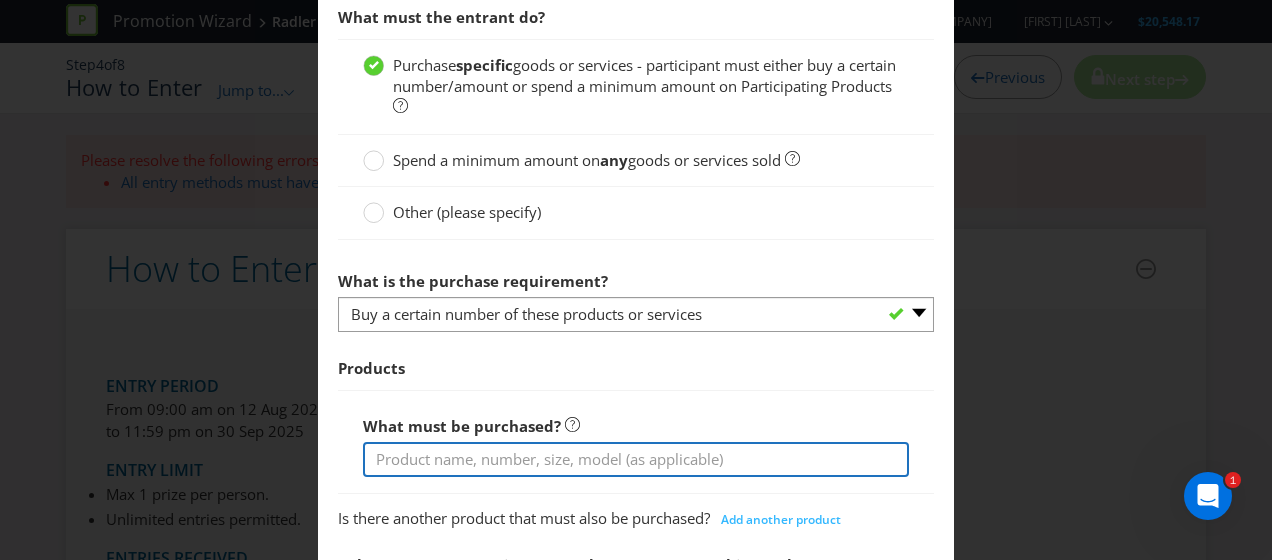 click at bounding box center [636, 459] 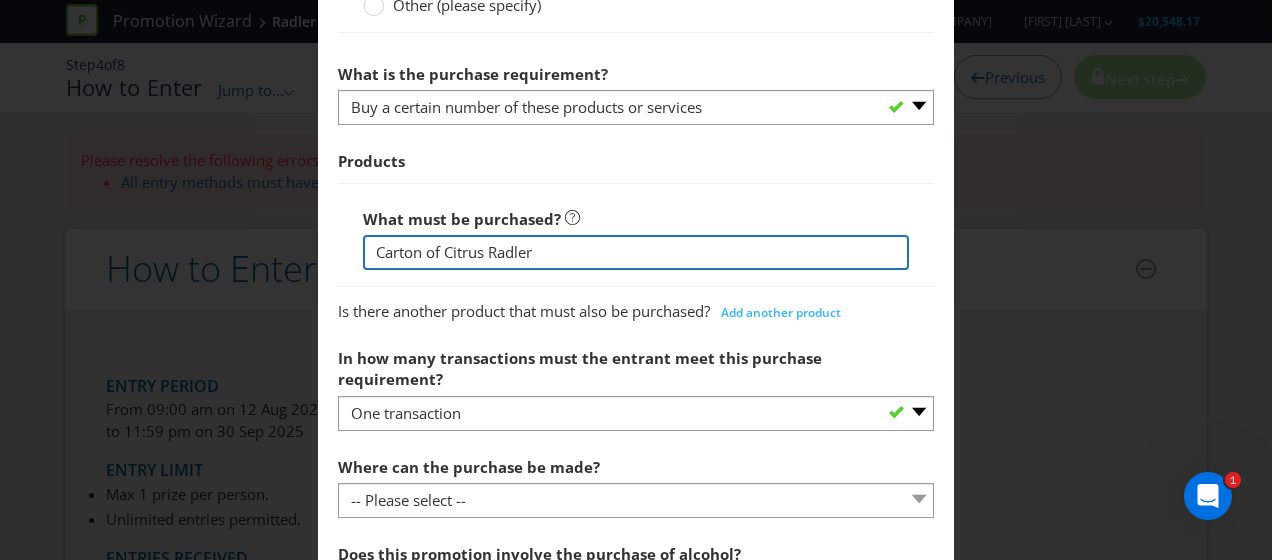 scroll, scrollTop: 943, scrollLeft: 0, axis: vertical 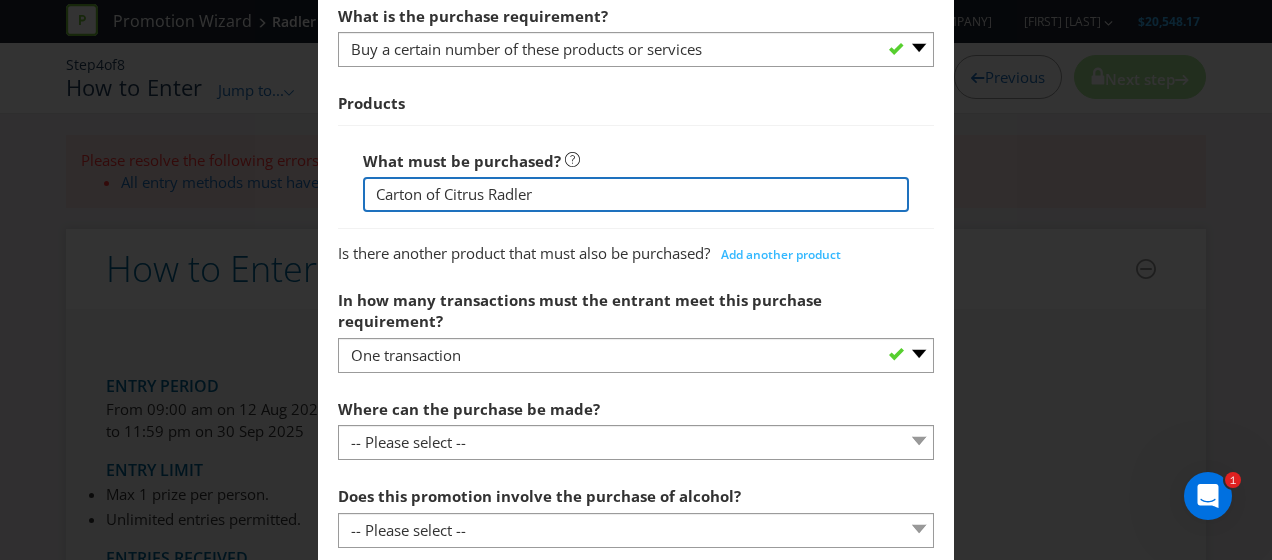 type on "Carton of Citrus Radler" 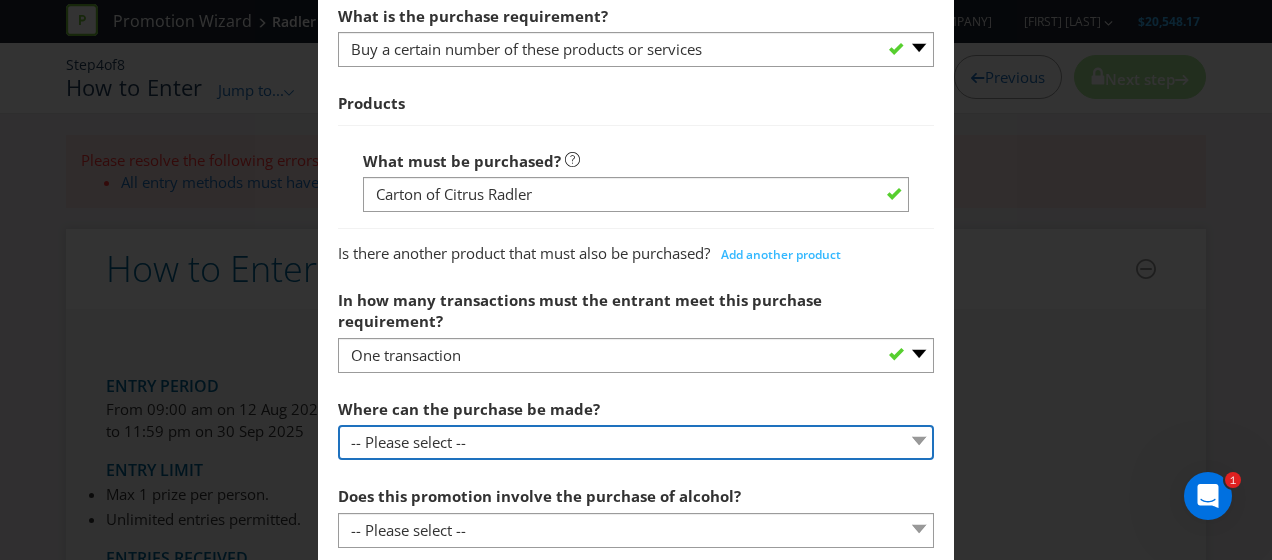 click on "-- Please select -- Any stores displaying promotional material (including online) Any stores displaying promotional material (excluding online) Any stores that sell the product or service Specific stores or a specific area (please specify) Other (please specify)" at bounding box center (636, 442) 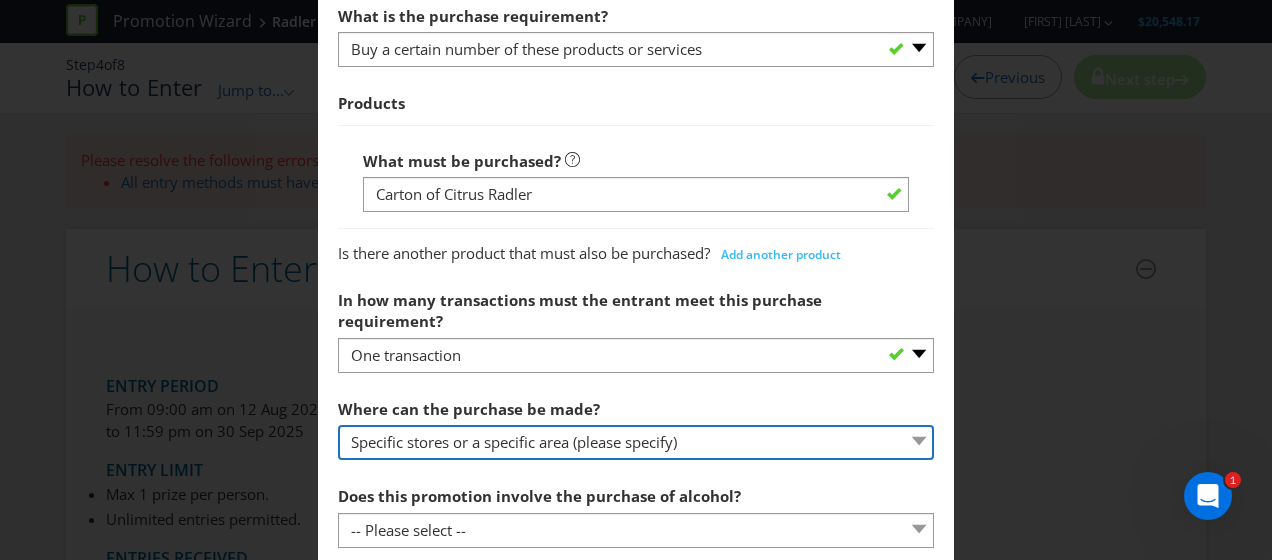 click on "-- Please select -- Any stores displaying promotional material (including online) Any stores displaying promotional material (excluding online) Any stores that sell the product or service Specific stores or a specific area (please specify) Other (please specify)" at bounding box center (636, 442) 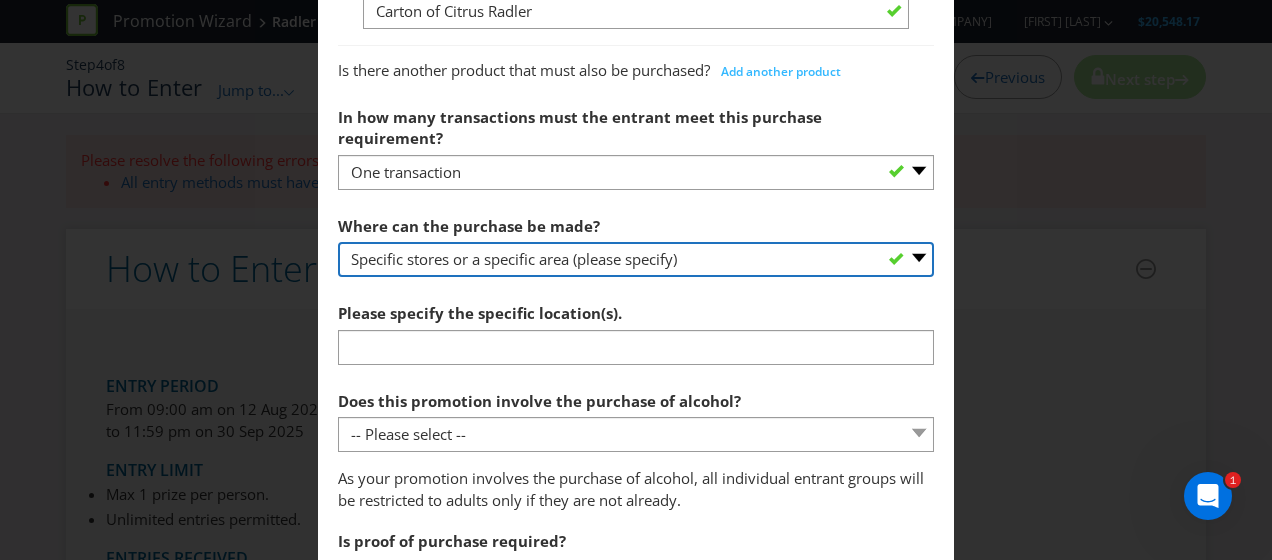 scroll, scrollTop: 1125, scrollLeft: 0, axis: vertical 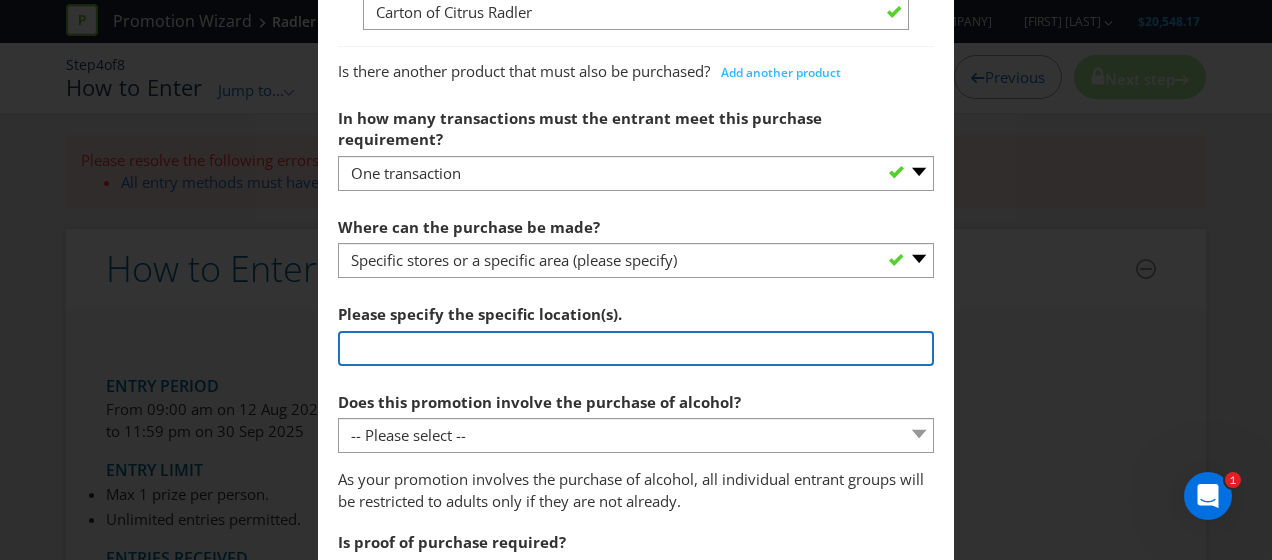 click at bounding box center (636, 348) 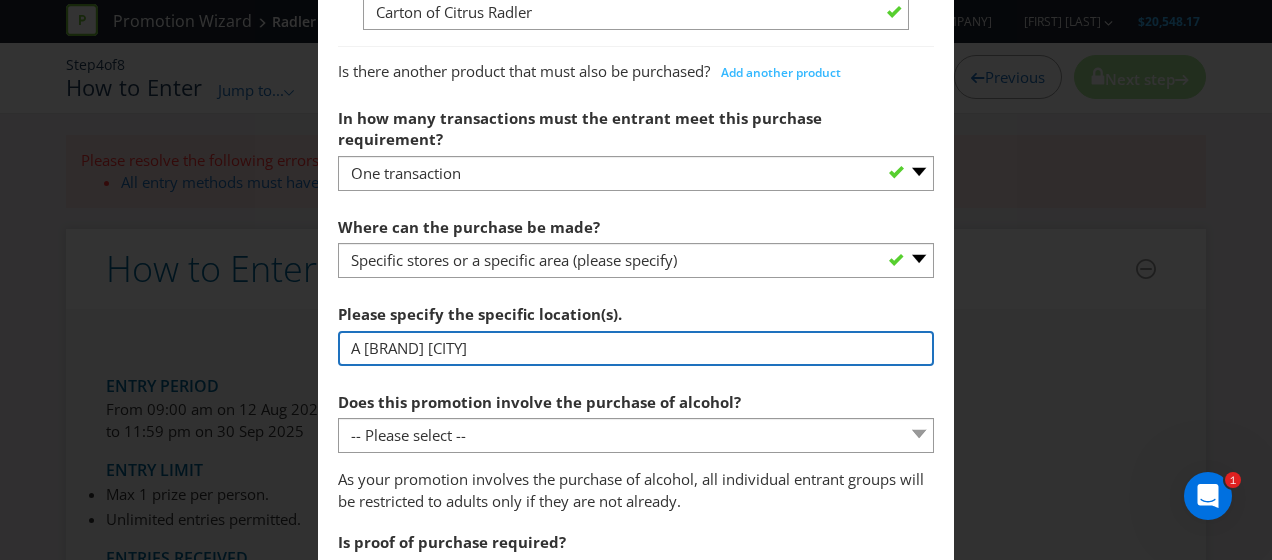 type on "A [BRAND] [CITY]" 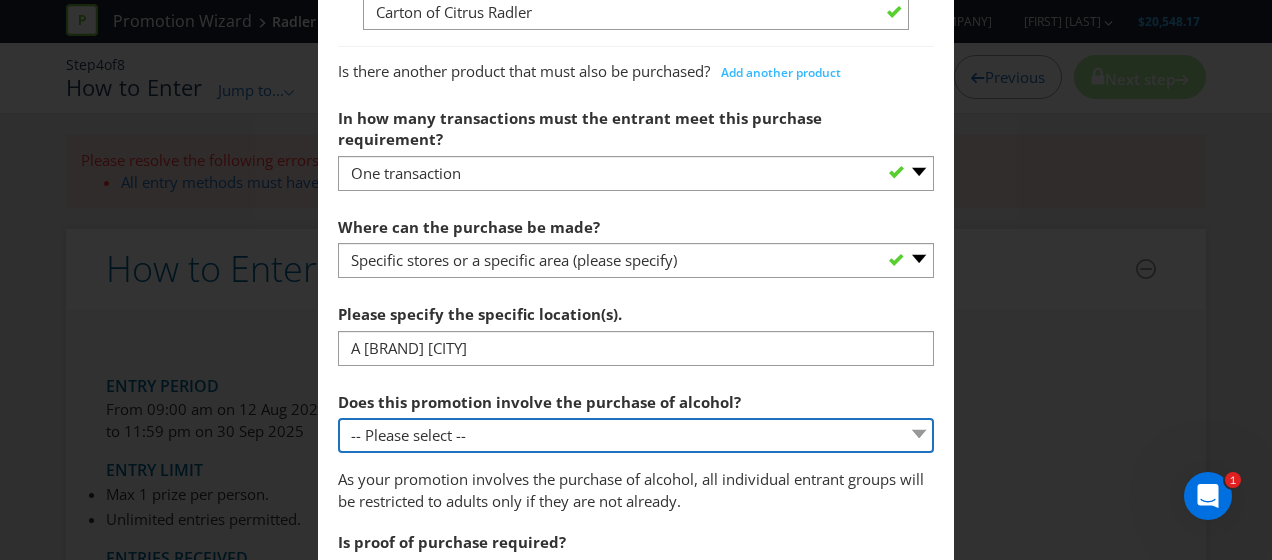 click on "-- Please select -- Yes, for on-premises consumption Yes, for off-premises consumption No, it does not involve the purchase of alcohol" at bounding box center (636, 435) 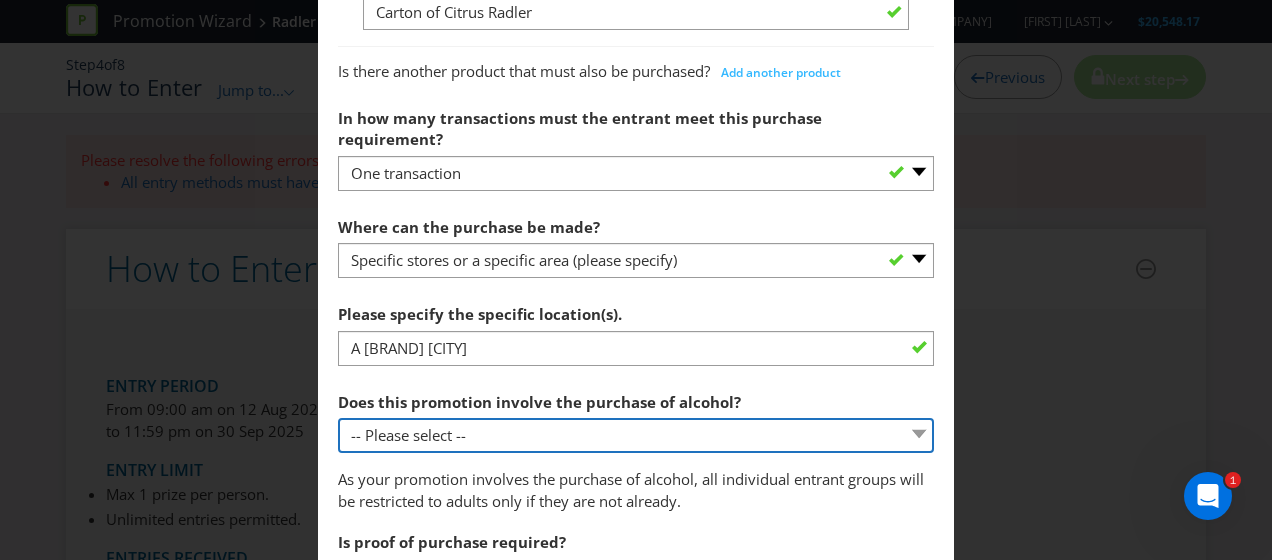 select on "YES_OFF_PREMISES" 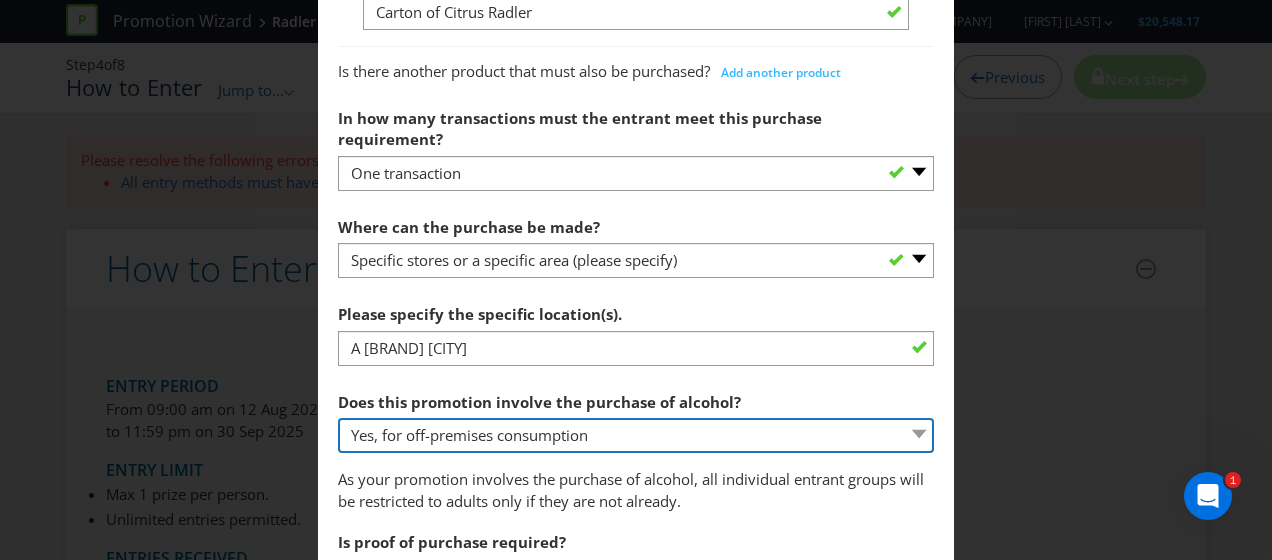 click on "-- Please select -- Yes, for on-premises consumption Yes, for off-premises consumption No, it does not involve the purchase of alcohol" at bounding box center [636, 435] 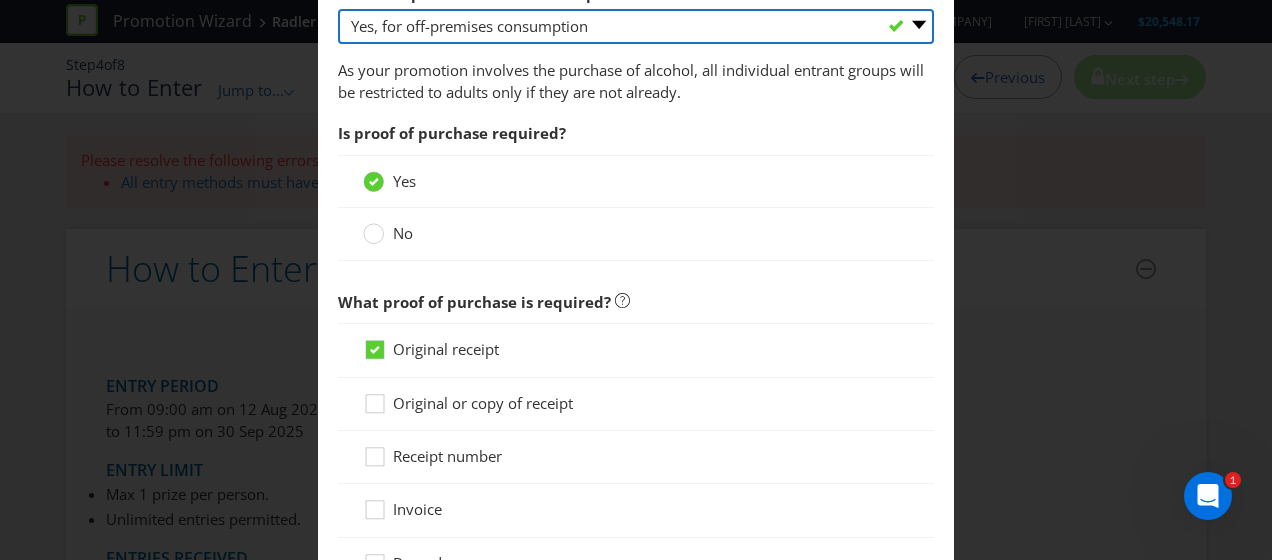 scroll, scrollTop: 1549, scrollLeft: 0, axis: vertical 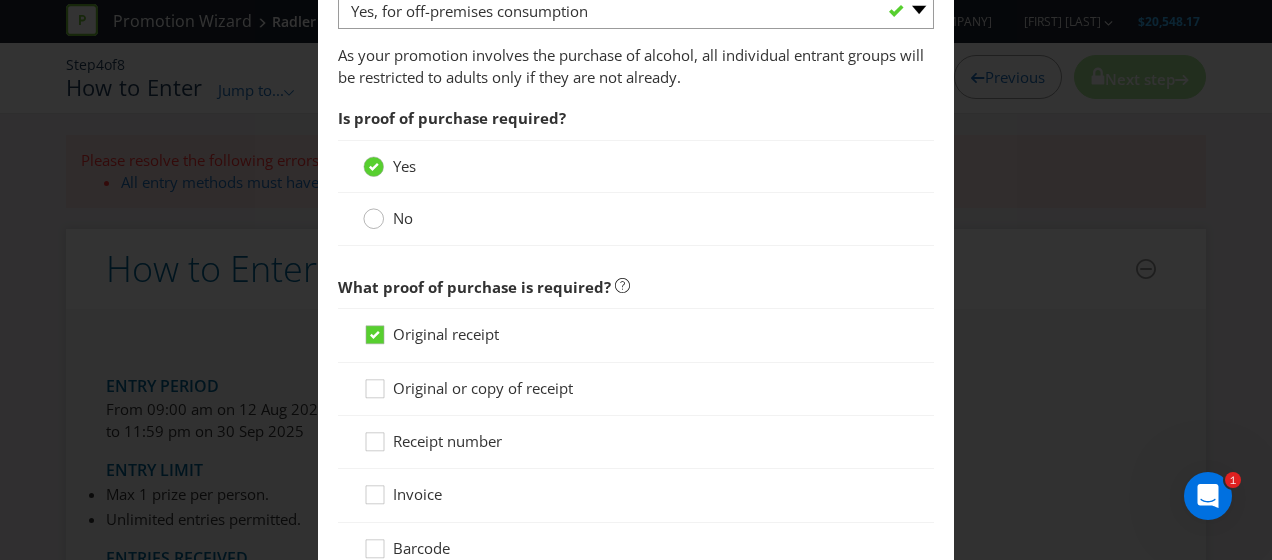 click at bounding box center (374, 212) 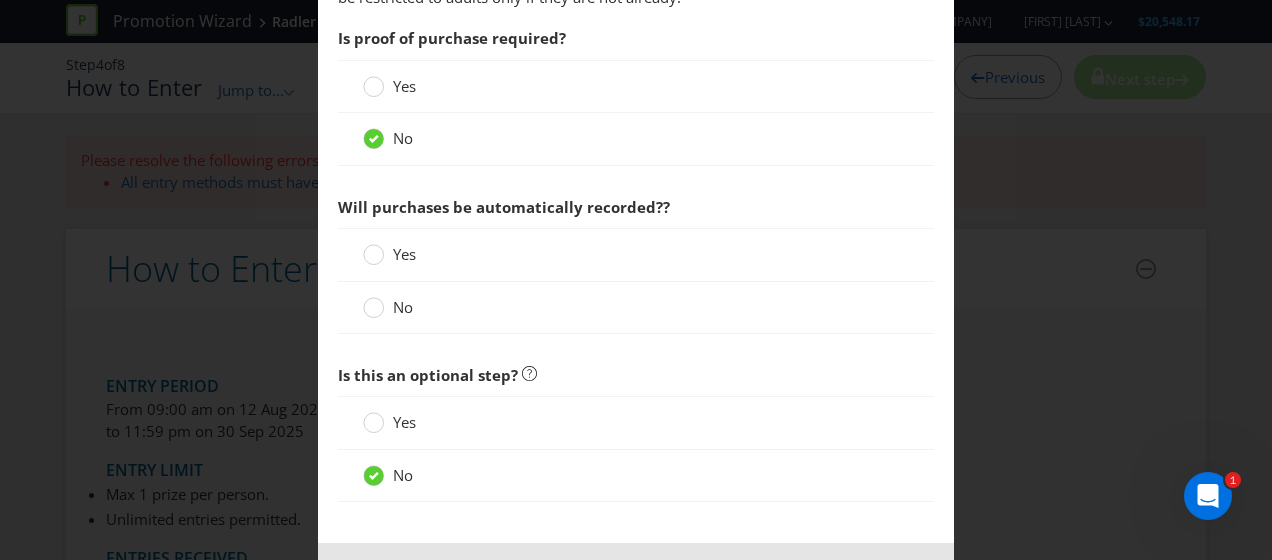 scroll, scrollTop: 1630, scrollLeft: 0, axis: vertical 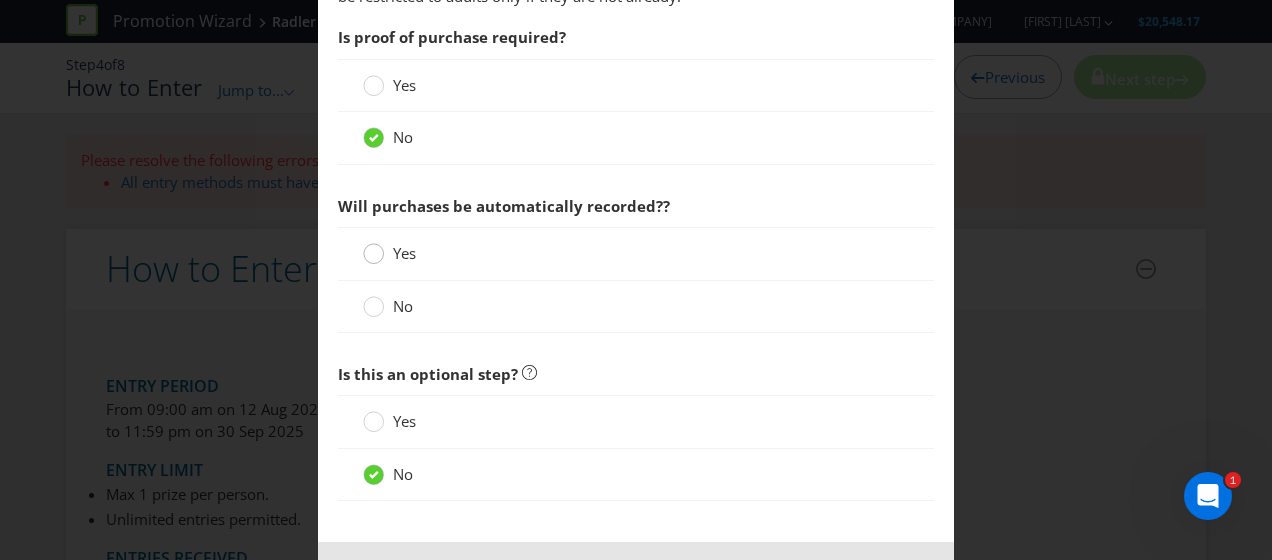 click at bounding box center (374, 247) 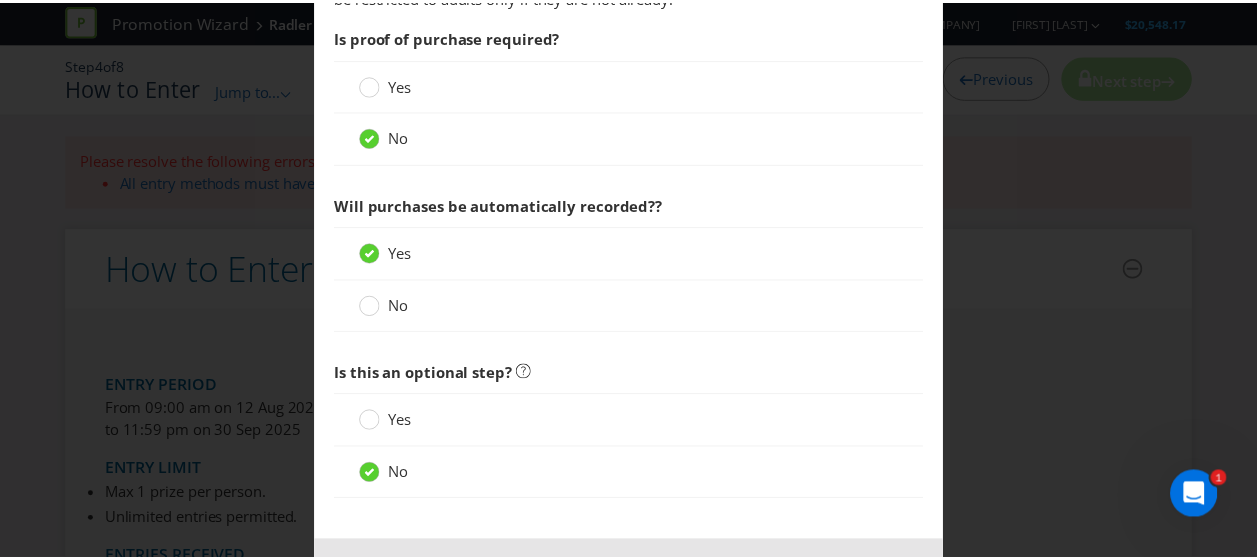 scroll, scrollTop: 1681, scrollLeft: 0, axis: vertical 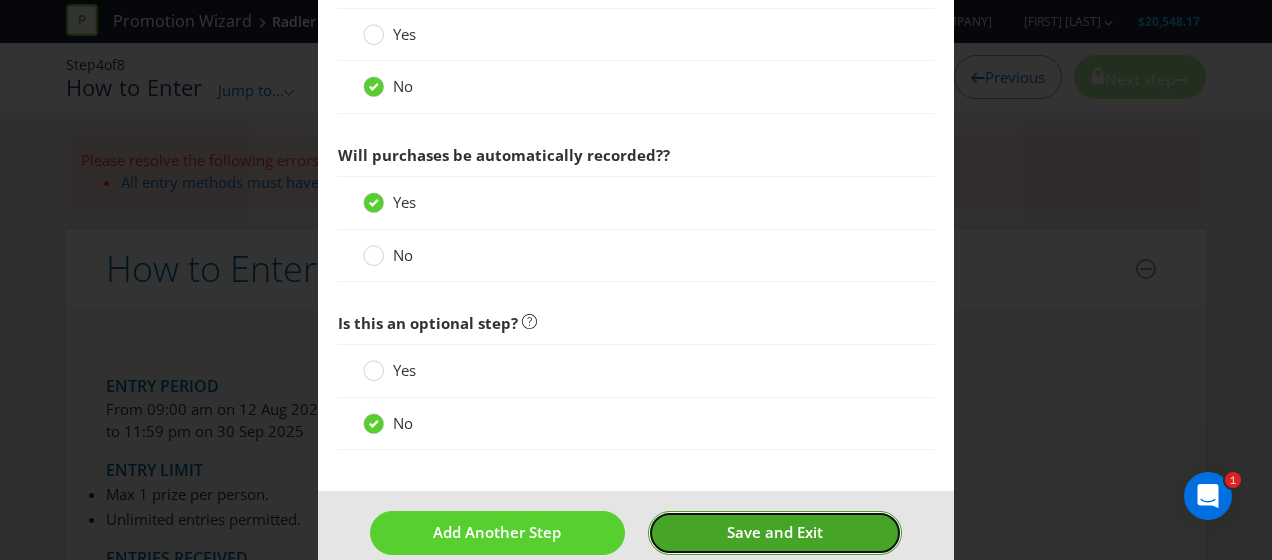 click on "Save and Exit" at bounding box center (775, 532) 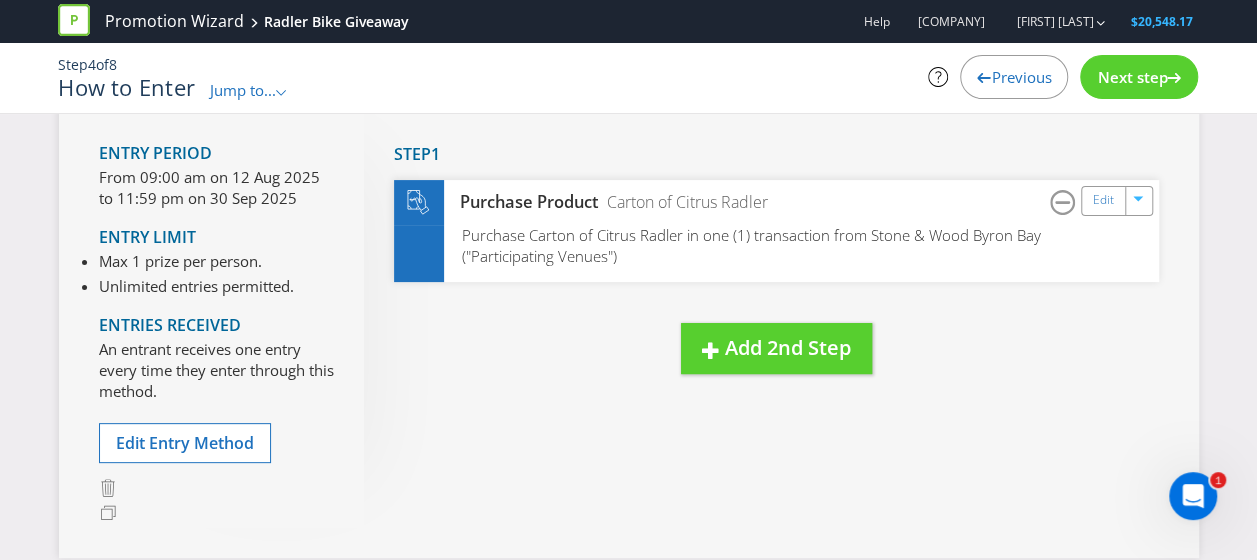 scroll, scrollTop: 138, scrollLeft: 0, axis: vertical 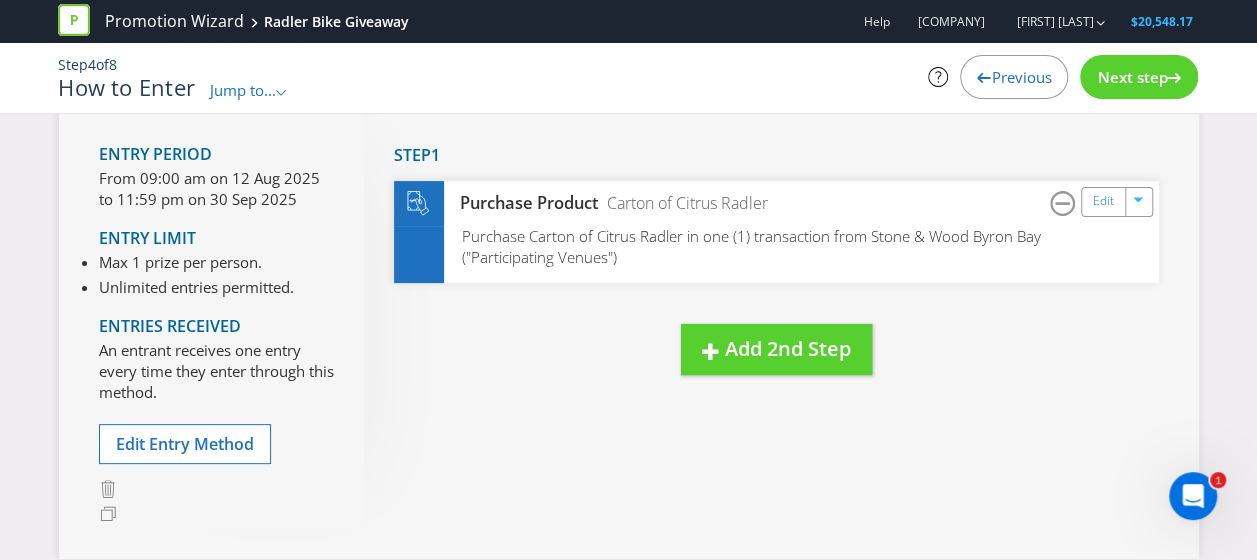 click on "Next step" at bounding box center (1132, 77) 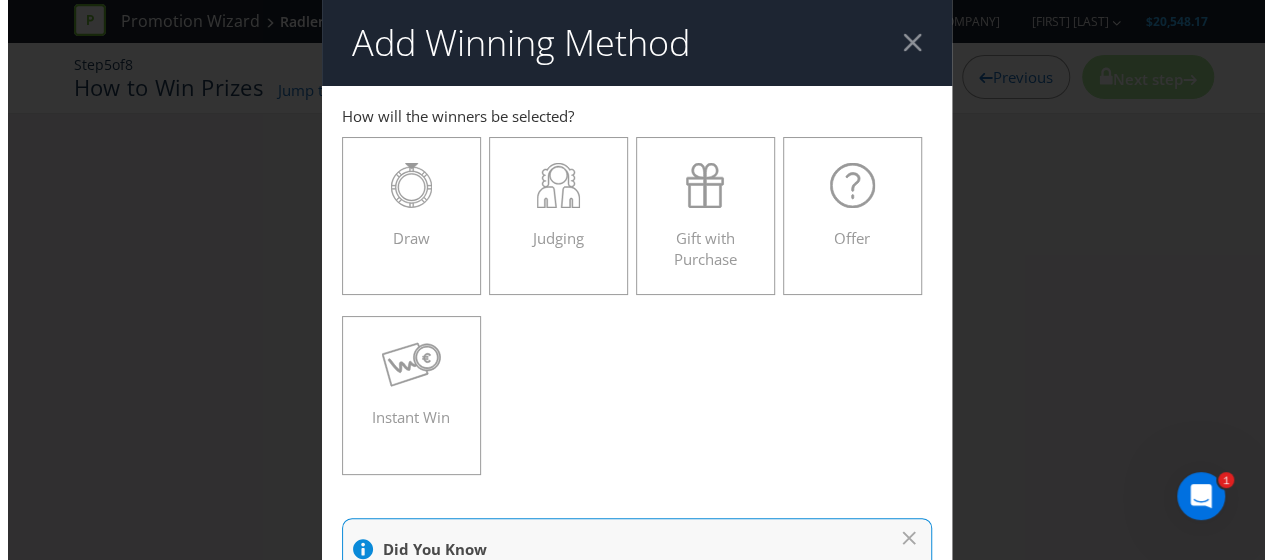 scroll, scrollTop: 0, scrollLeft: 0, axis: both 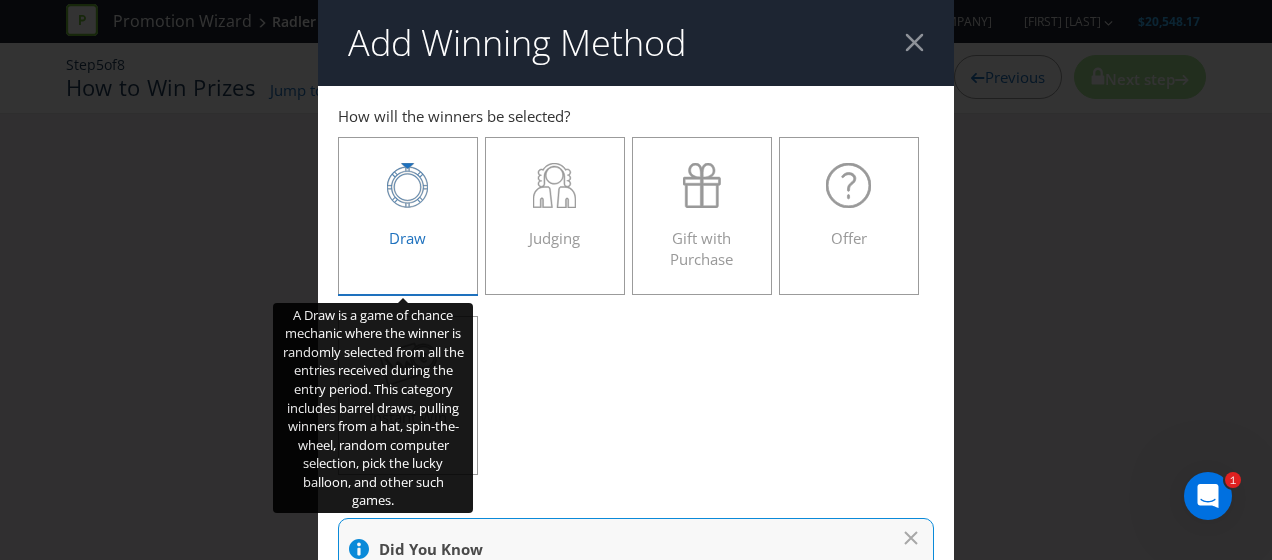 click 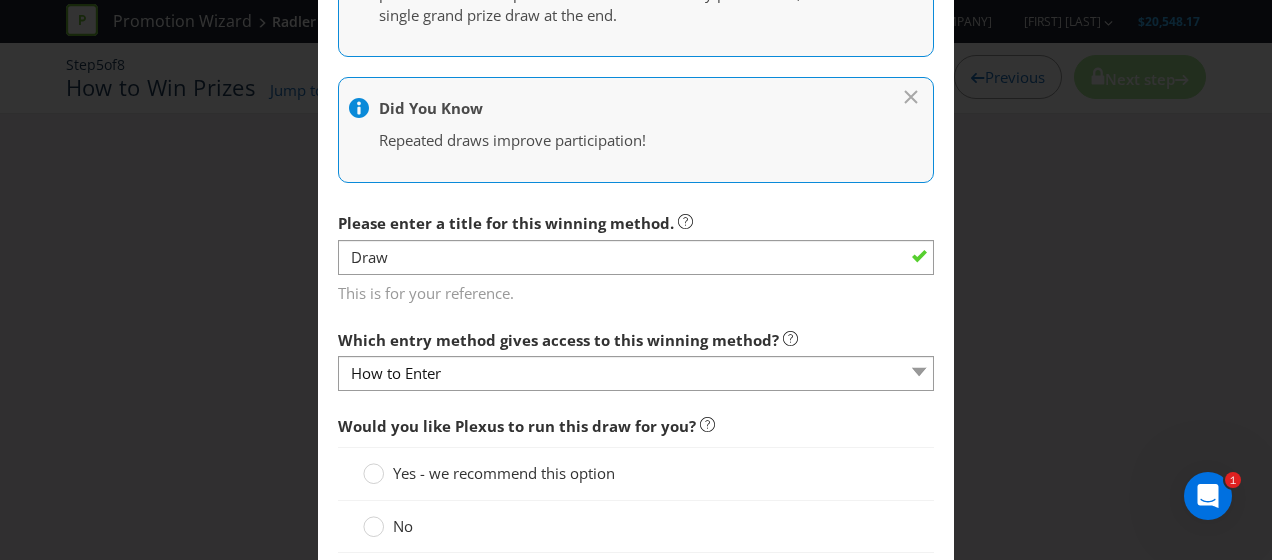 scroll, scrollTop: 588, scrollLeft: 0, axis: vertical 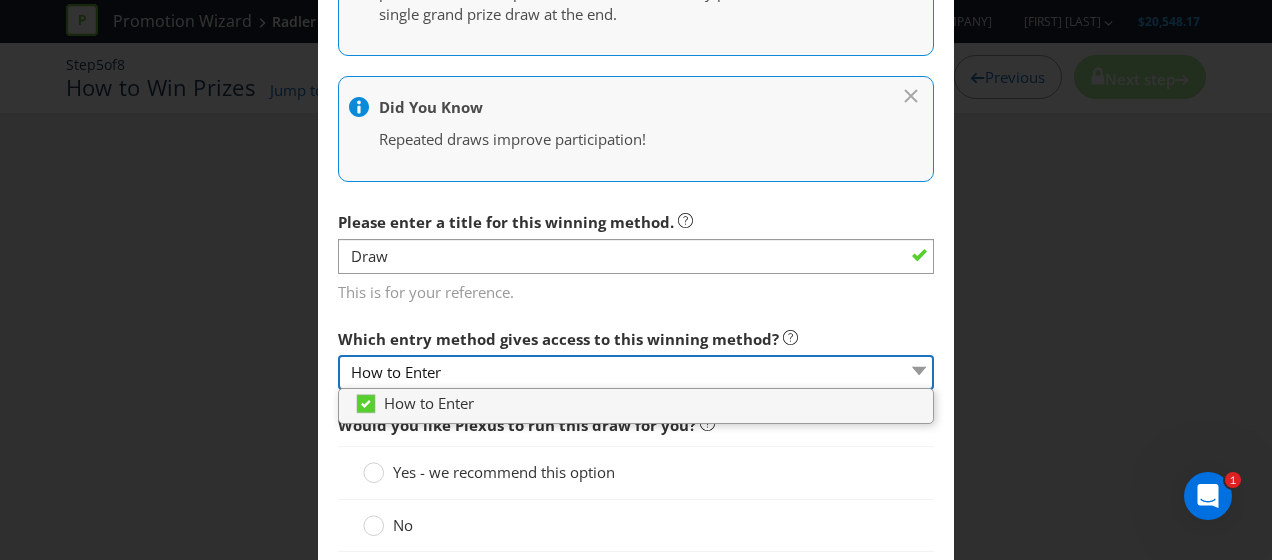click on "How to Enter" at bounding box center (636, 372) 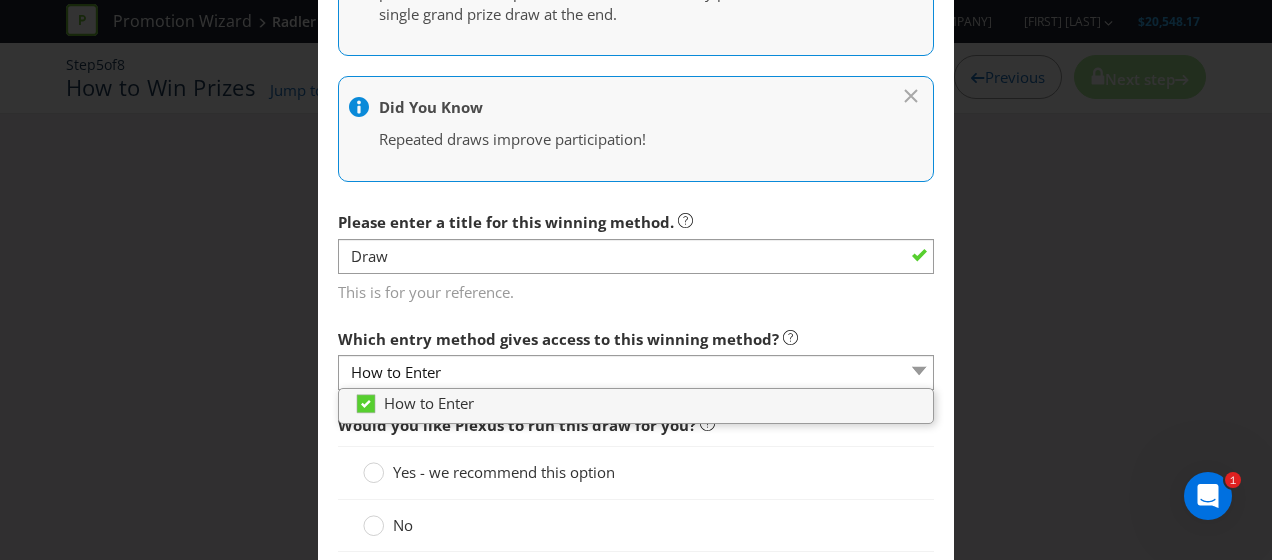 click on "Yes - we recommend this option" at bounding box center (636, 472) 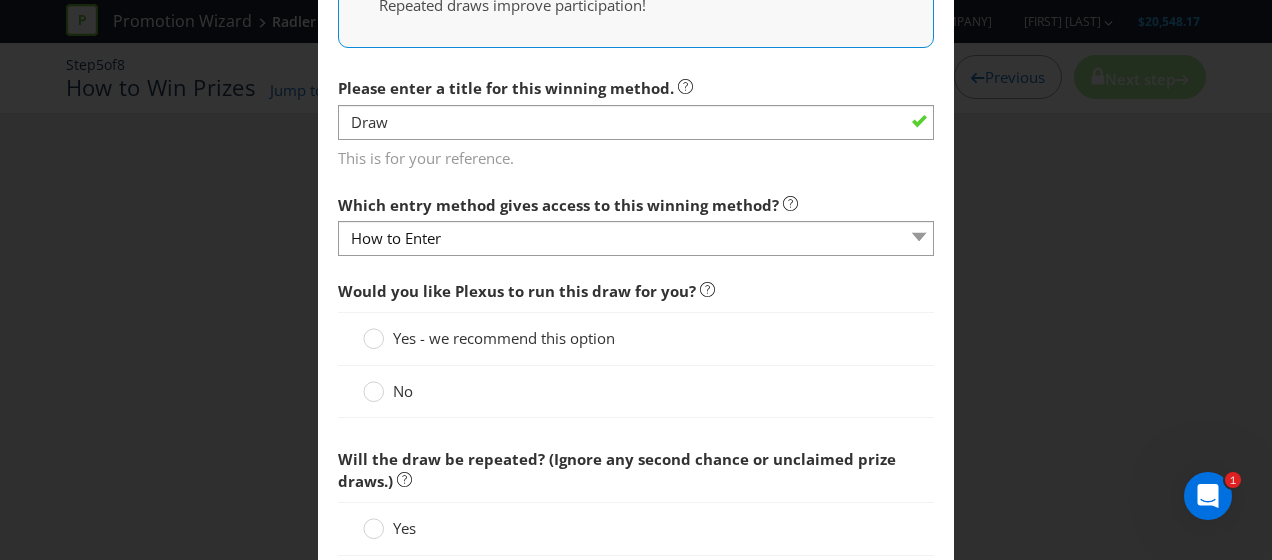 scroll, scrollTop: 731, scrollLeft: 0, axis: vertical 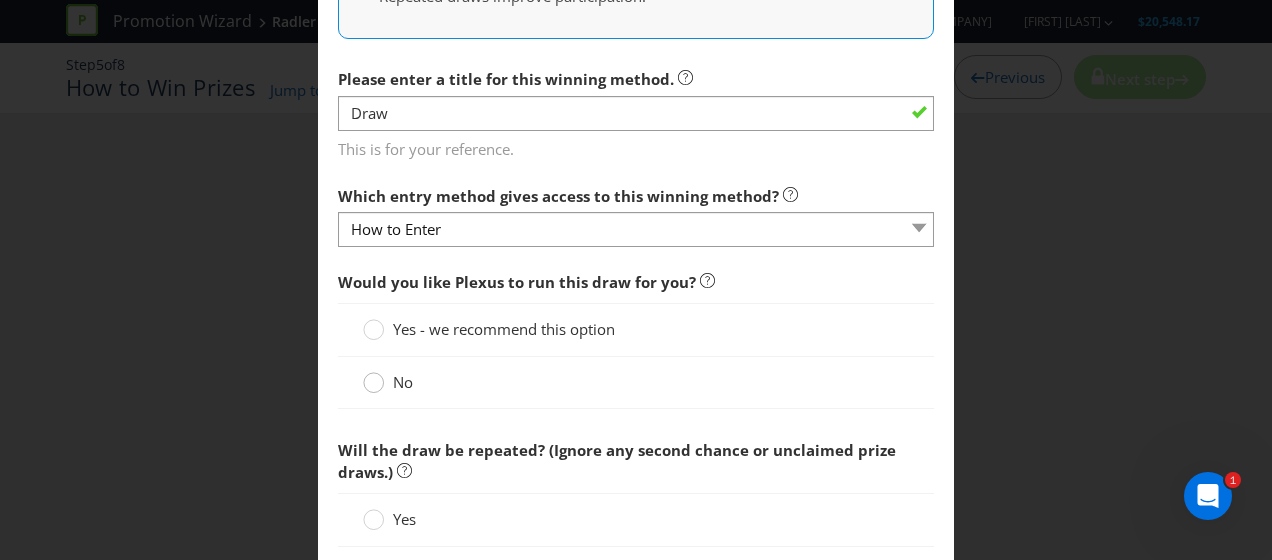 click at bounding box center (374, 376) 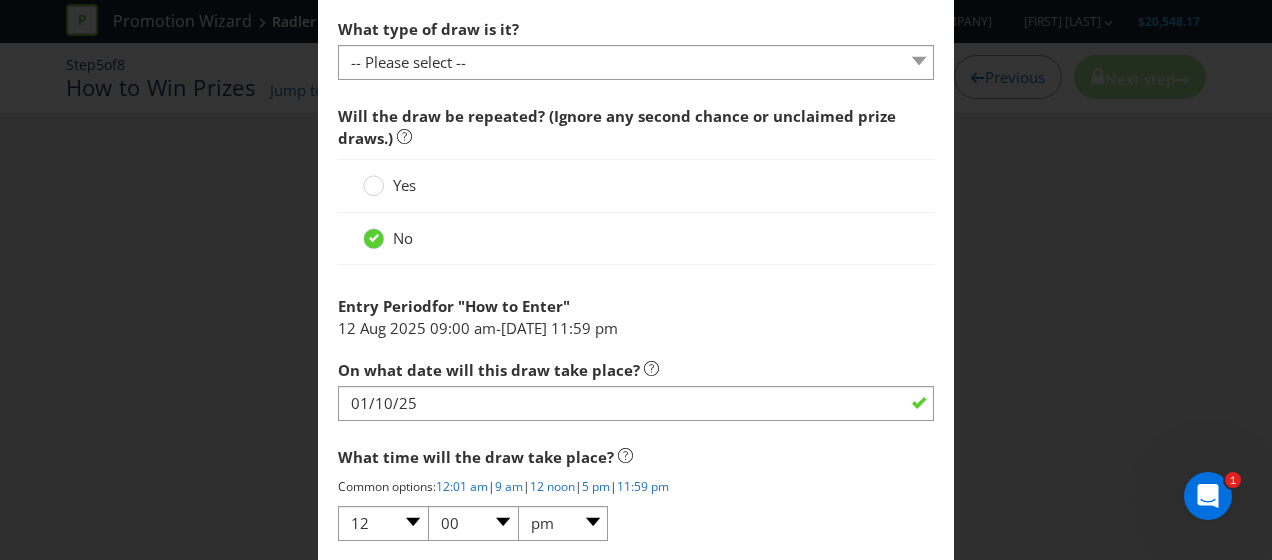 scroll, scrollTop: 1692, scrollLeft: 0, axis: vertical 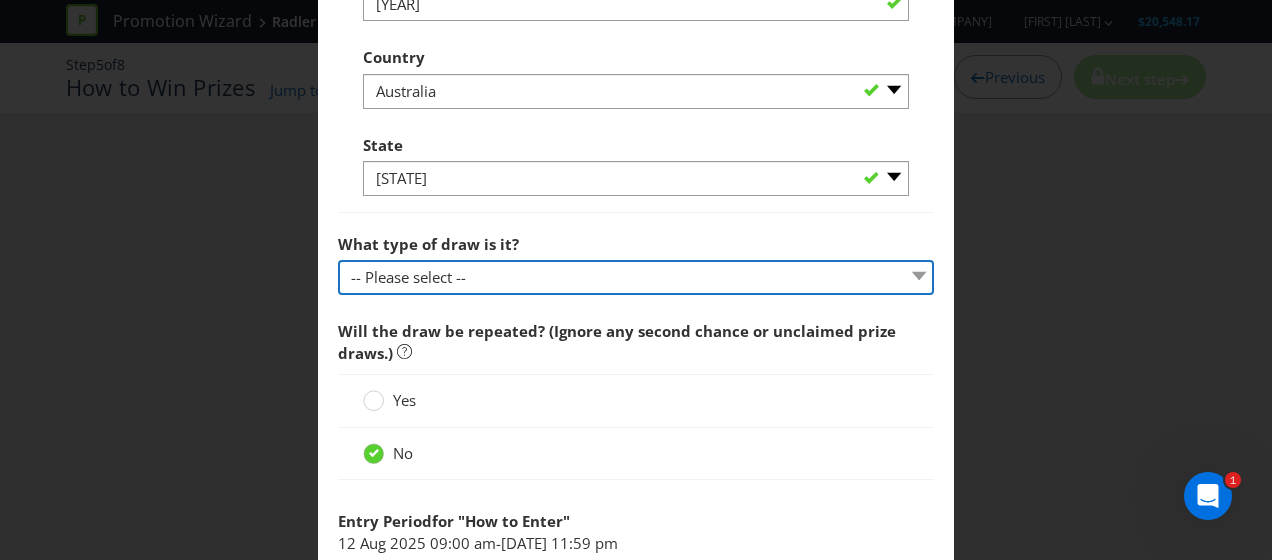 click on "-- Please select -- Computerised random selection Barrel draw Don't specify Other (please specify)" at bounding box center [636, 277] 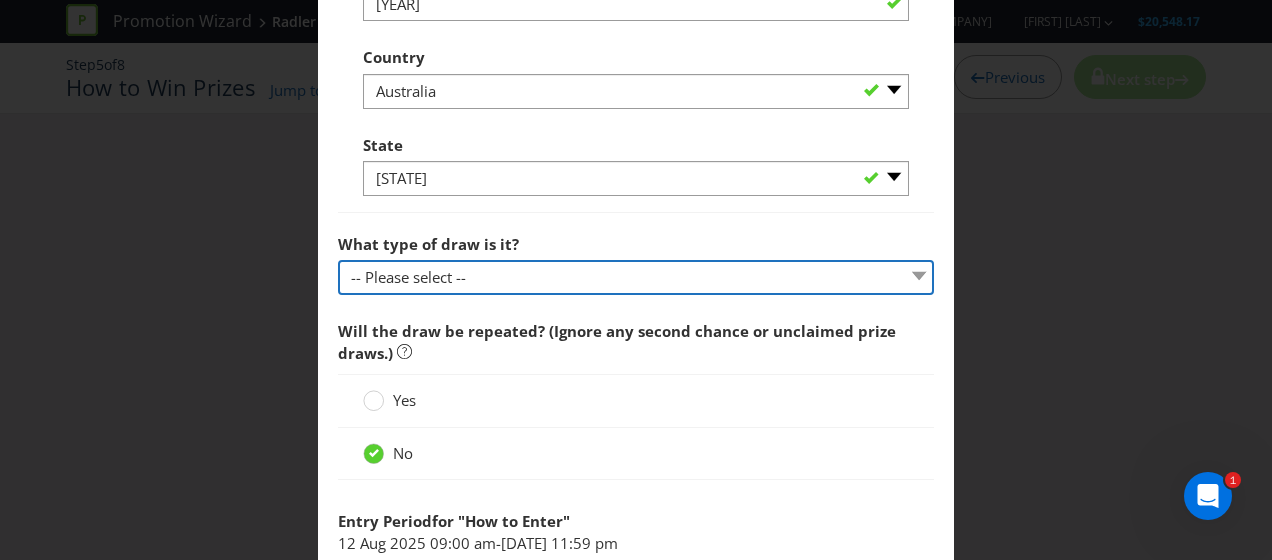 select on "BARREL_DRAW" 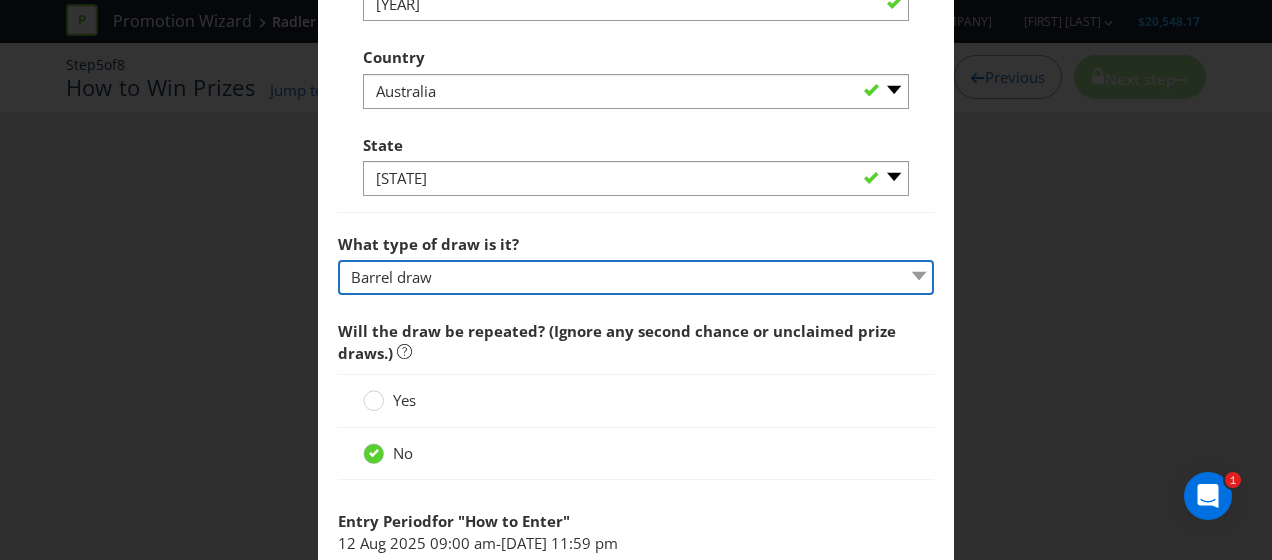 click on "-- Please select -- Computerised random selection Barrel draw Don't specify Other (please specify)" at bounding box center (636, 277) 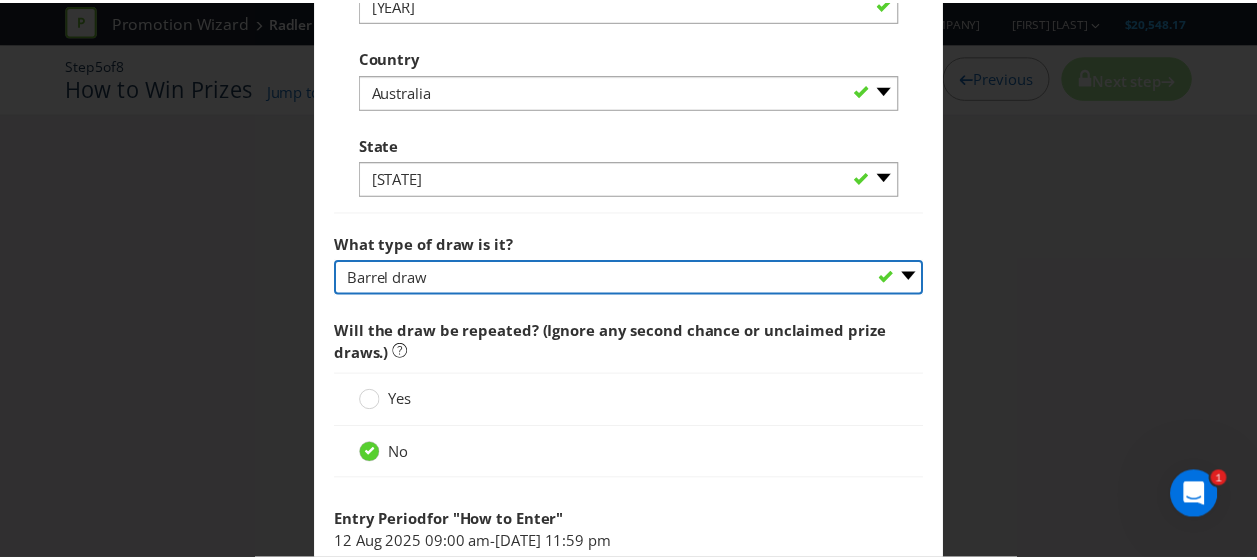 scroll, scrollTop: 2187, scrollLeft: 0, axis: vertical 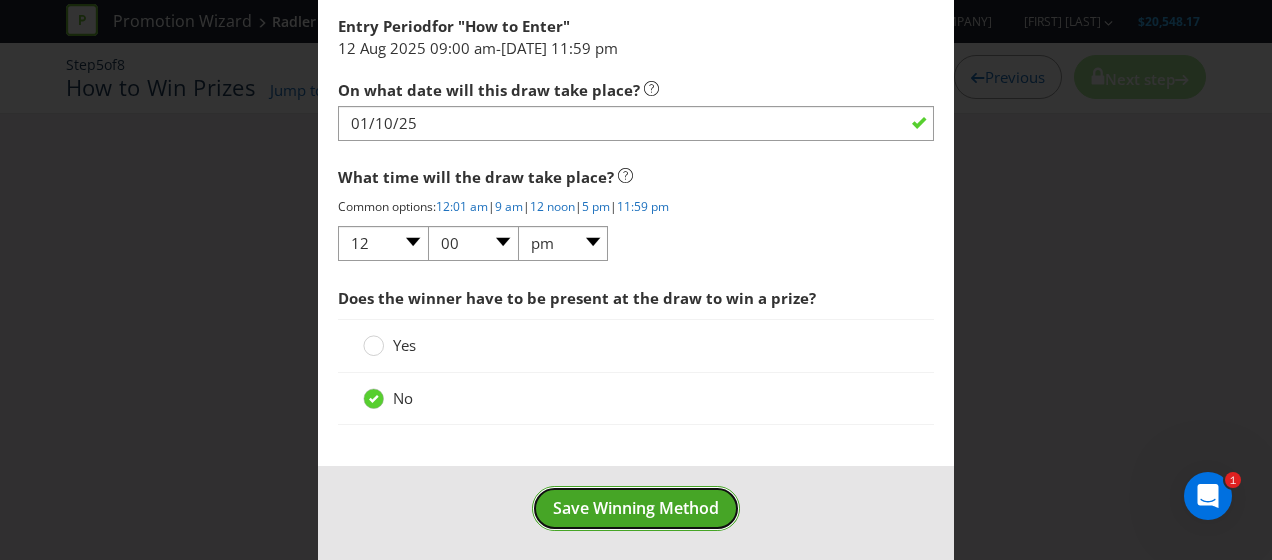 click on "Save Winning Method" at bounding box center (636, 508) 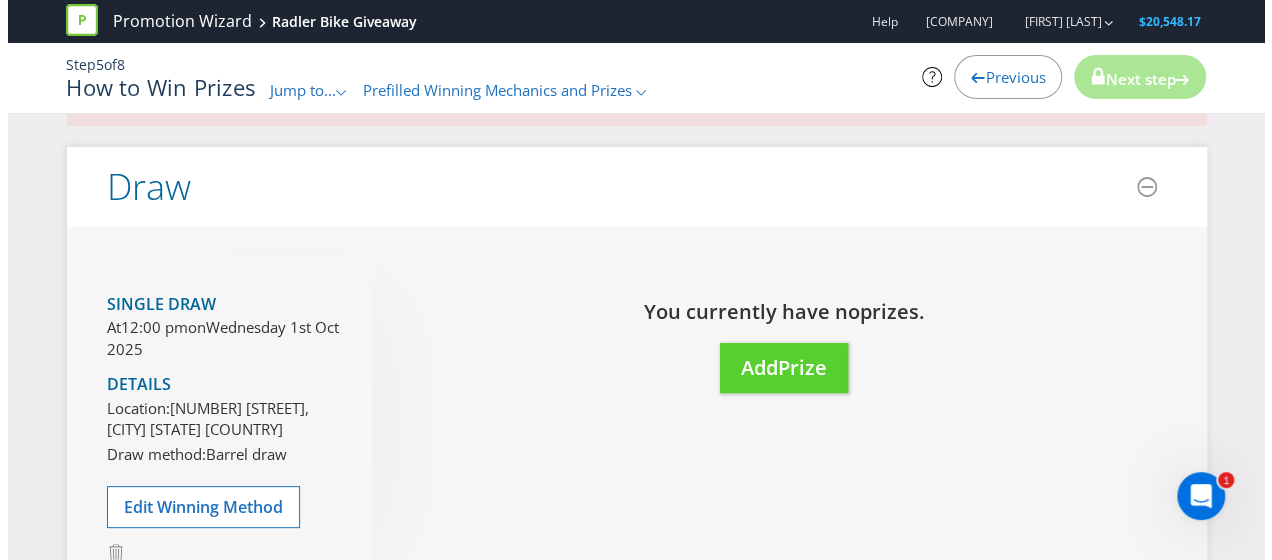 scroll, scrollTop: 83, scrollLeft: 0, axis: vertical 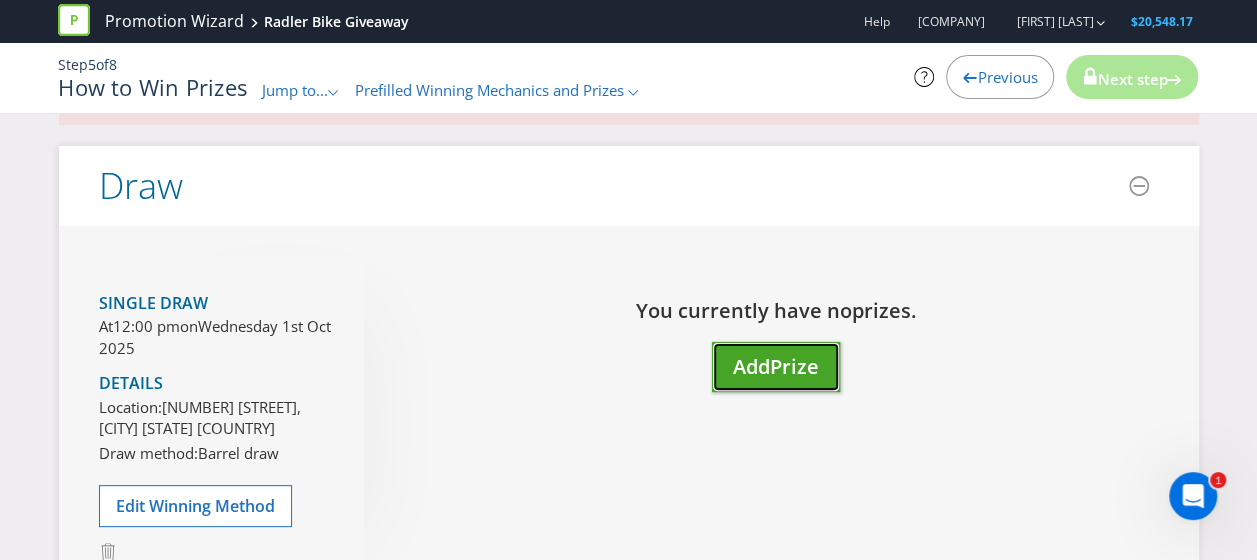 click on "Prize" at bounding box center [794, 366] 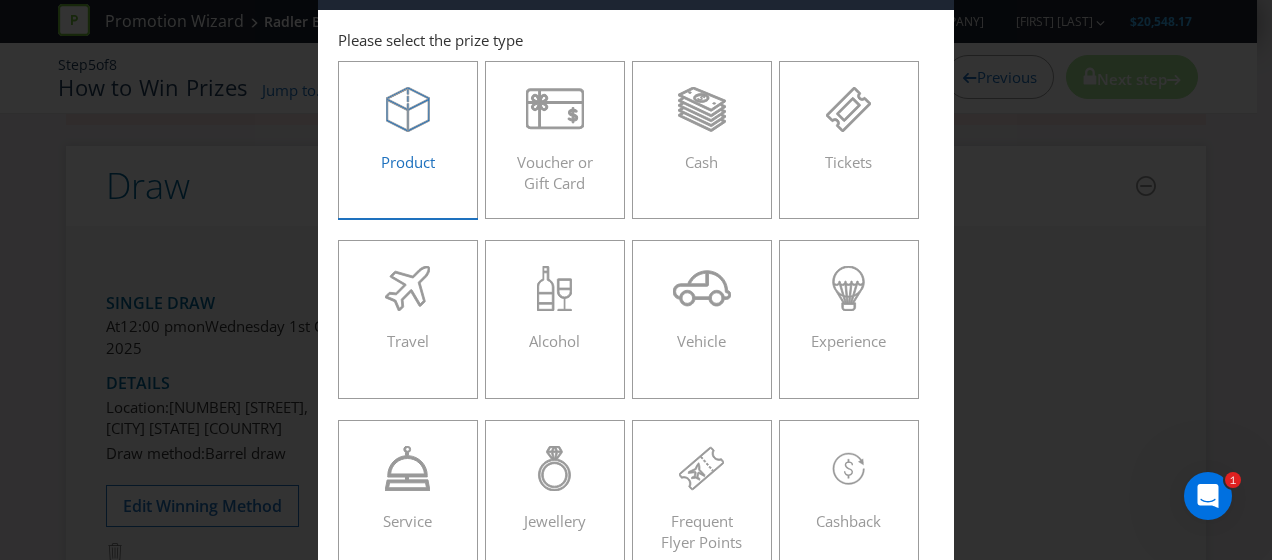 scroll, scrollTop: 0, scrollLeft: 0, axis: both 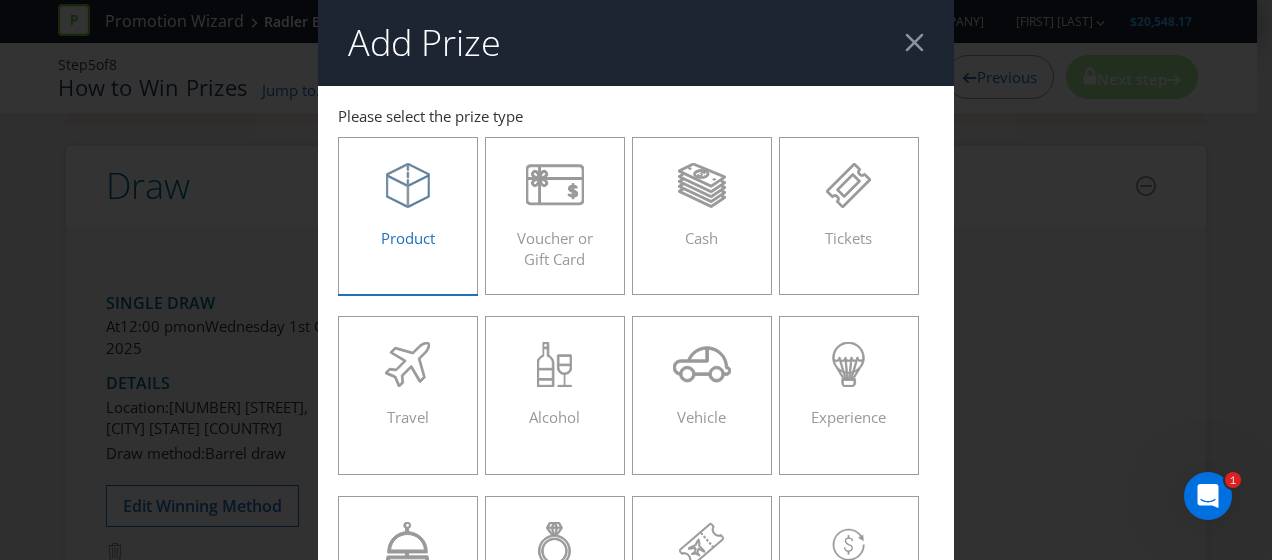 click on "Product" at bounding box center (408, 238) 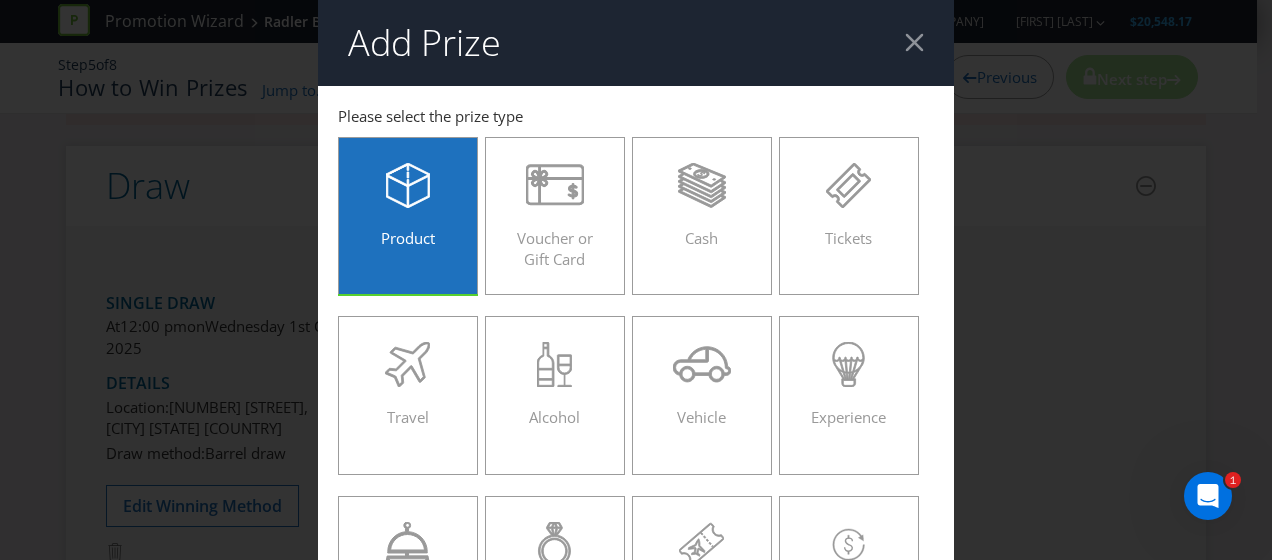click on "Product" at bounding box center (408, 238) 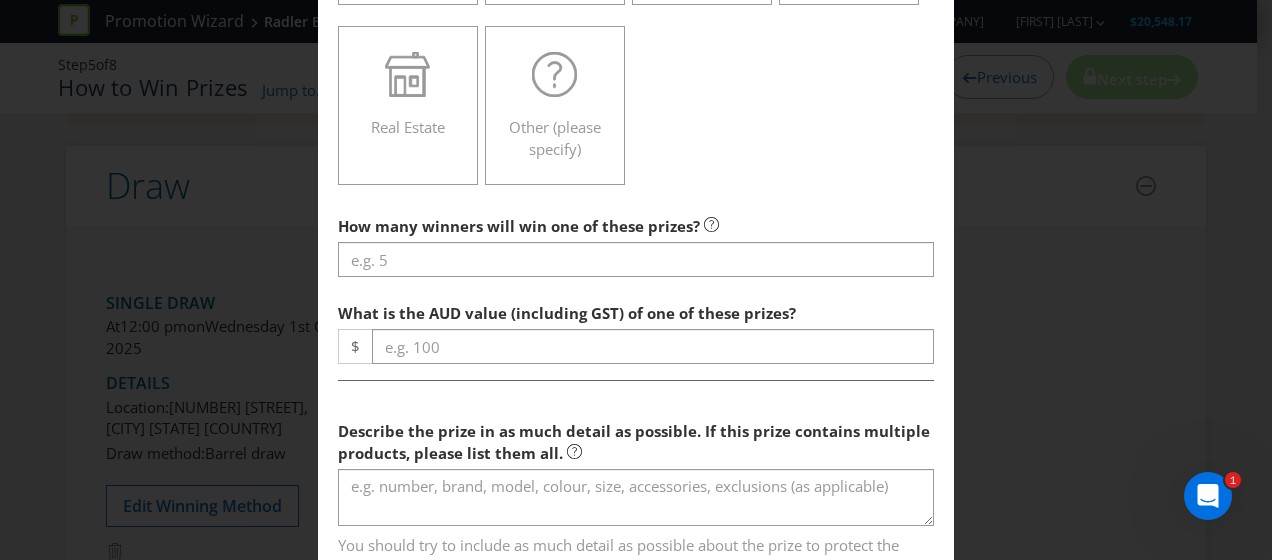 scroll, scrollTop: 652, scrollLeft: 0, axis: vertical 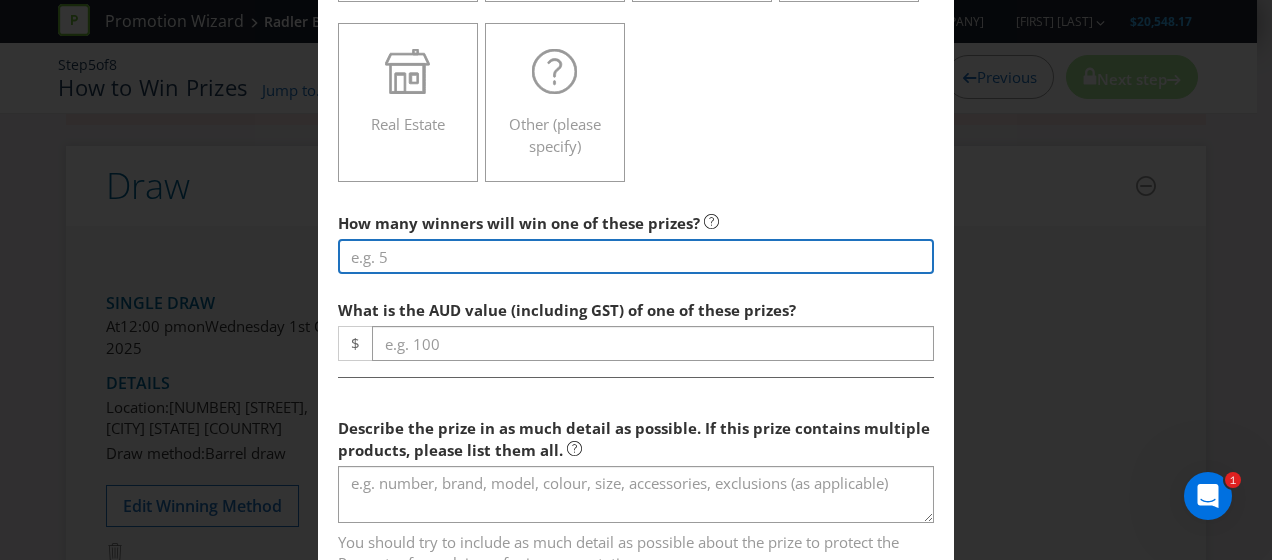 click at bounding box center [636, 256] 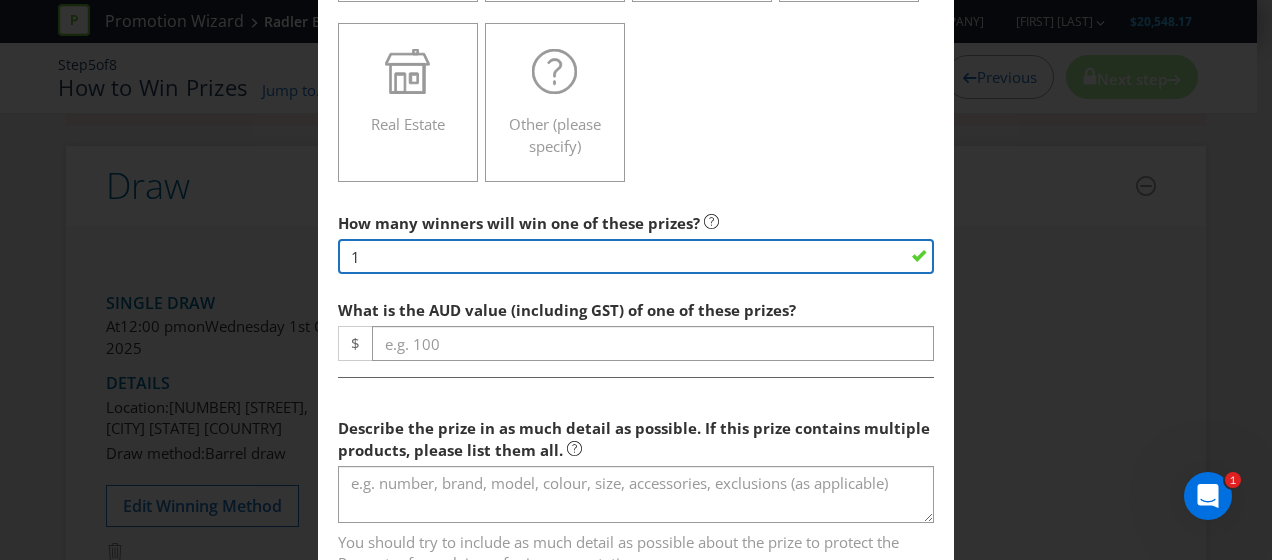 type on "1" 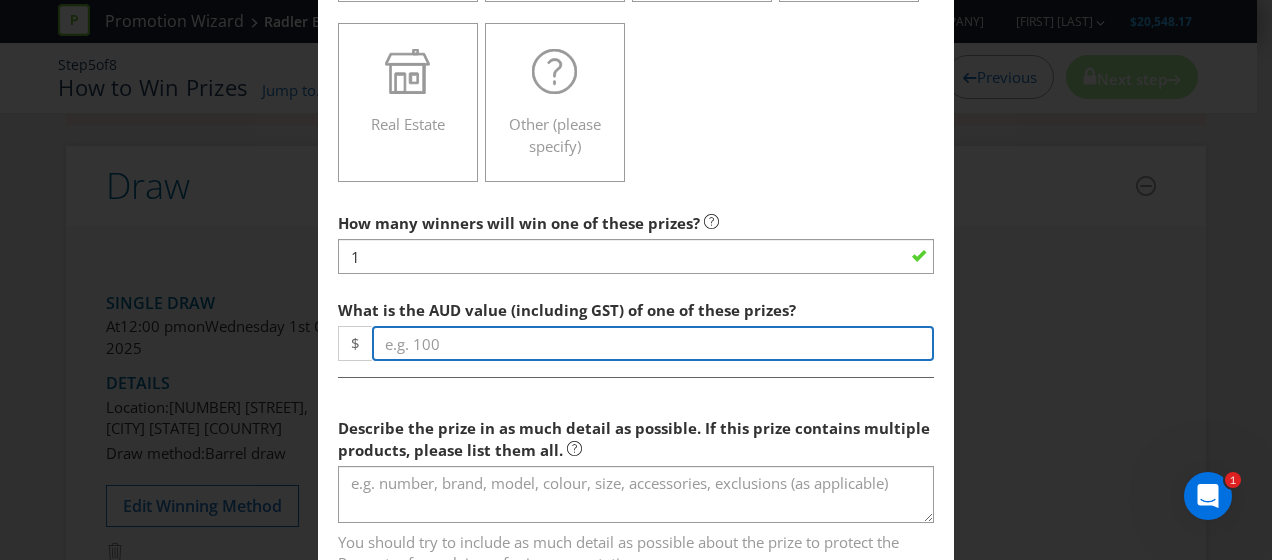 click at bounding box center [653, 343] 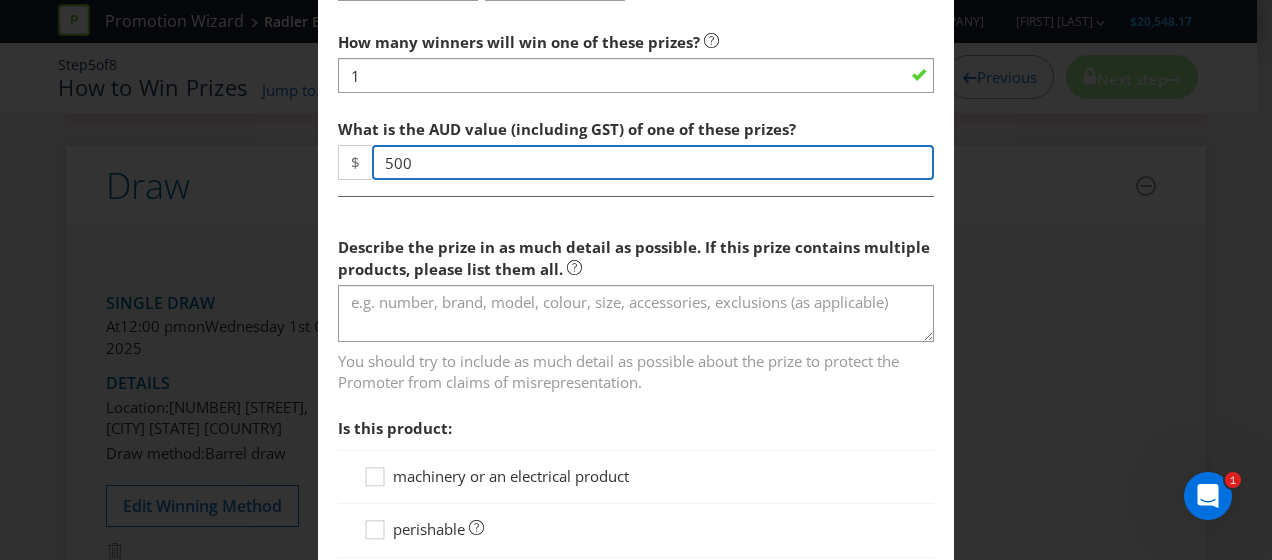 scroll, scrollTop: 835, scrollLeft: 0, axis: vertical 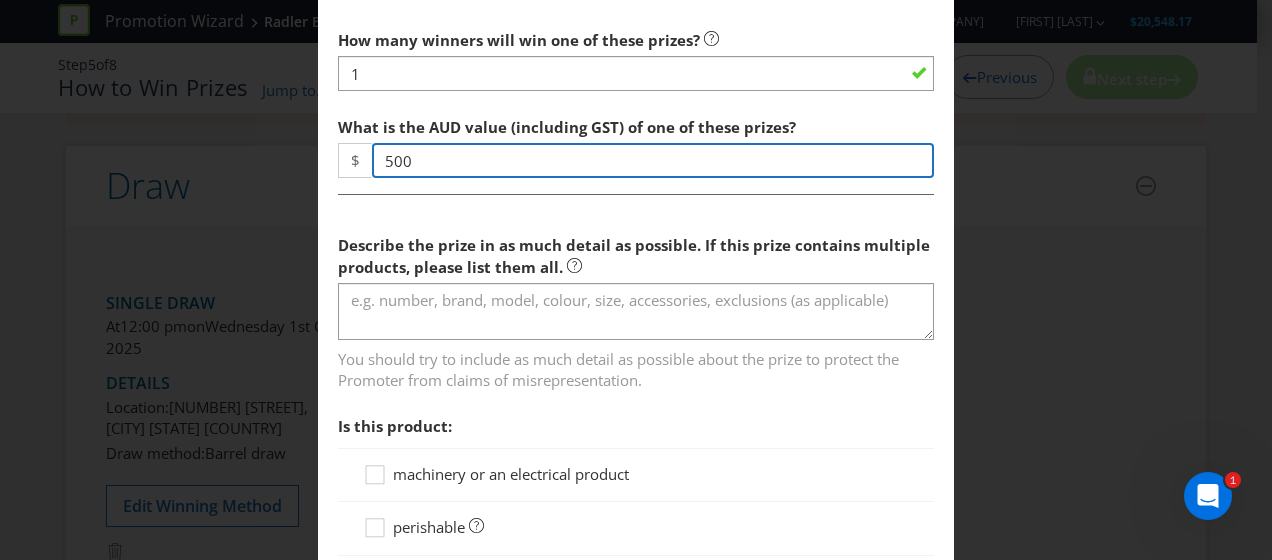 type on "500" 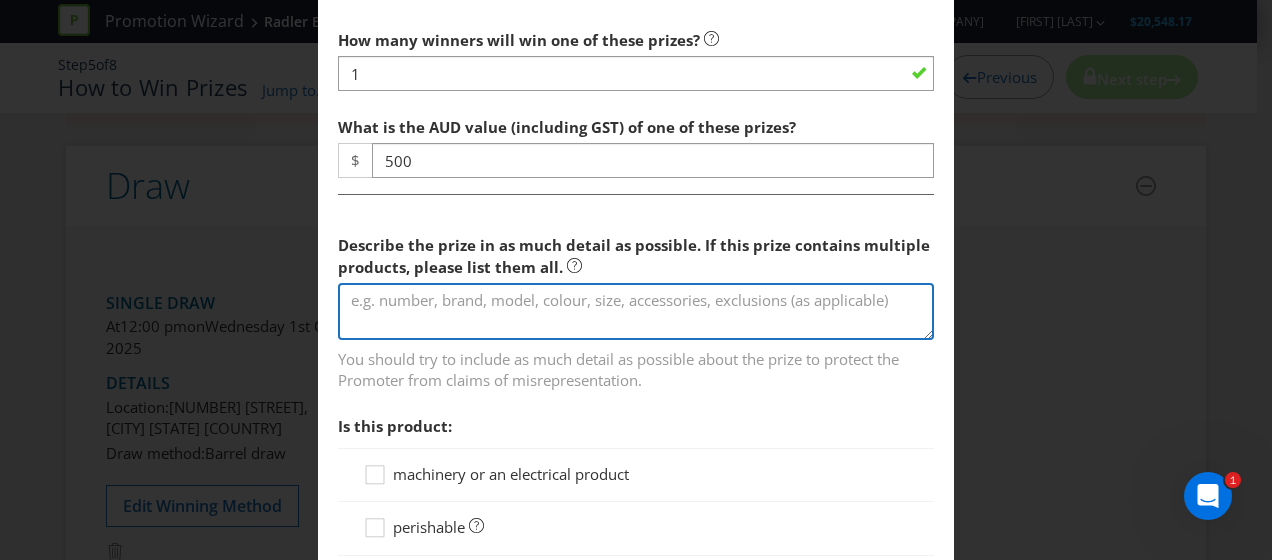 click at bounding box center (636, 311) 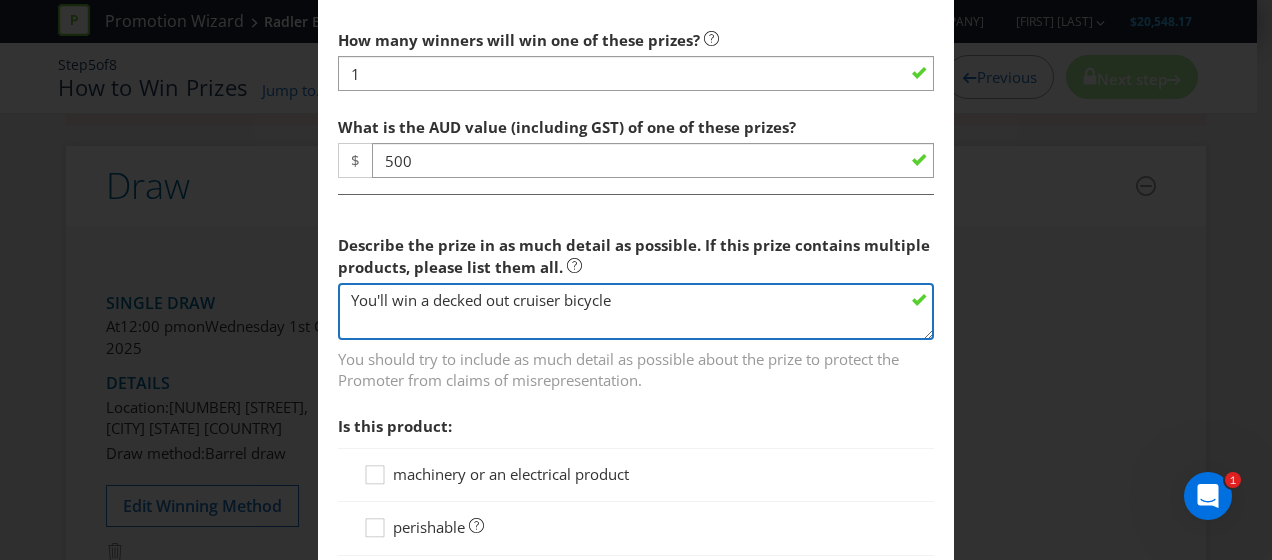 type on "You'll win a decked out cruiser bicycle" 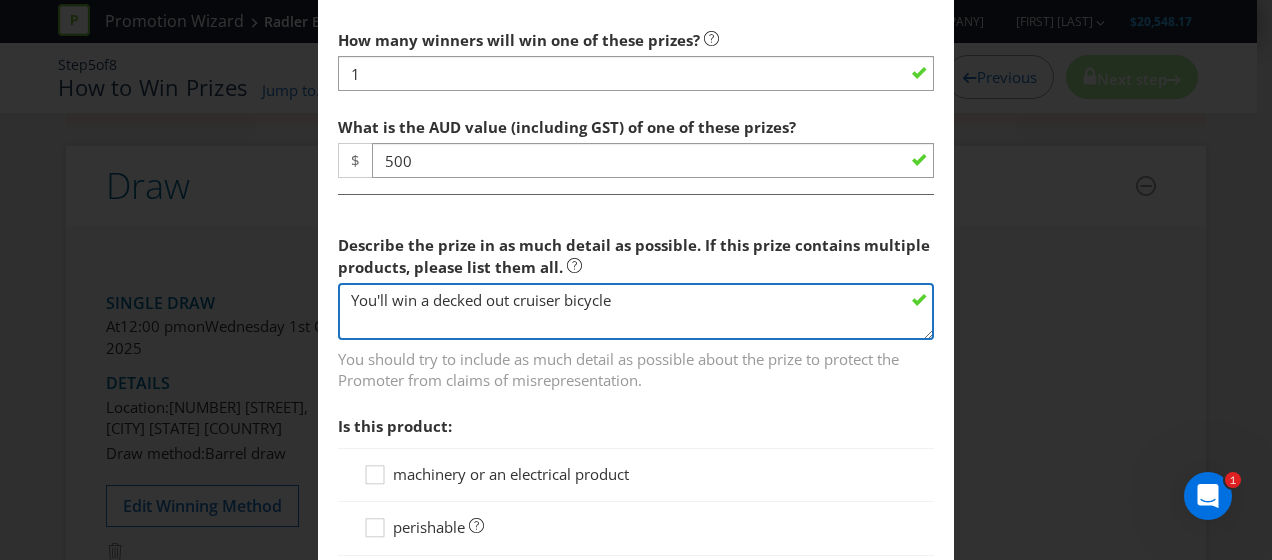 click on "You'll win a decked out cruiser bicycle" at bounding box center [636, 311] 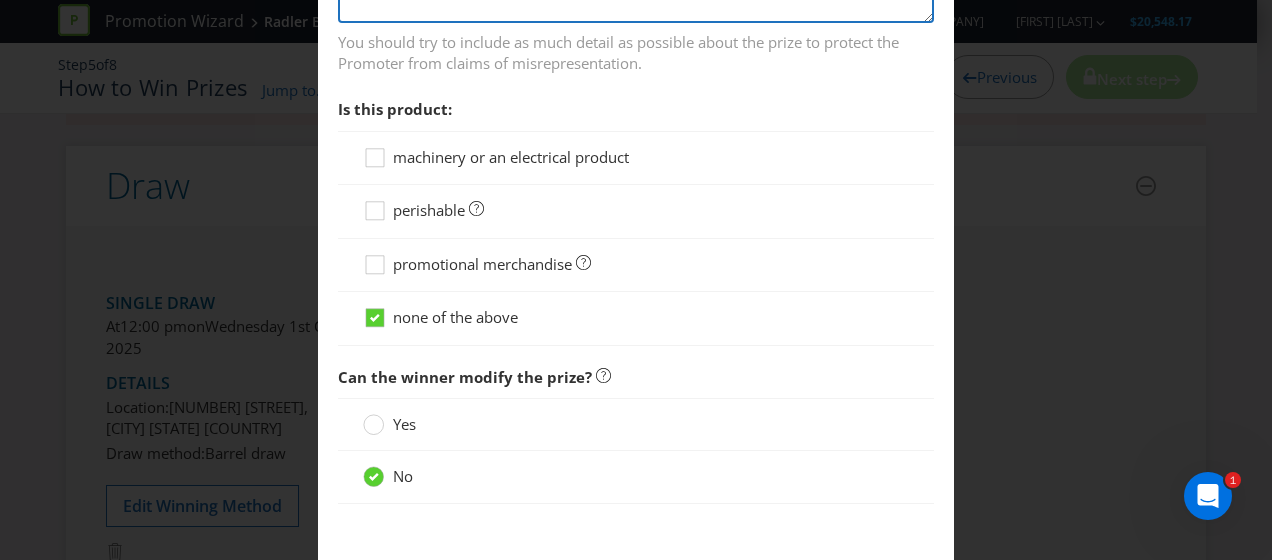 scroll, scrollTop: 1153, scrollLeft: 0, axis: vertical 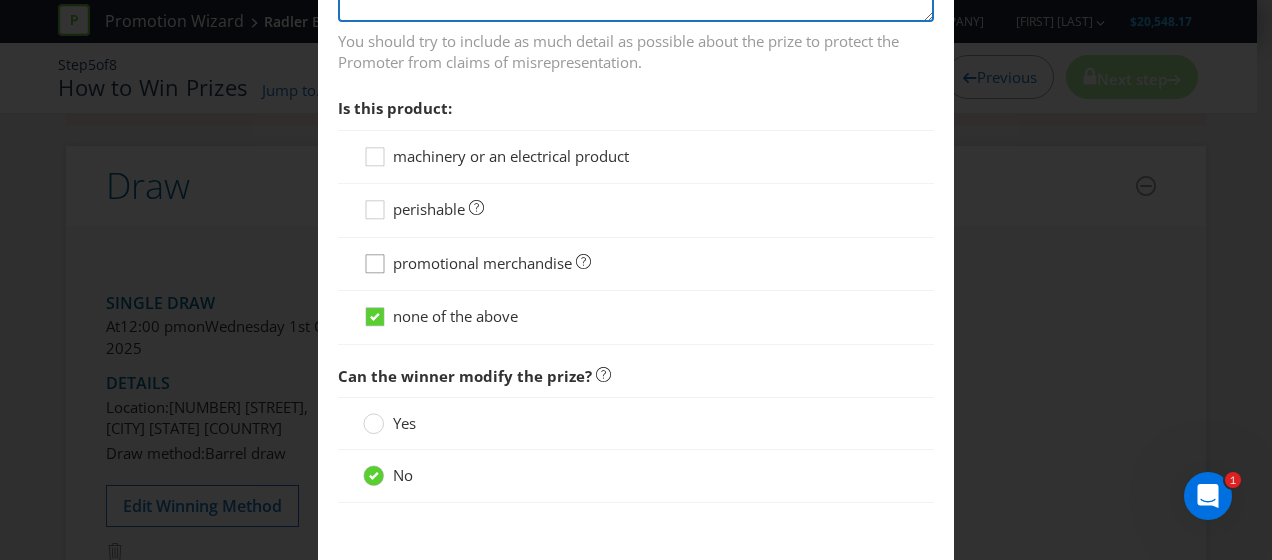 type on "A [BRAND] branded cruiser bicycle." 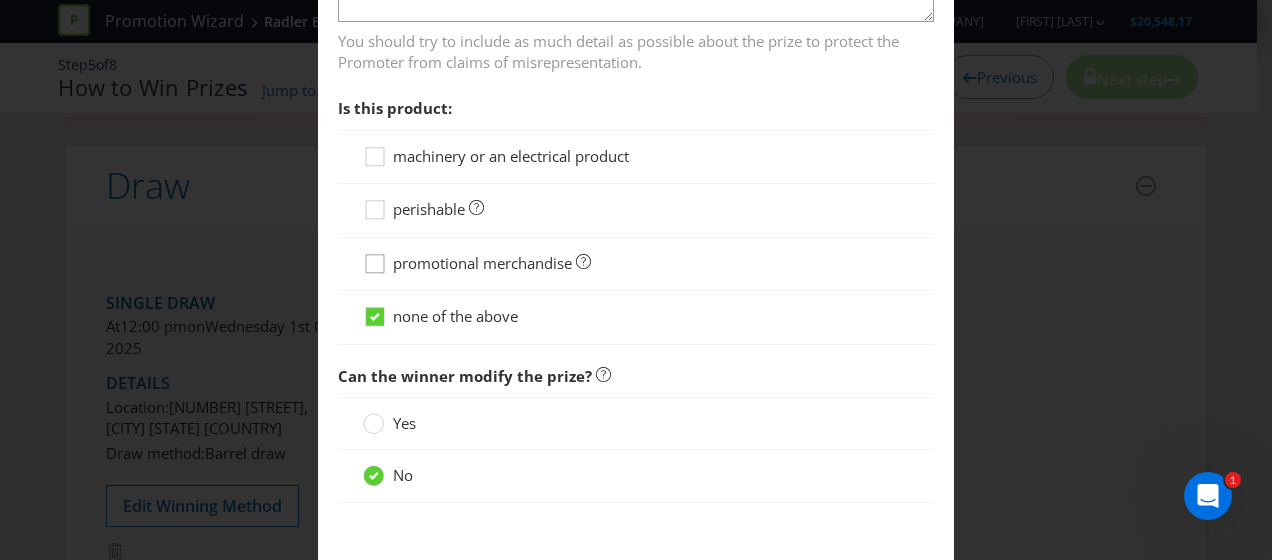click 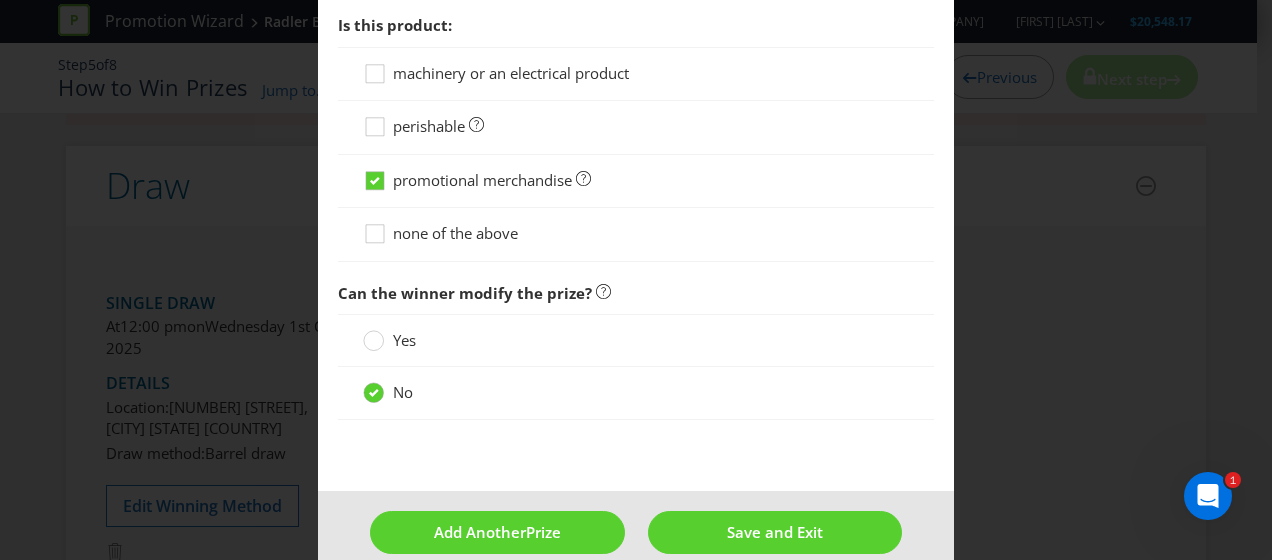 scroll, scrollTop: 1238, scrollLeft: 0, axis: vertical 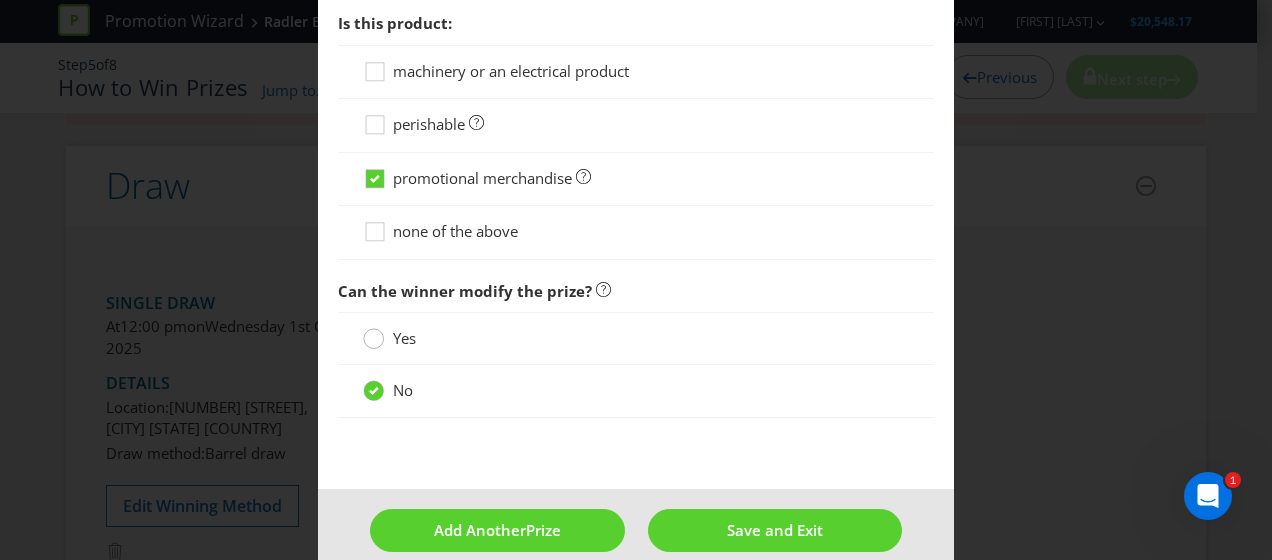 click 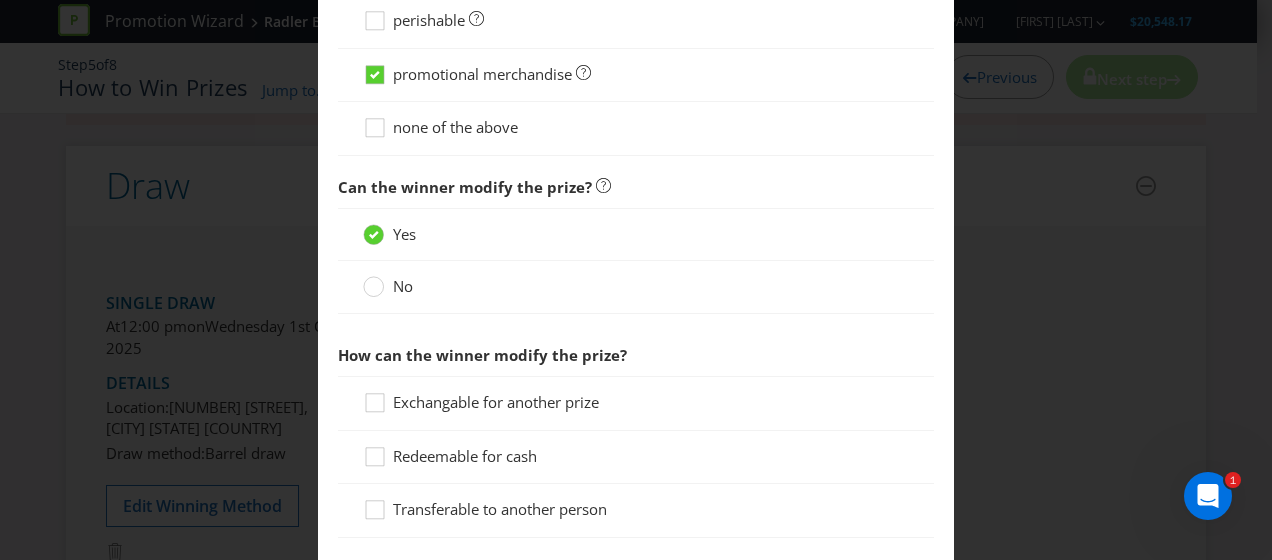 scroll, scrollTop: 1359, scrollLeft: 0, axis: vertical 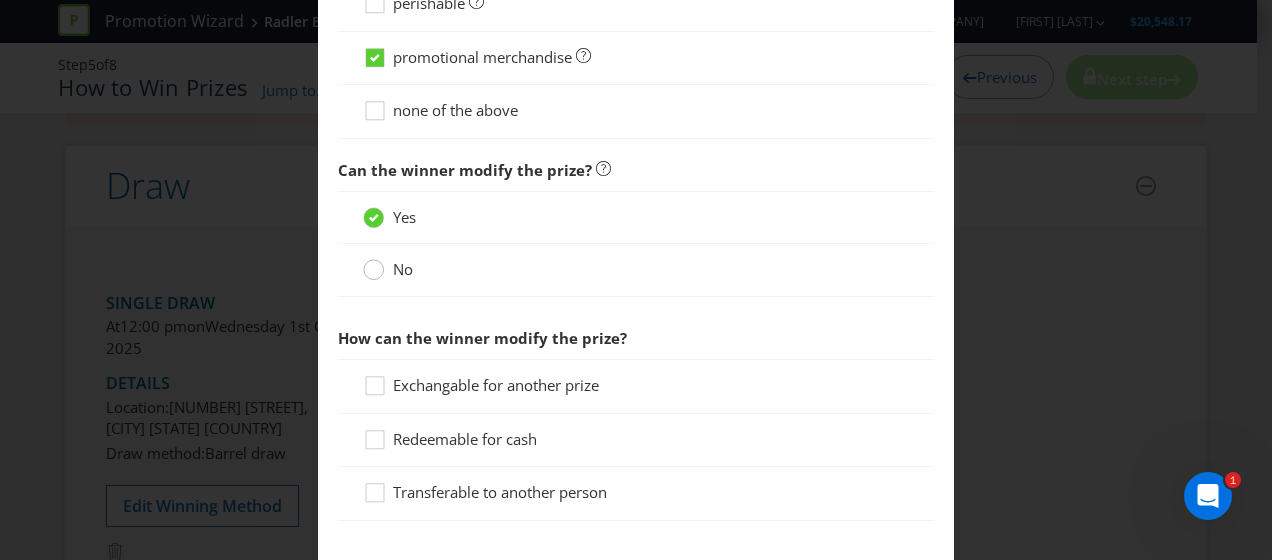 click 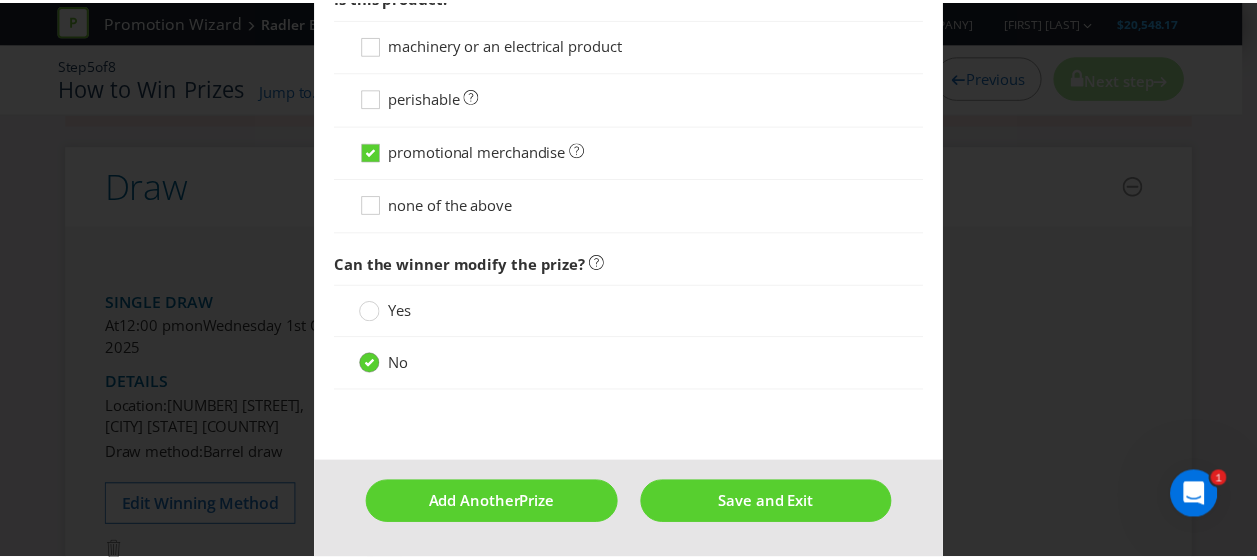scroll, scrollTop: 1258, scrollLeft: 0, axis: vertical 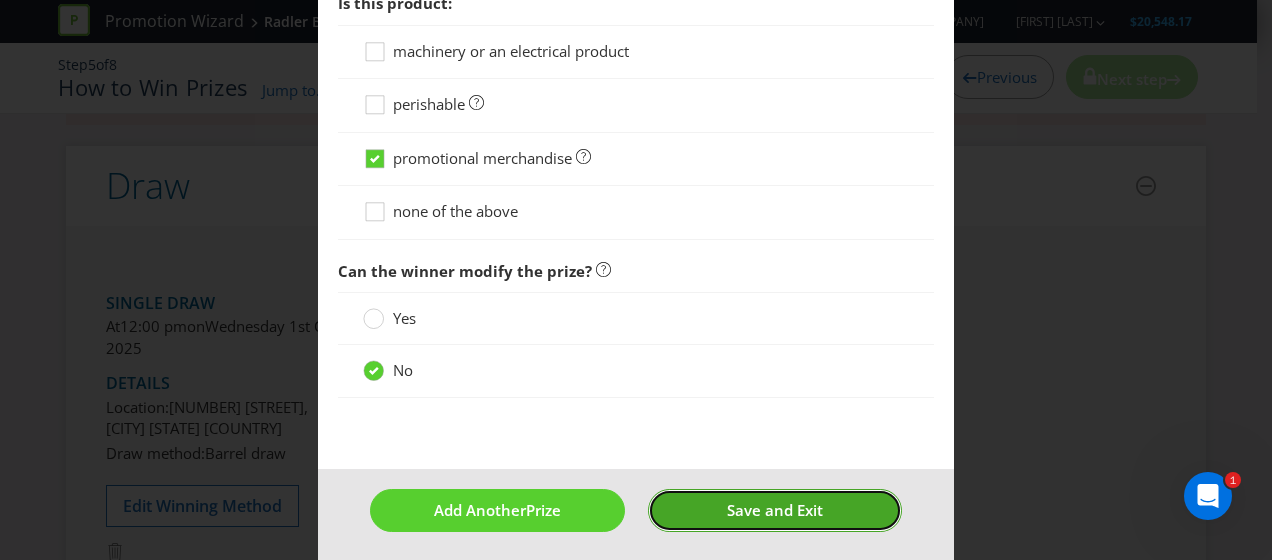 click on "Save and Exit" at bounding box center [775, 510] 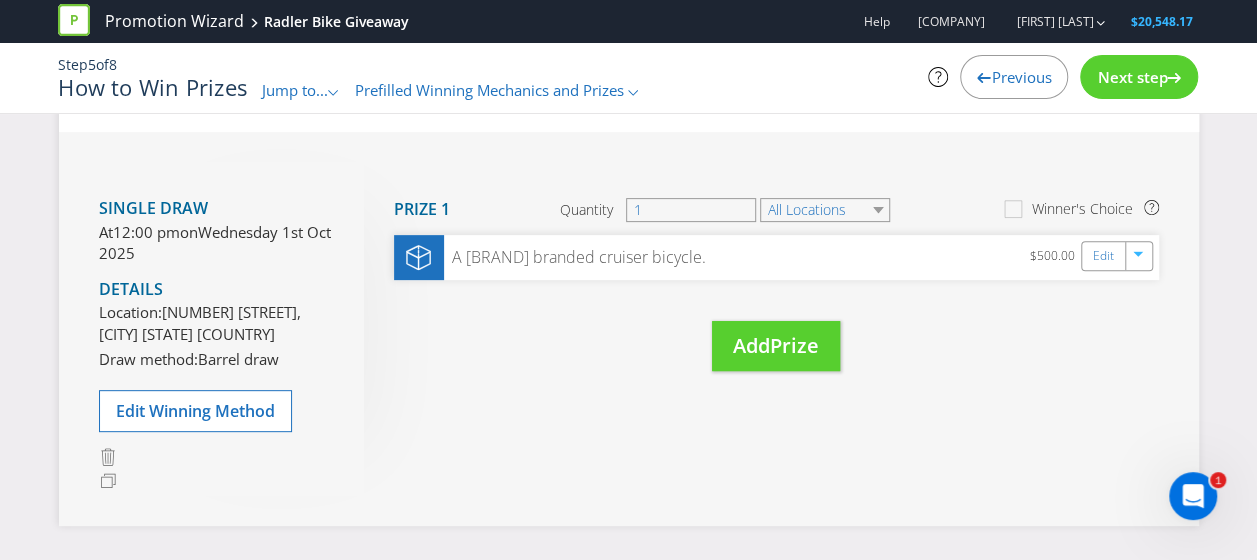 scroll, scrollTop: 235, scrollLeft: 0, axis: vertical 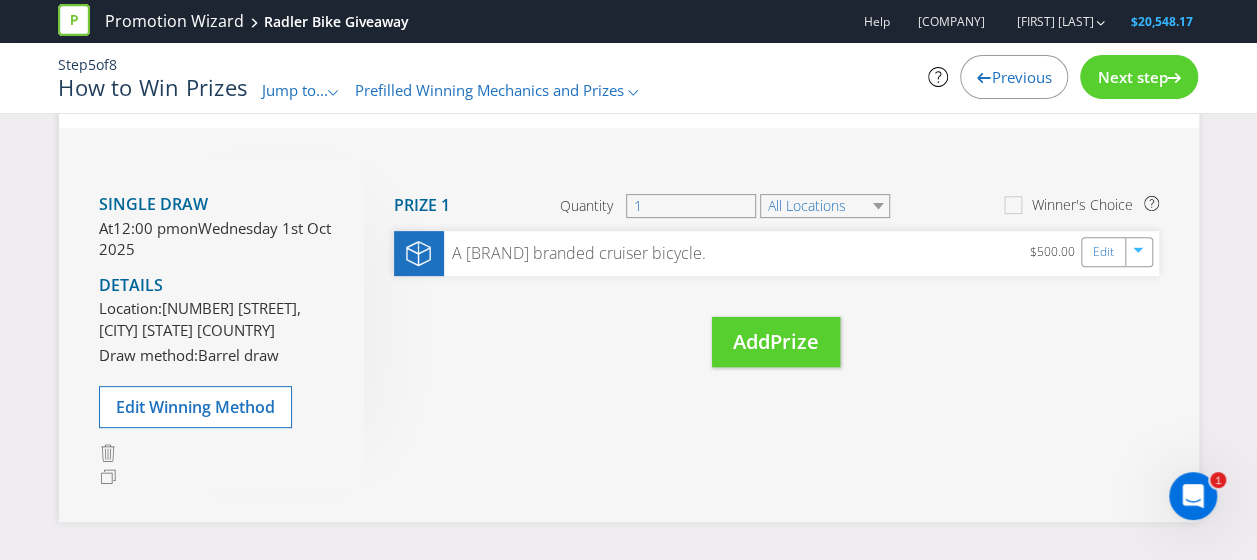 click on "Next step" at bounding box center [1132, 77] 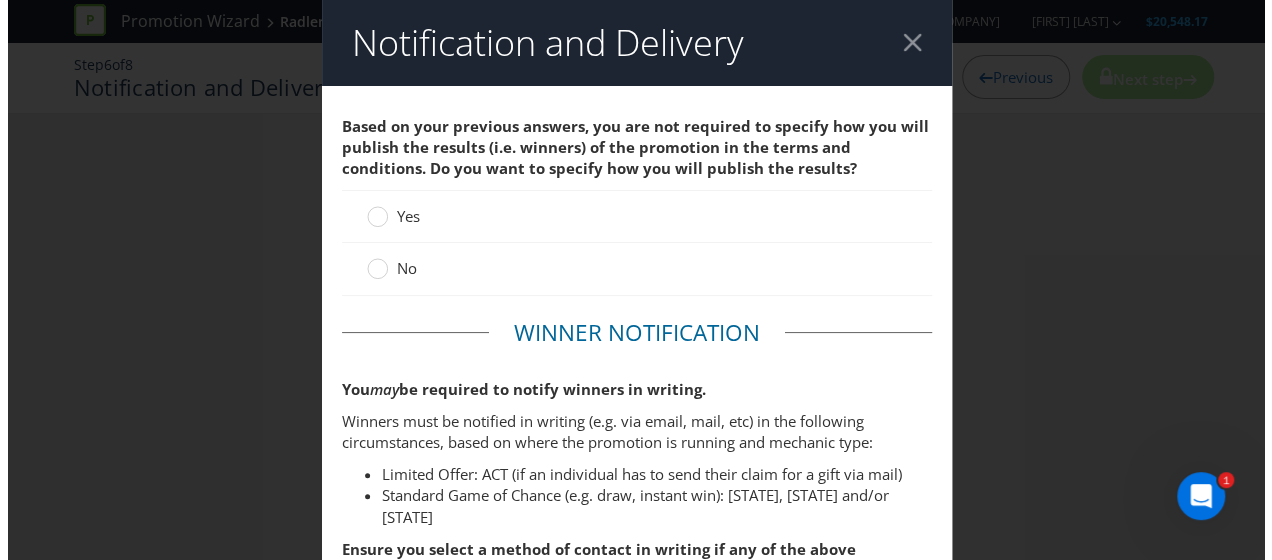 scroll, scrollTop: 0, scrollLeft: 0, axis: both 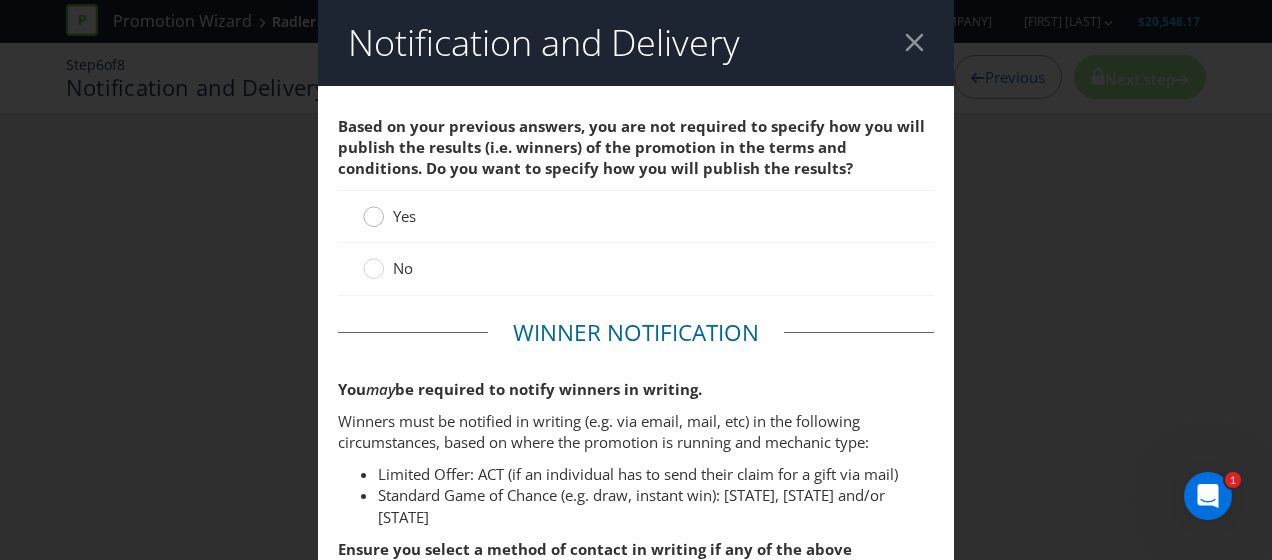 click at bounding box center [374, 210] 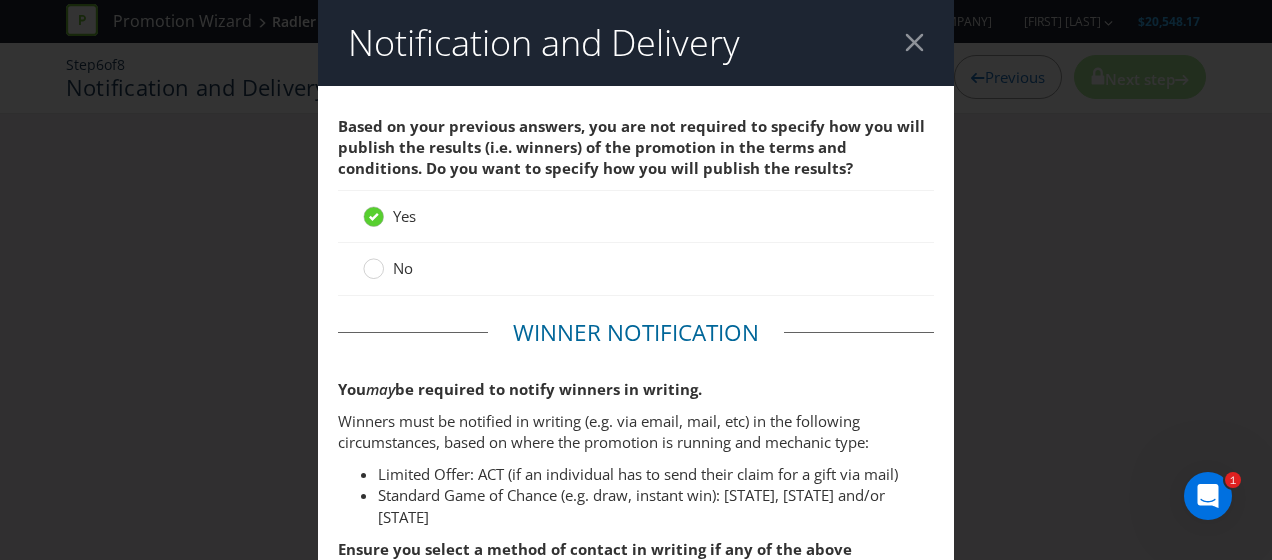 scroll, scrollTop: 318, scrollLeft: 0, axis: vertical 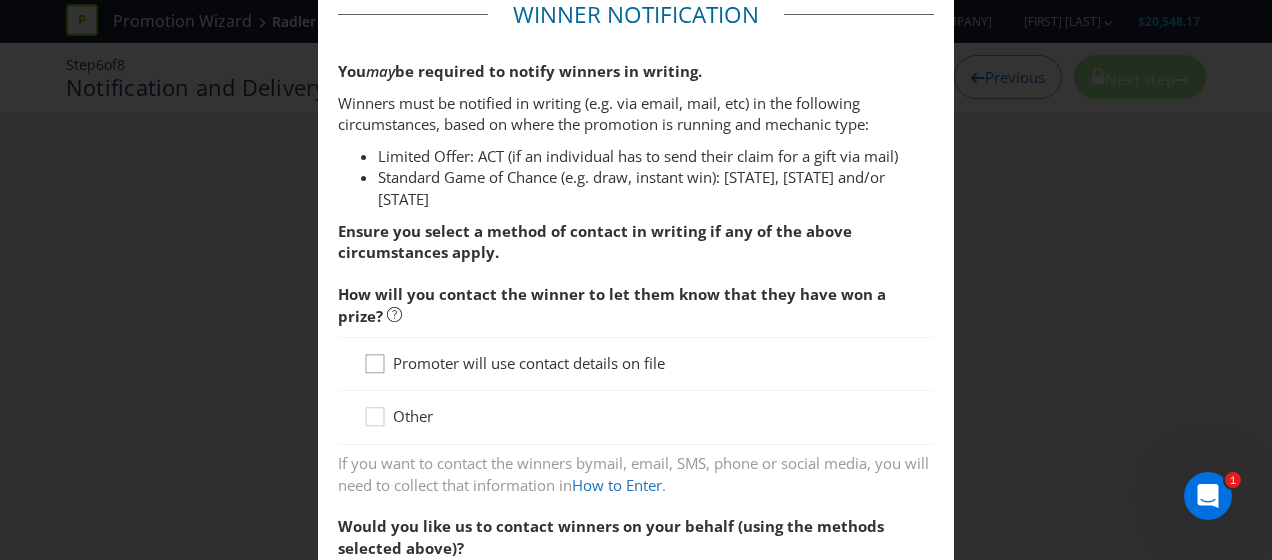 click at bounding box center (375, 357) 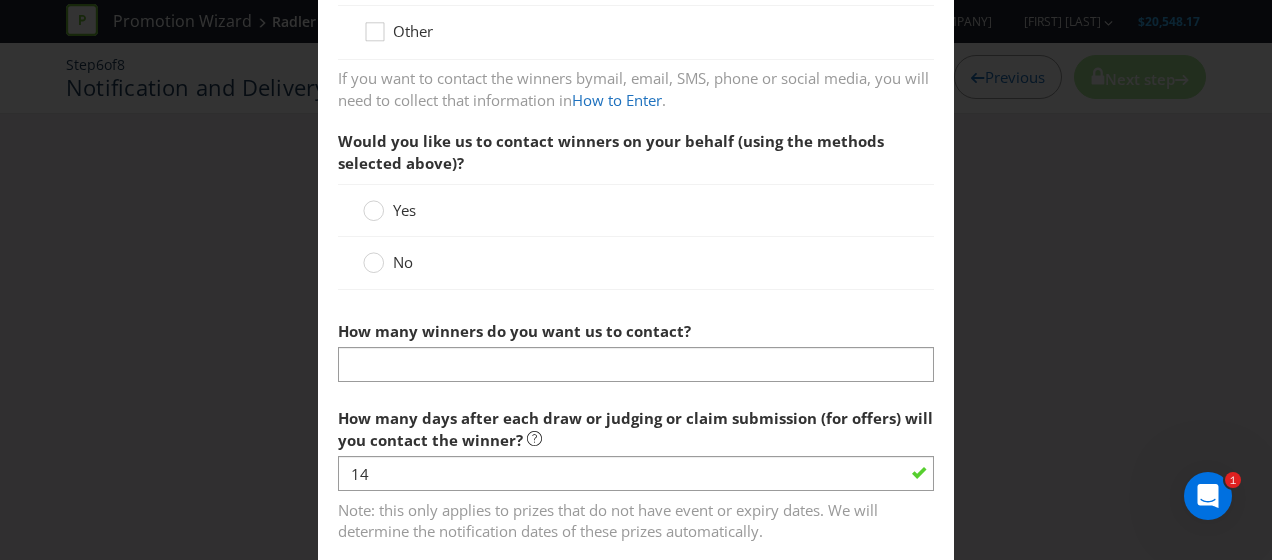 scroll, scrollTop: 704, scrollLeft: 0, axis: vertical 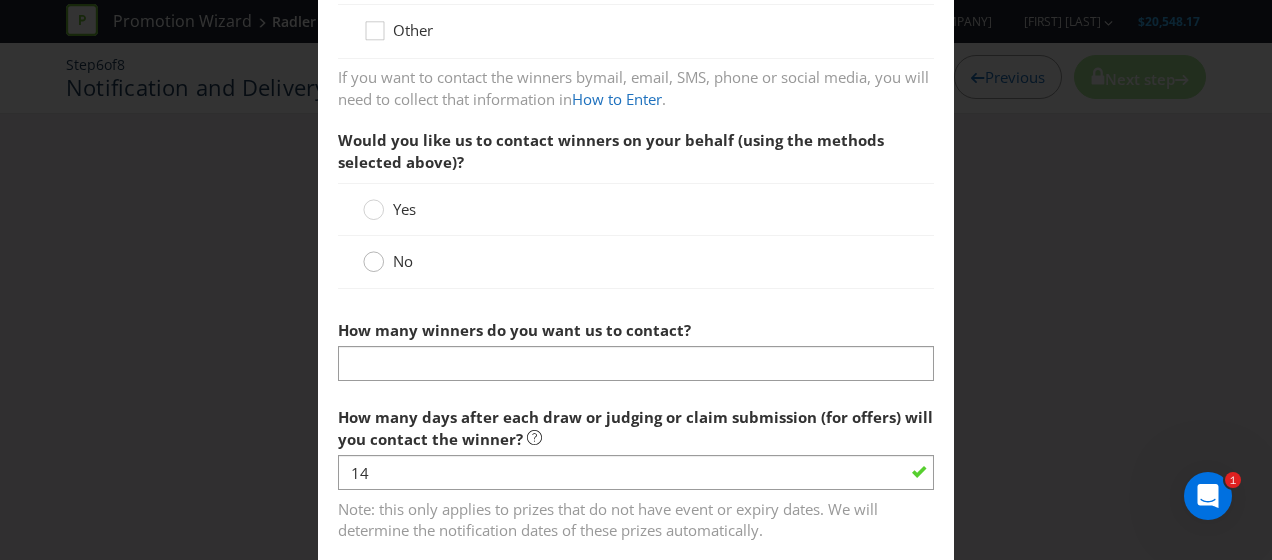 click at bounding box center [374, 255] 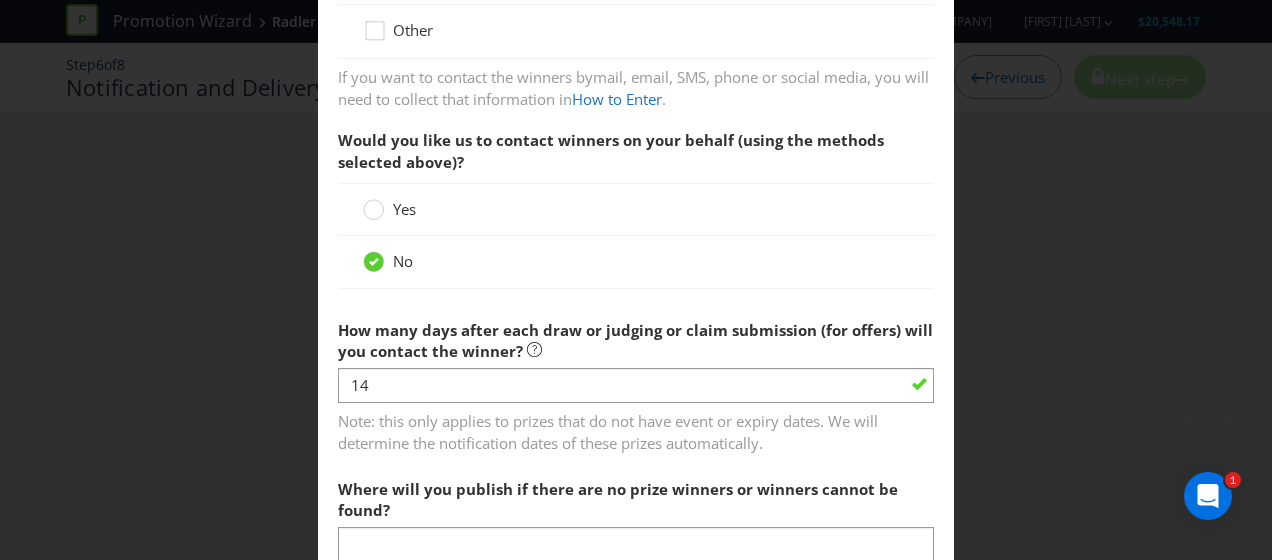 click on "Note: this only applies to prizes that do not have event or expiry dates. We will determine the notification dates of these prizes automatically." at bounding box center (636, 428) 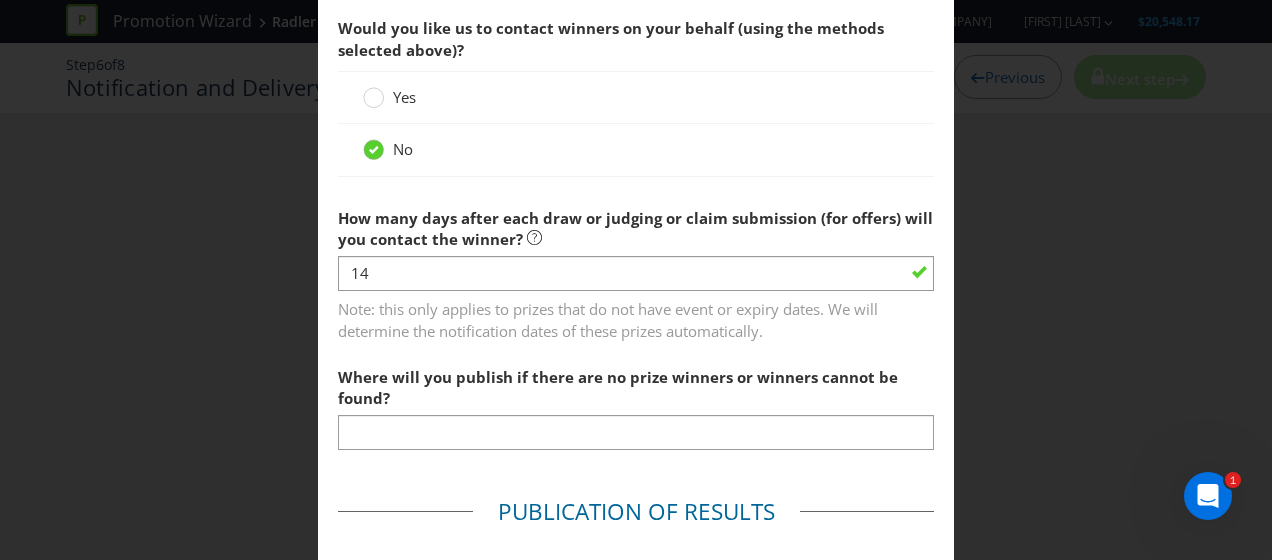 scroll, scrollTop: 816, scrollLeft: 0, axis: vertical 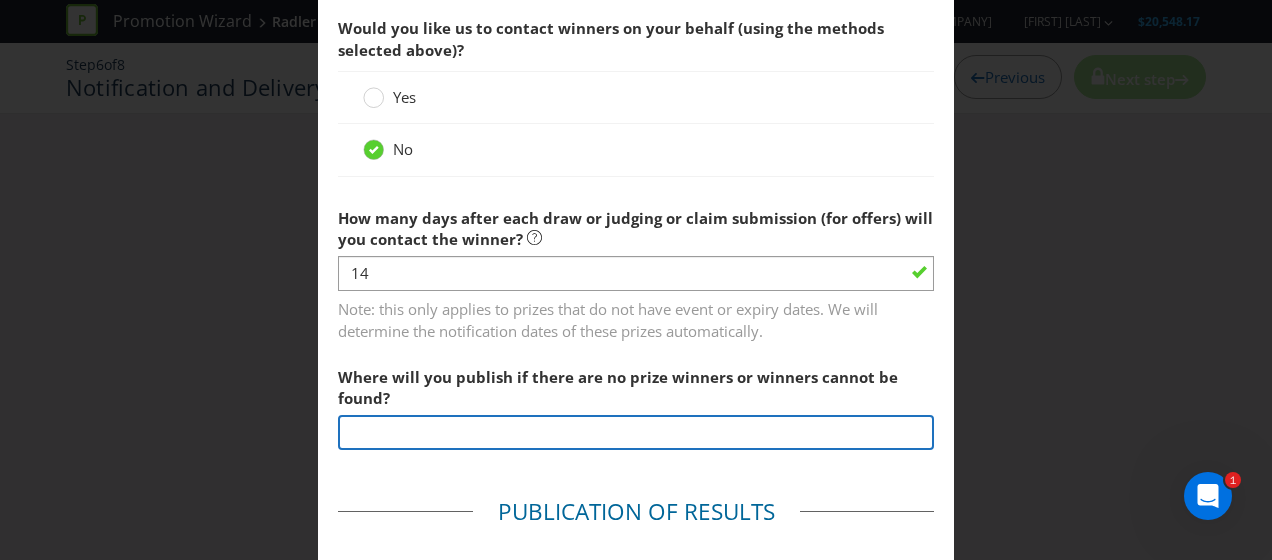 click at bounding box center (636, 432) 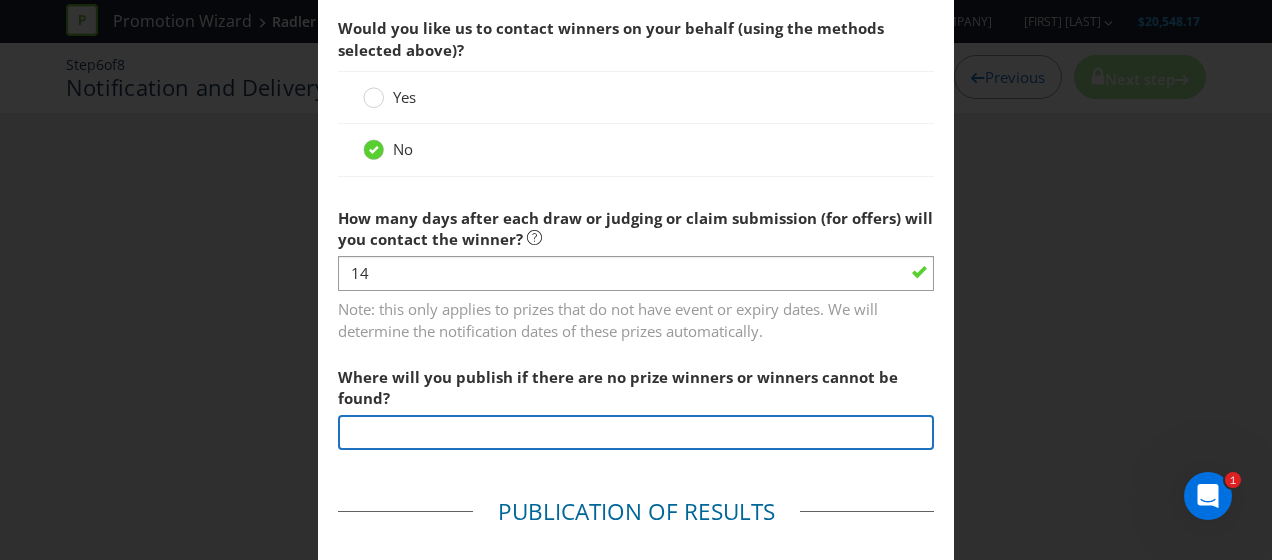 type on "Instagram" 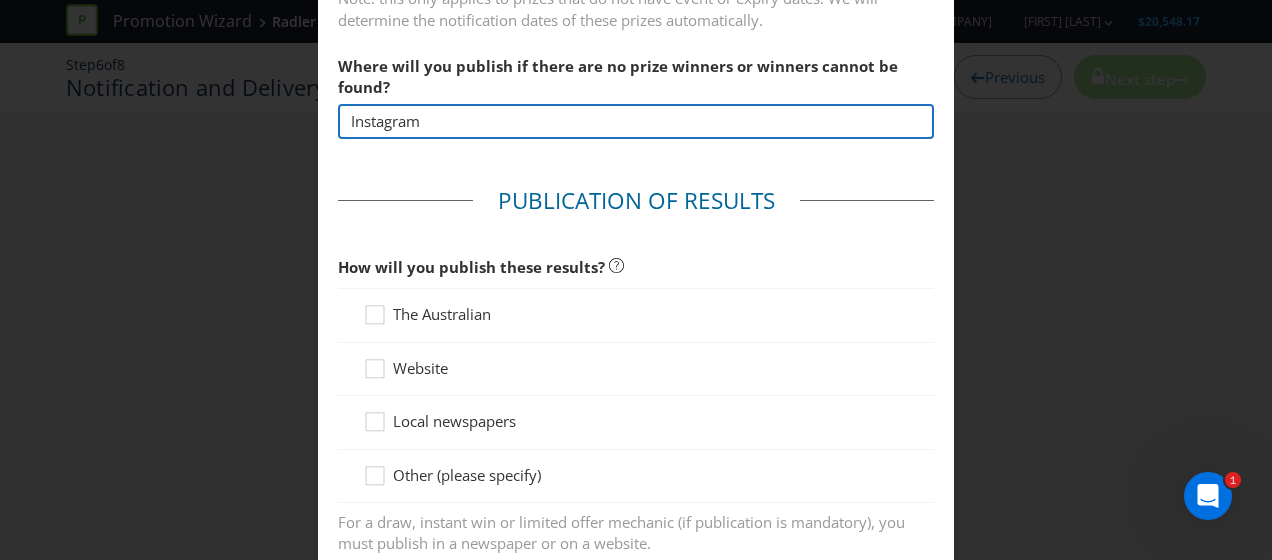 scroll, scrollTop: 1142, scrollLeft: 0, axis: vertical 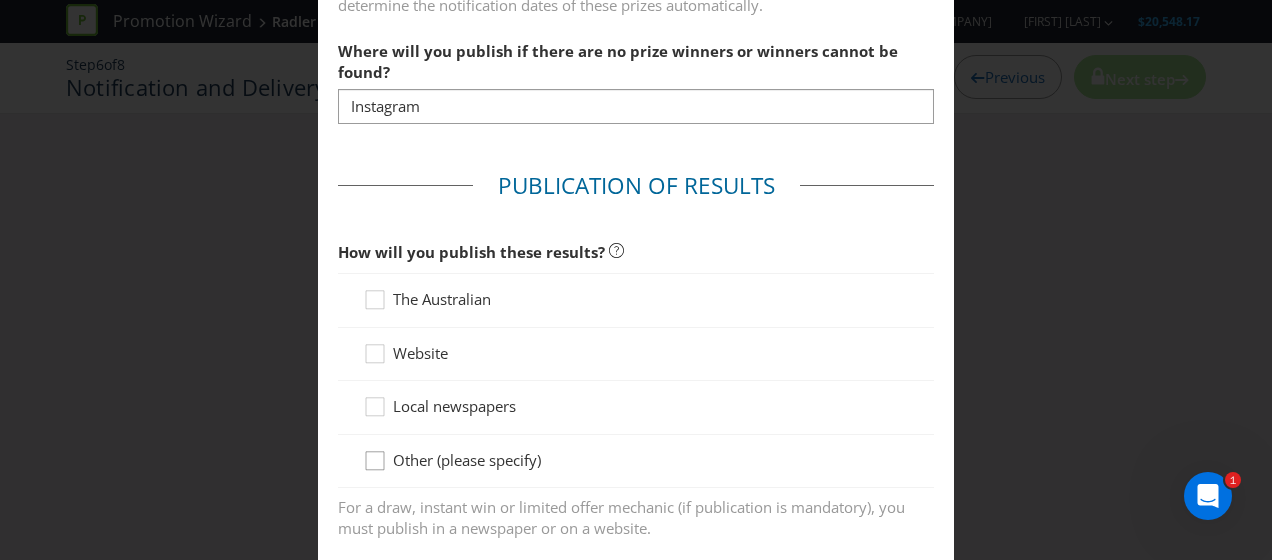 click at bounding box center (375, 454) 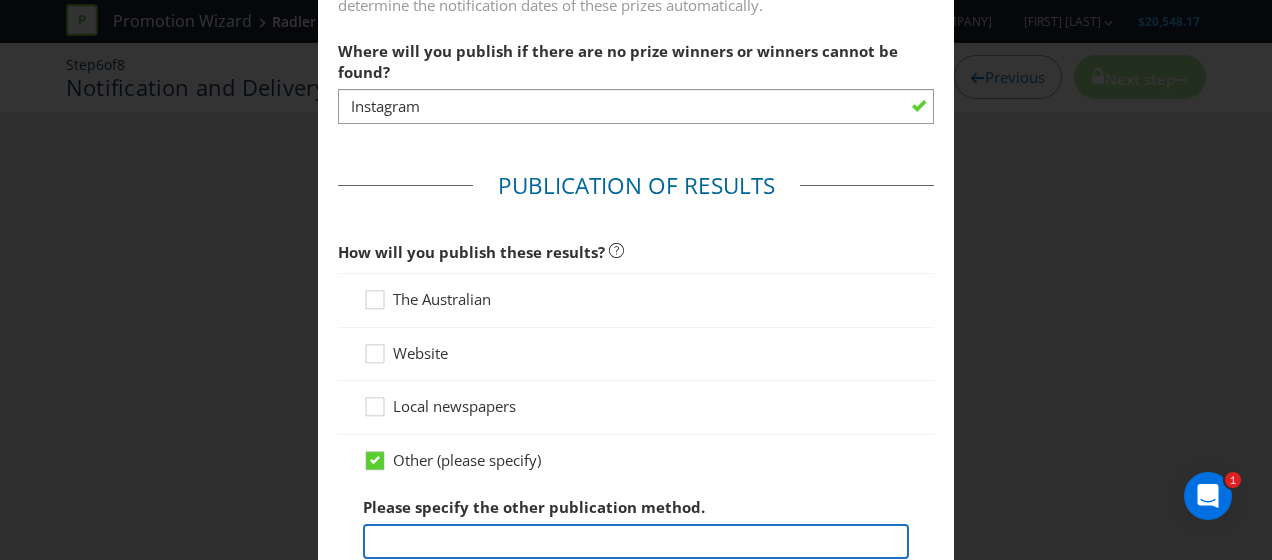 click at bounding box center [636, 541] 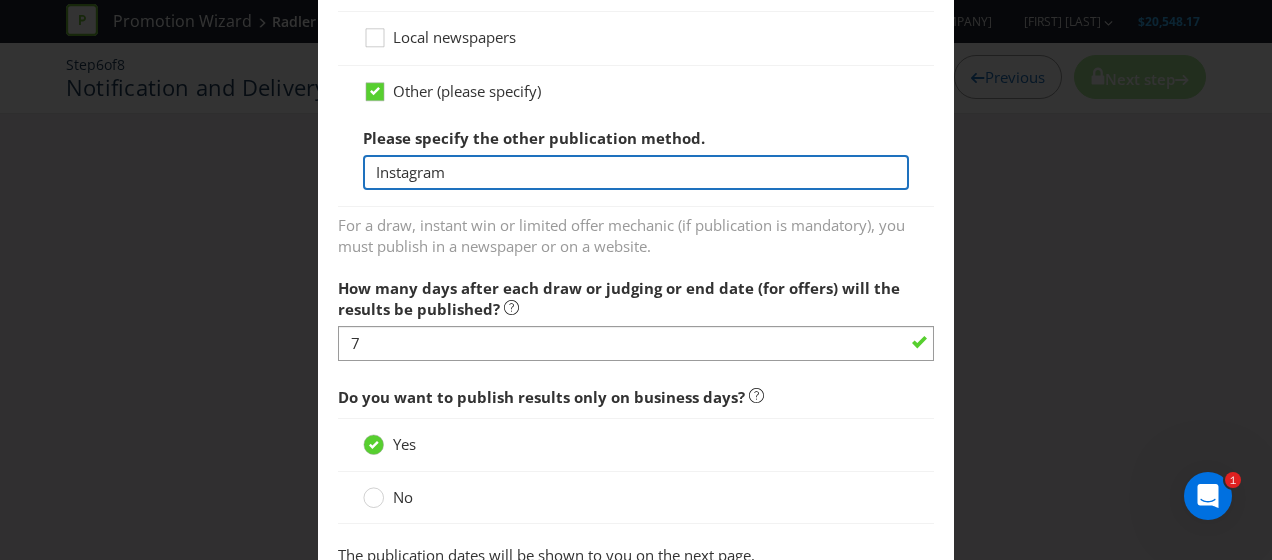 scroll, scrollTop: 1510, scrollLeft: 0, axis: vertical 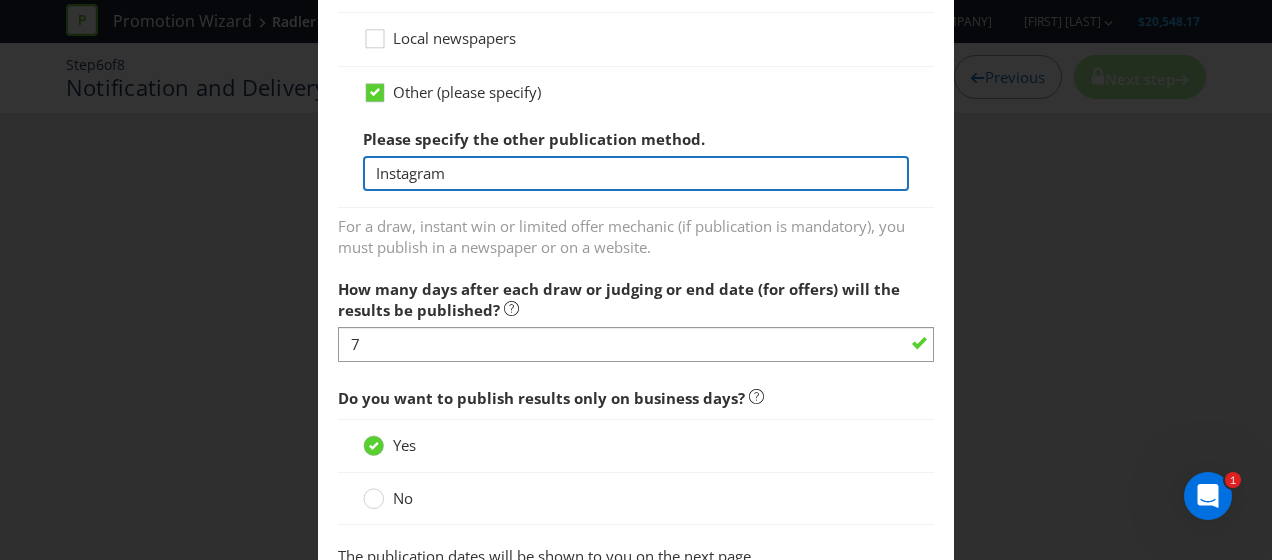 type on "Instagram" 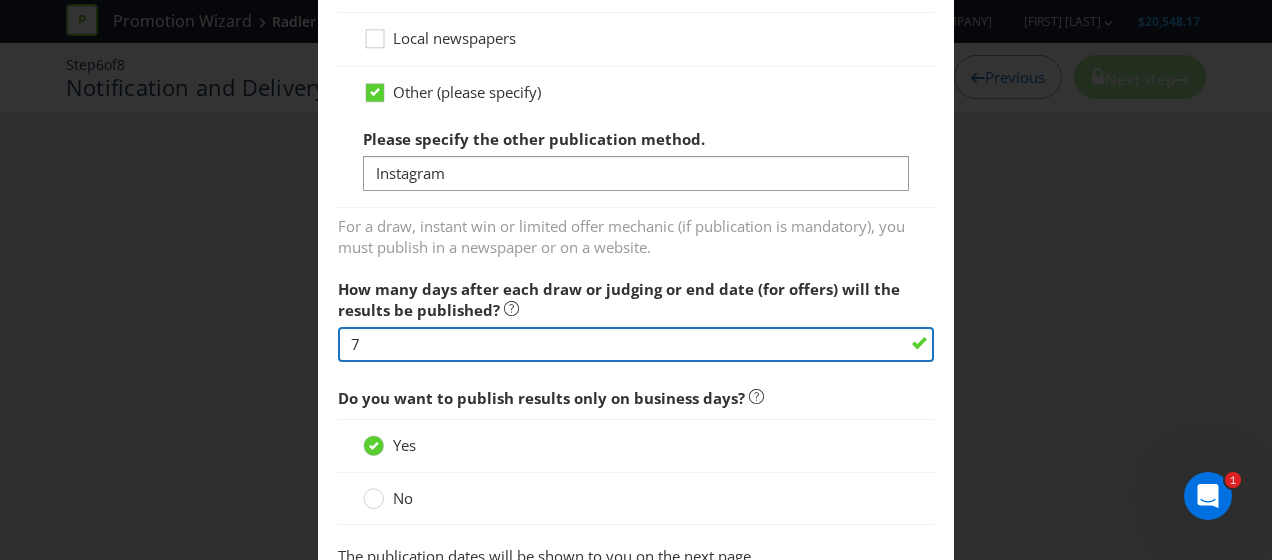 click on "7" at bounding box center [636, 344] 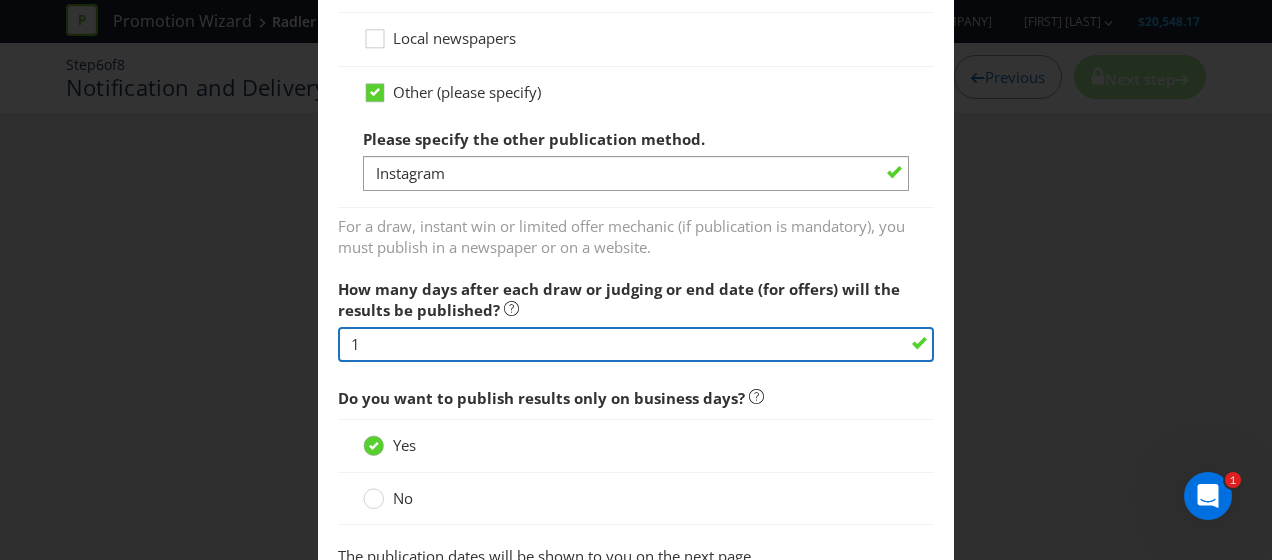 type on "1" 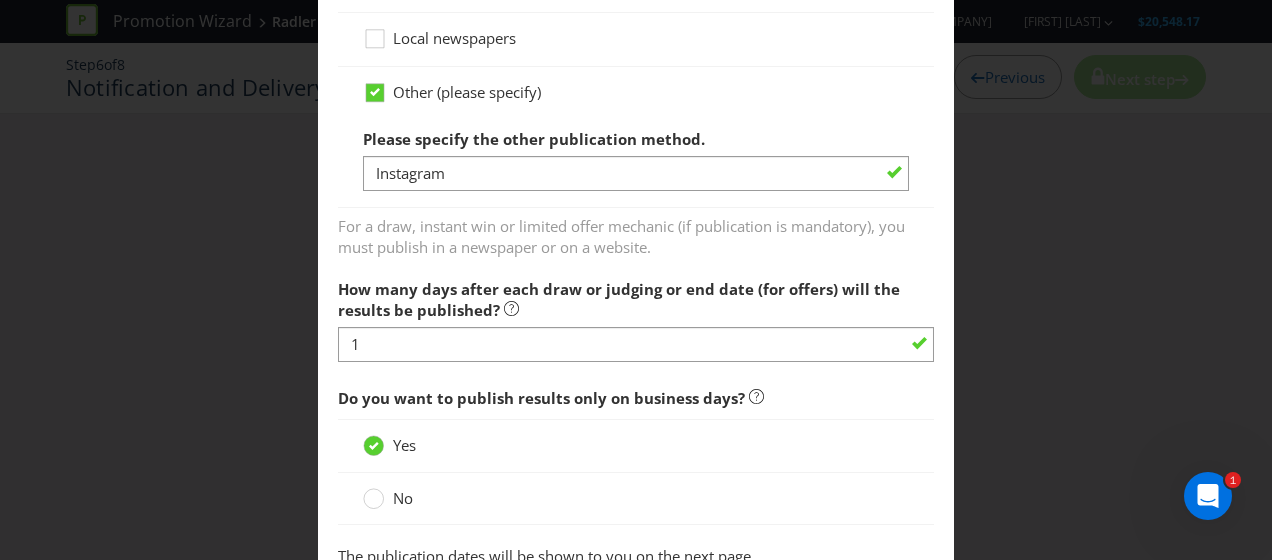 click on "Yes" at bounding box center [636, 445] 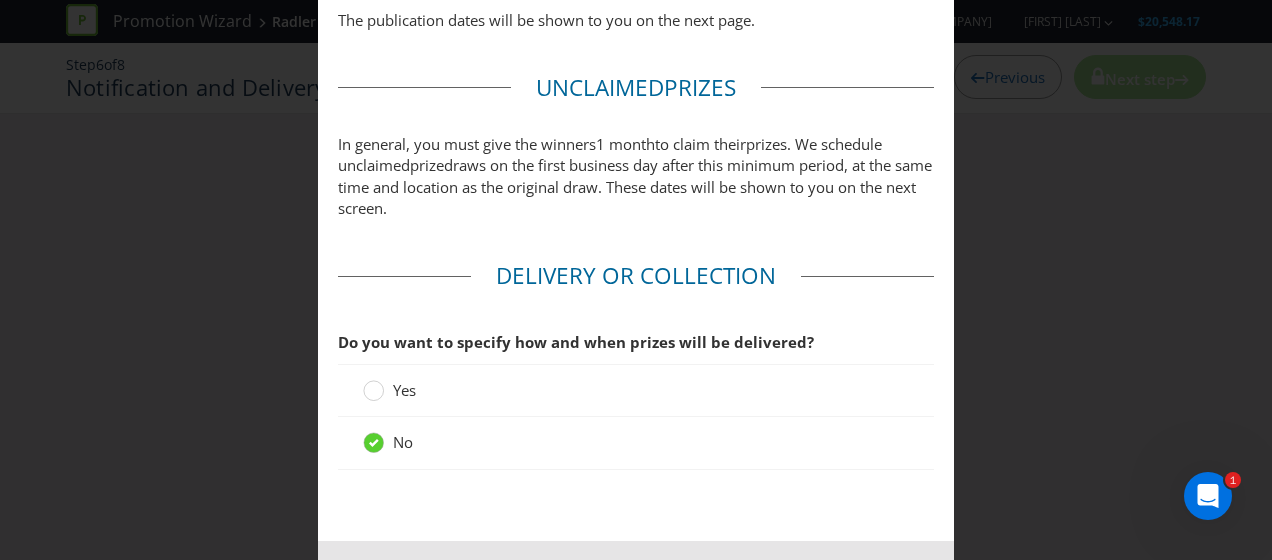 scroll, scrollTop: 2048, scrollLeft: 0, axis: vertical 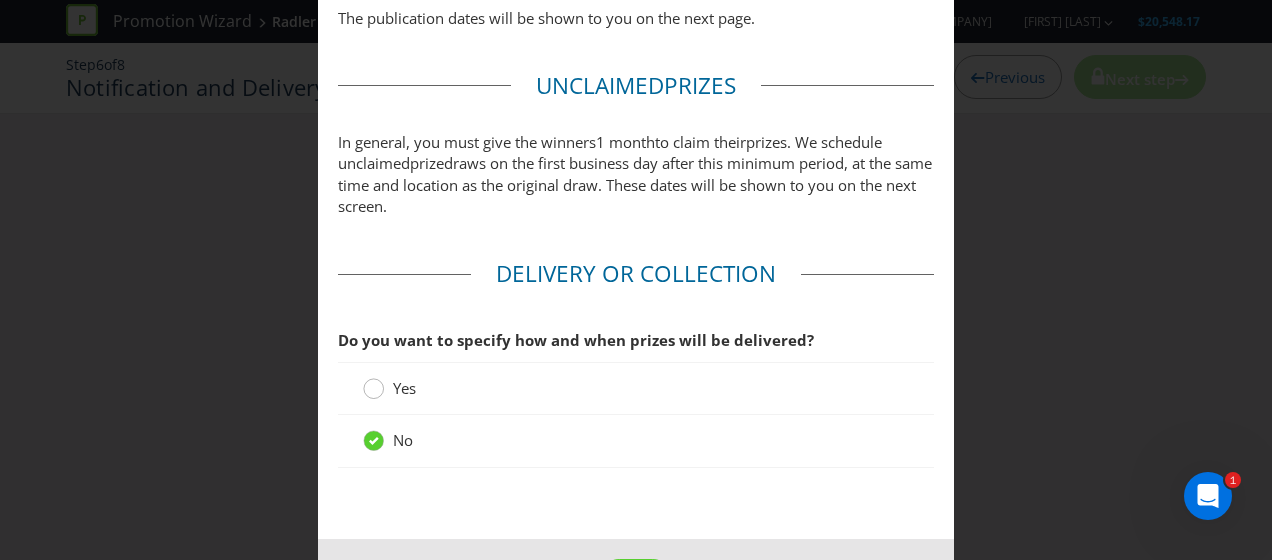 click at bounding box center (374, 382) 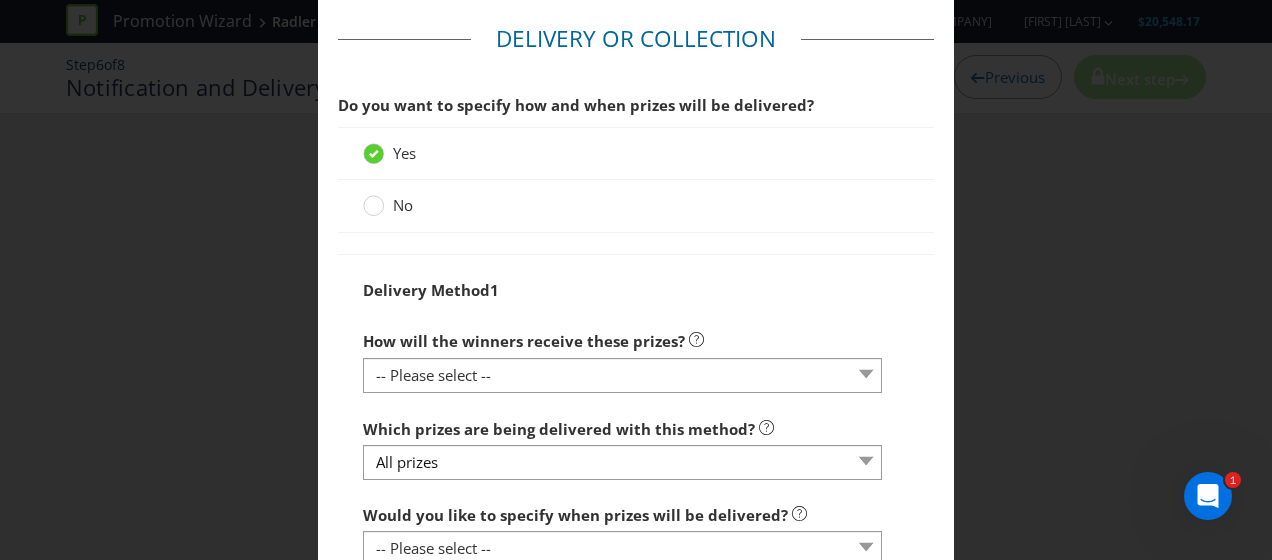 scroll, scrollTop: 2323, scrollLeft: 0, axis: vertical 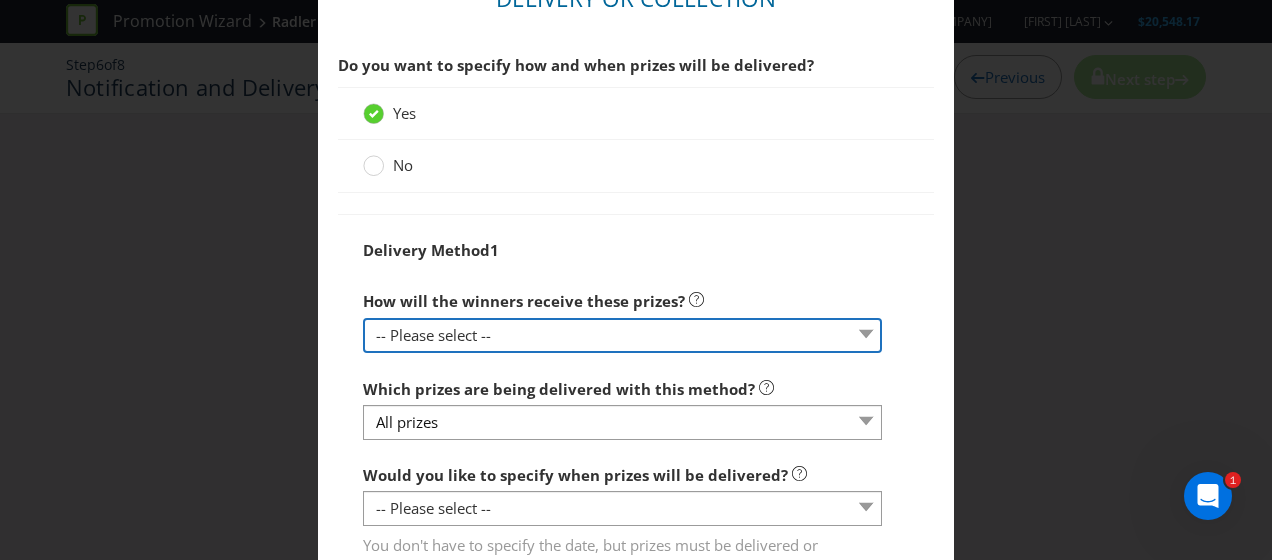 click on "-- Please select -- Delivered by mail Delivered by email Delivered in-person Collected from specific address Collected from participating venues Collected from event venue Contact Promoter to organise delivery Collect from participating venue where purchase was made Other (please specify)" at bounding box center (622, 335) 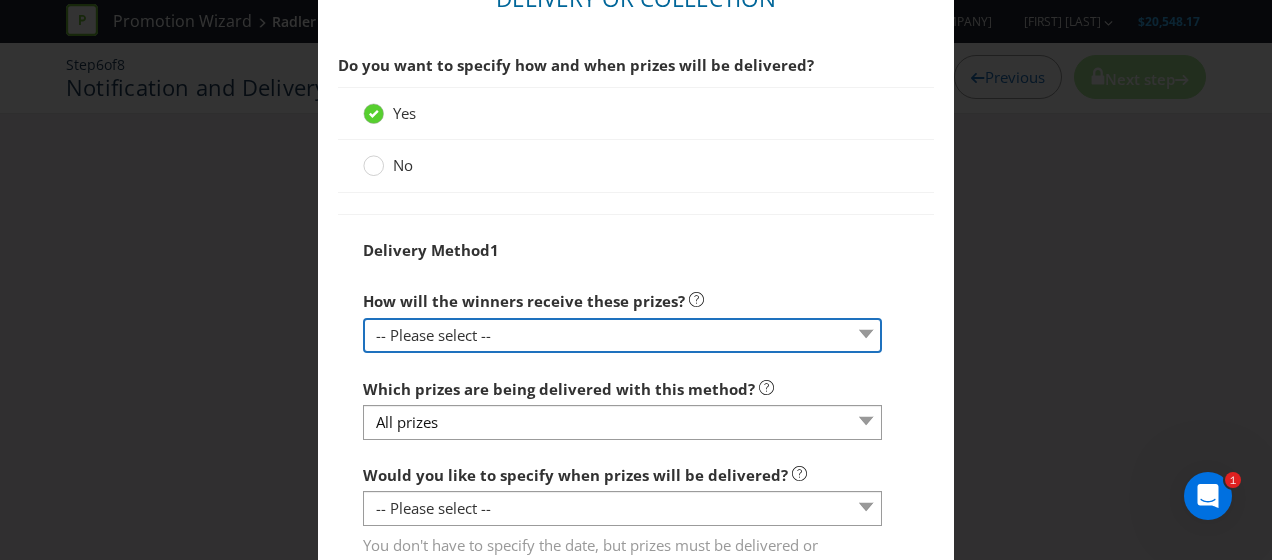 select on "ADDRESS" 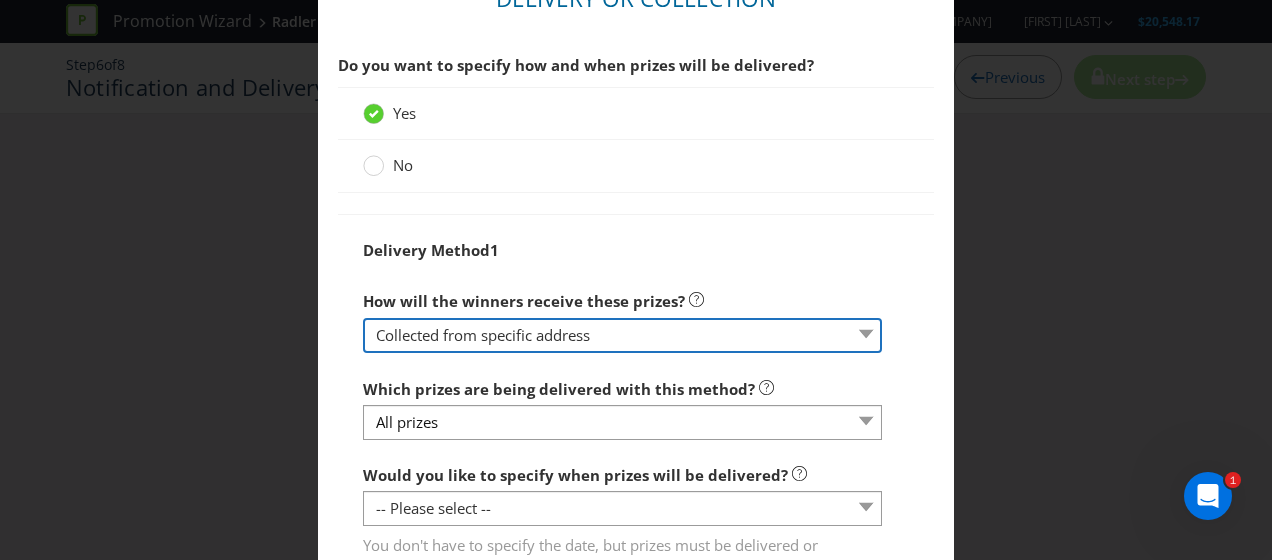 click on "-- Please select -- Delivered by mail Delivered by email Delivered in-person Collected from specific address Collected from participating venues Collected from event venue Contact Promoter to organise delivery Collect from participating venue where purchase was made Other (please specify)" at bounding box center (622, 335) 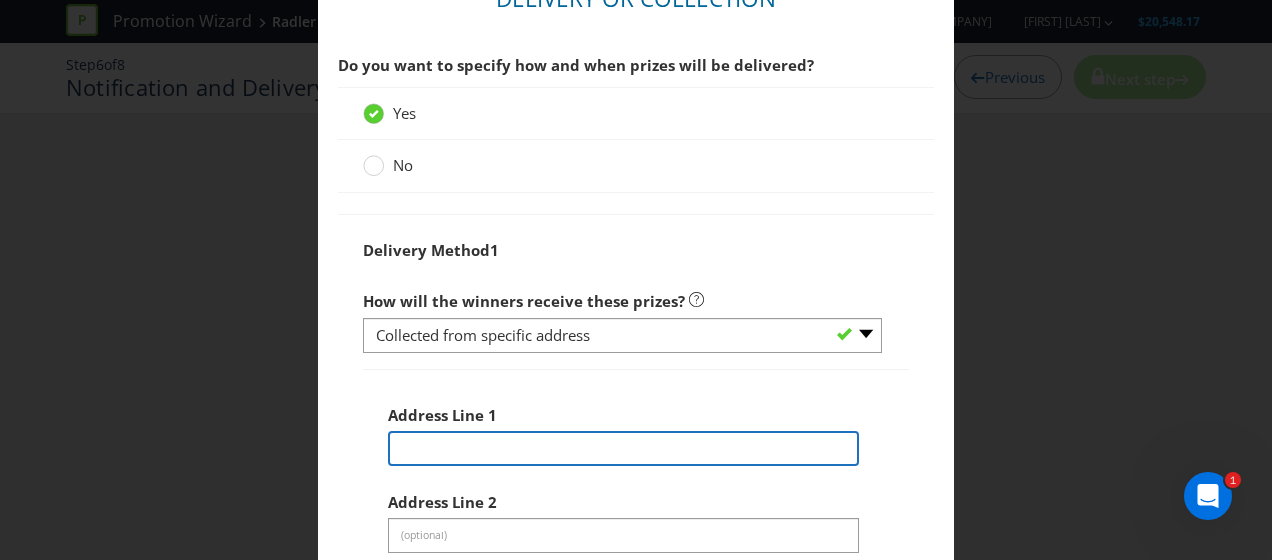 click at bounding box center [623, 448] 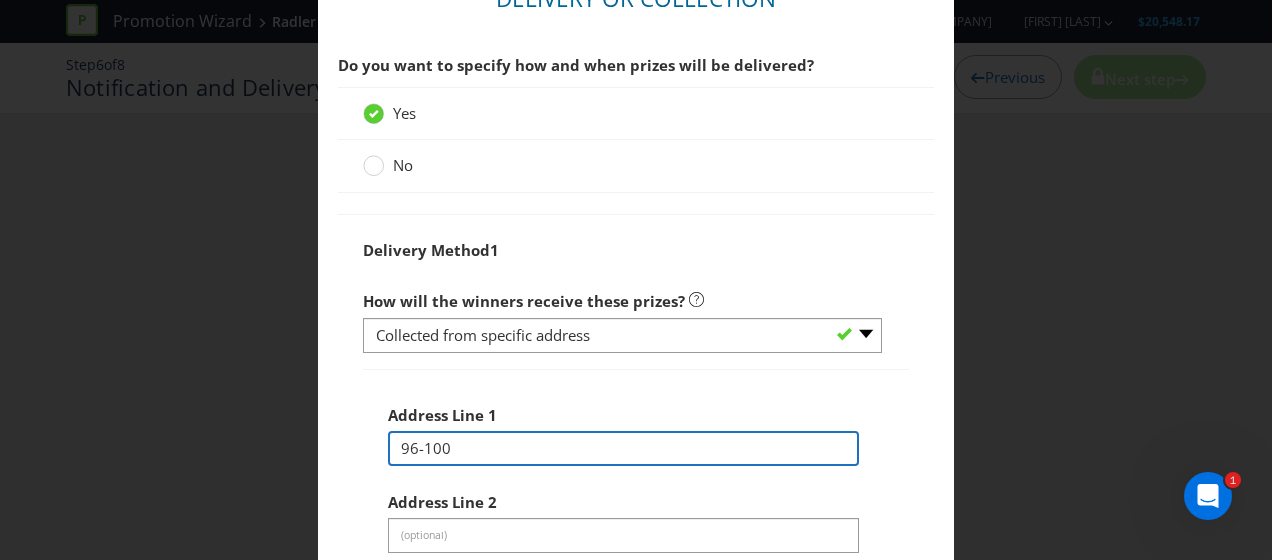 type on "[ADDRESS]" 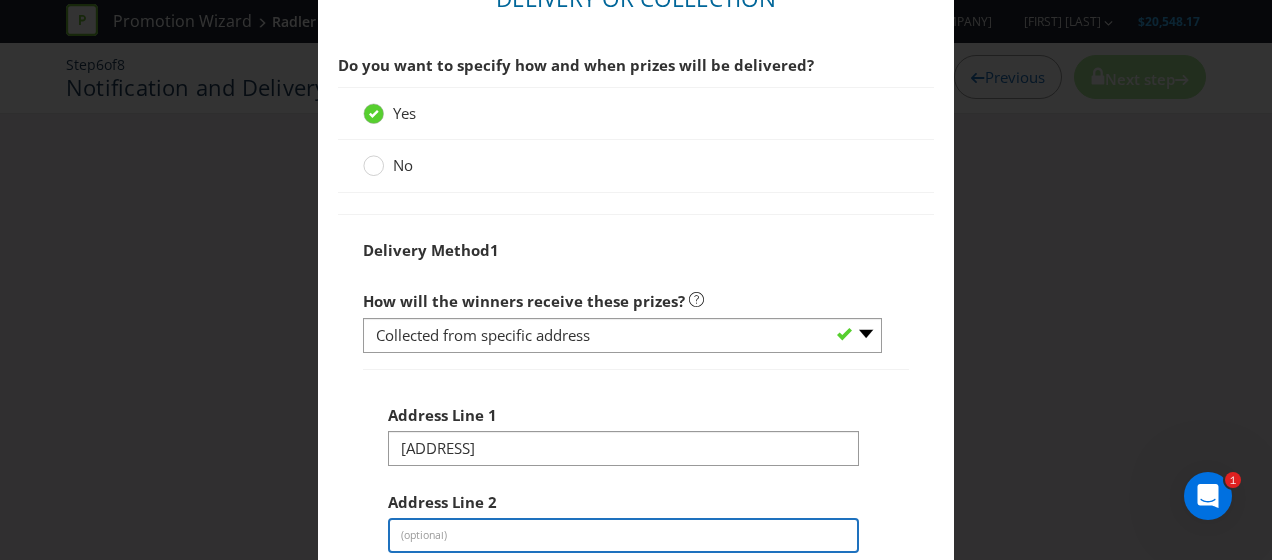 type on "[BRAND] [COMPANY]" 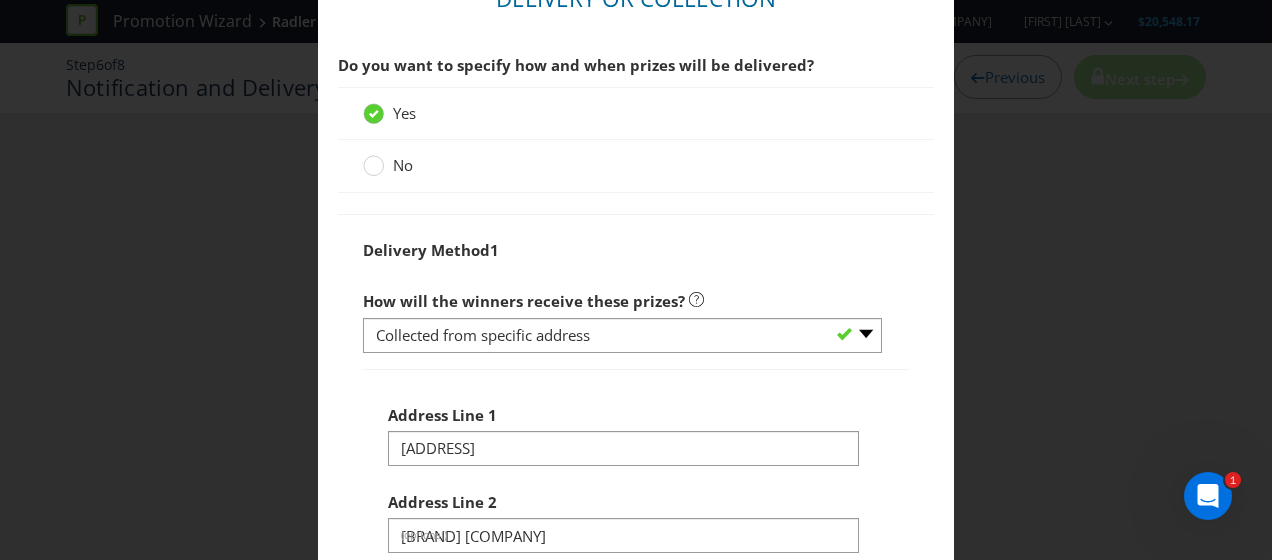 type on "[CITY]" 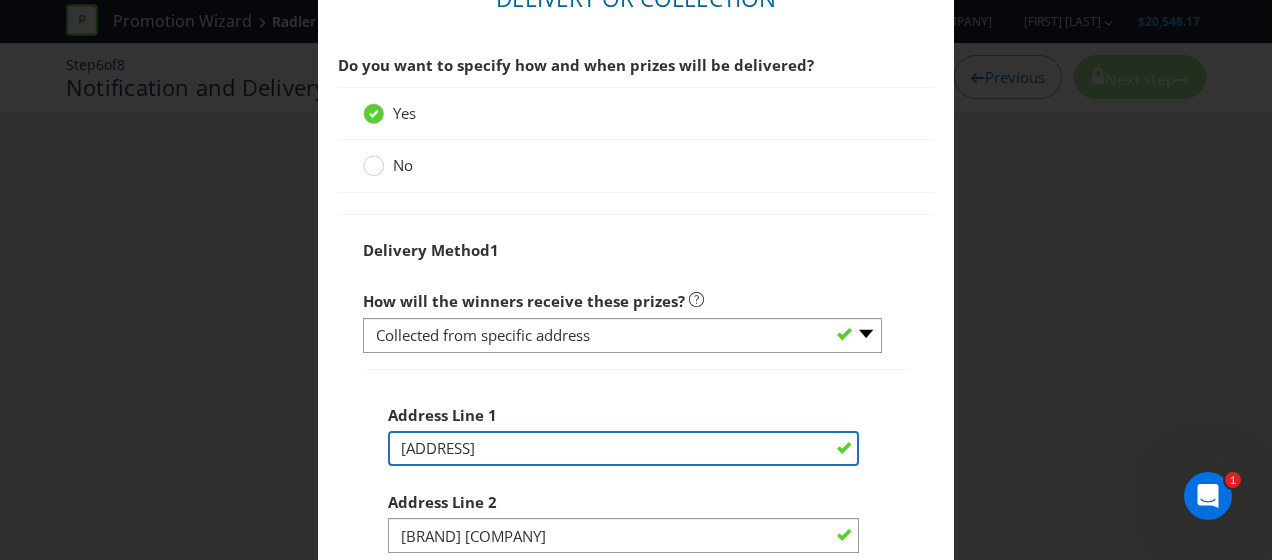 type on "[ADDRESS]" 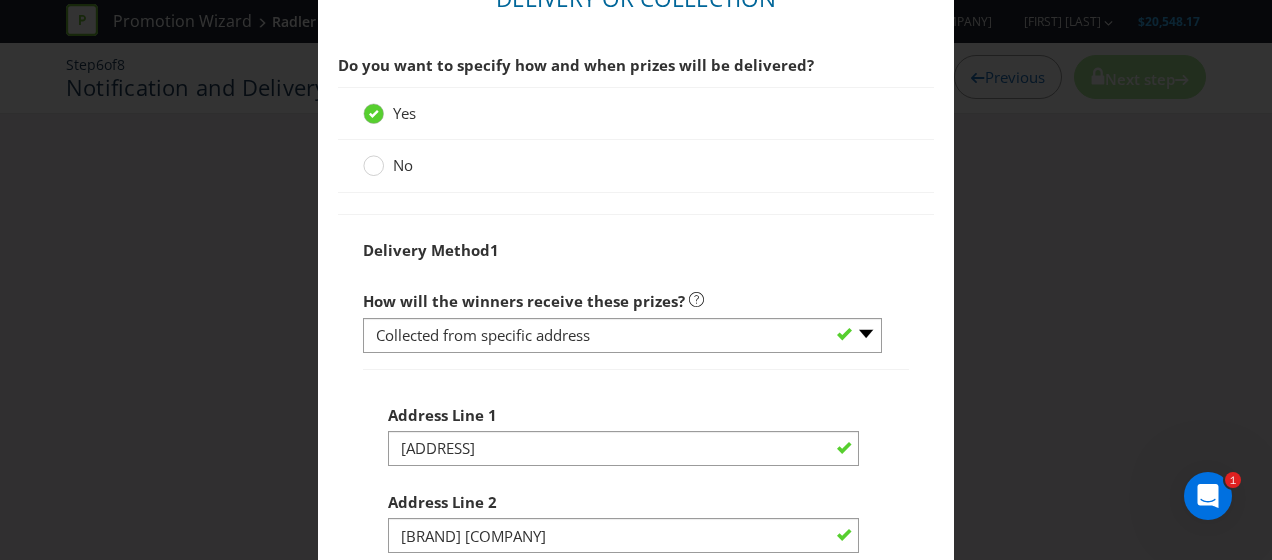 click on "Delivery Method  1" at bounding box center [636, 250] 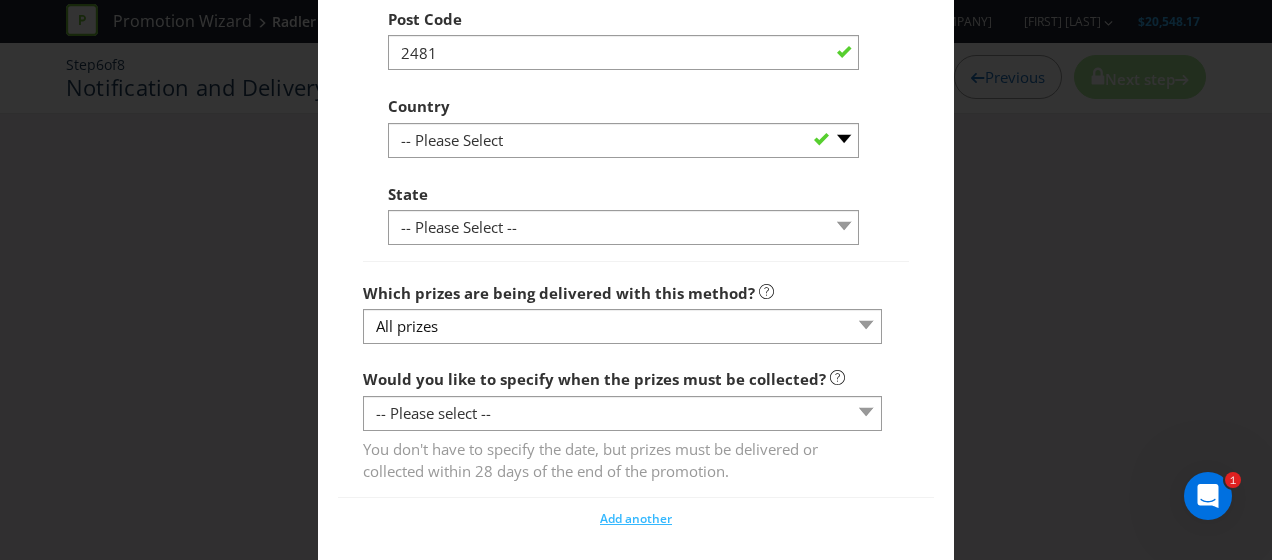 scroll, scrollTop: 2985, scrollLeft: 0, axis: vertical 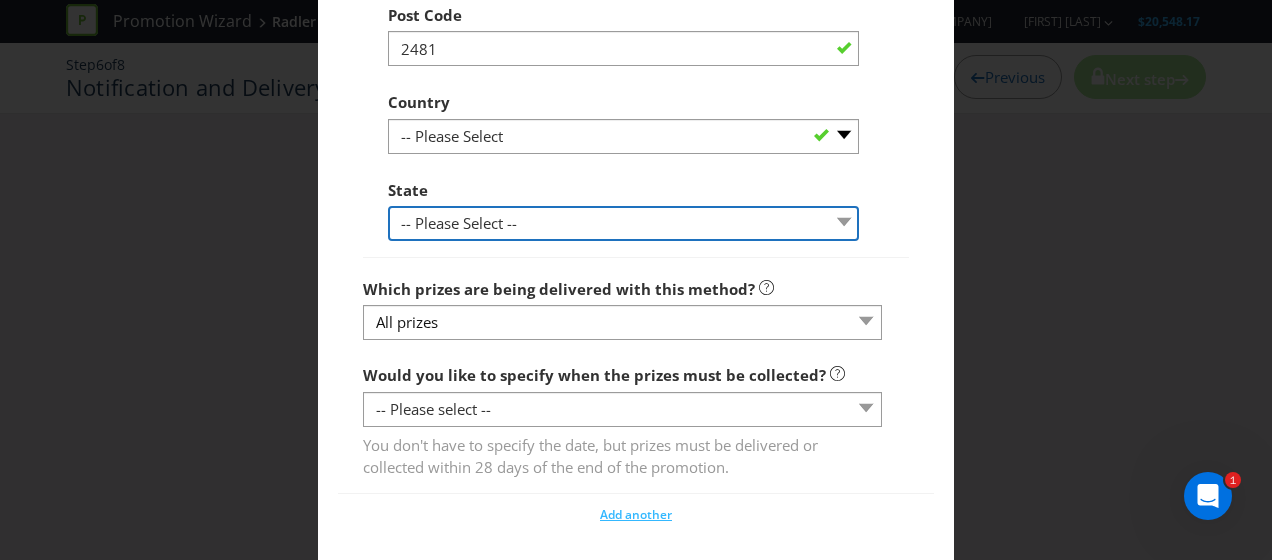 click on "-- Please Select -- [STATE] [STATE] [STATE] [STATE] [STATE] [STATE] [STATE]" at bounding box center [623, 223] 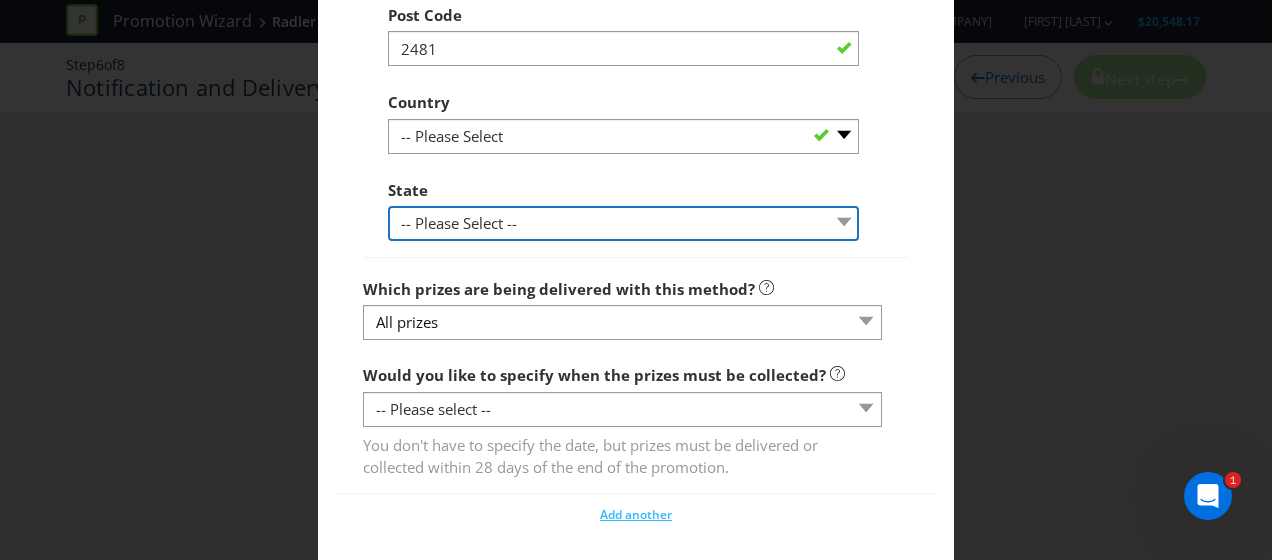 select on "[STATE]" 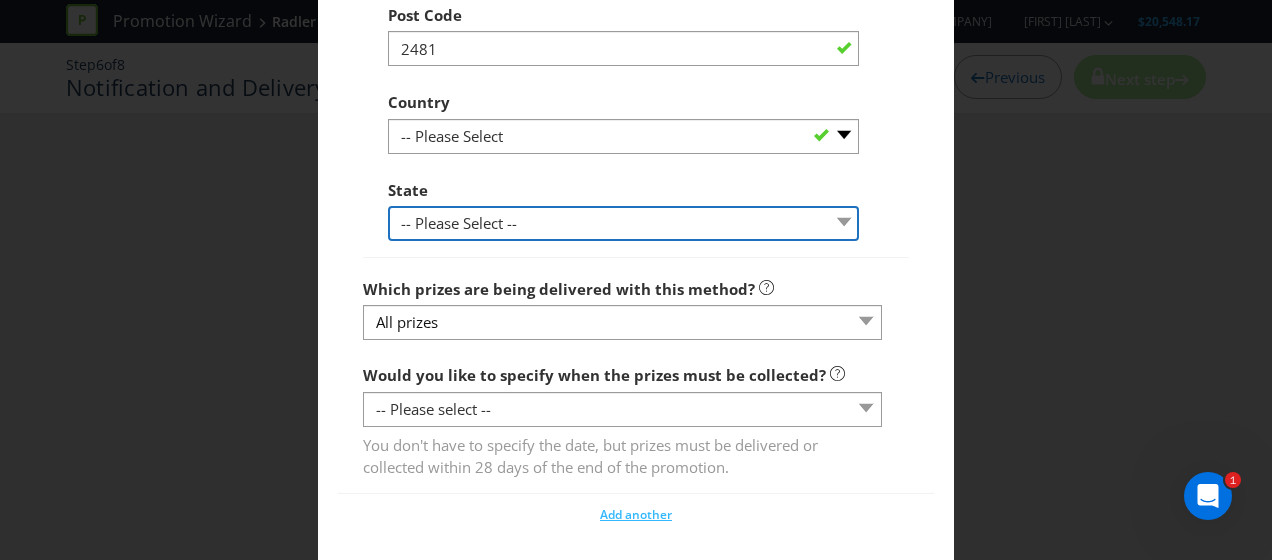 click on "-- Please Select -- [STATE] [STATE] [STATE] [STATE] [STATE] [STATE] [STATE]" at bounding box center (623, 223) 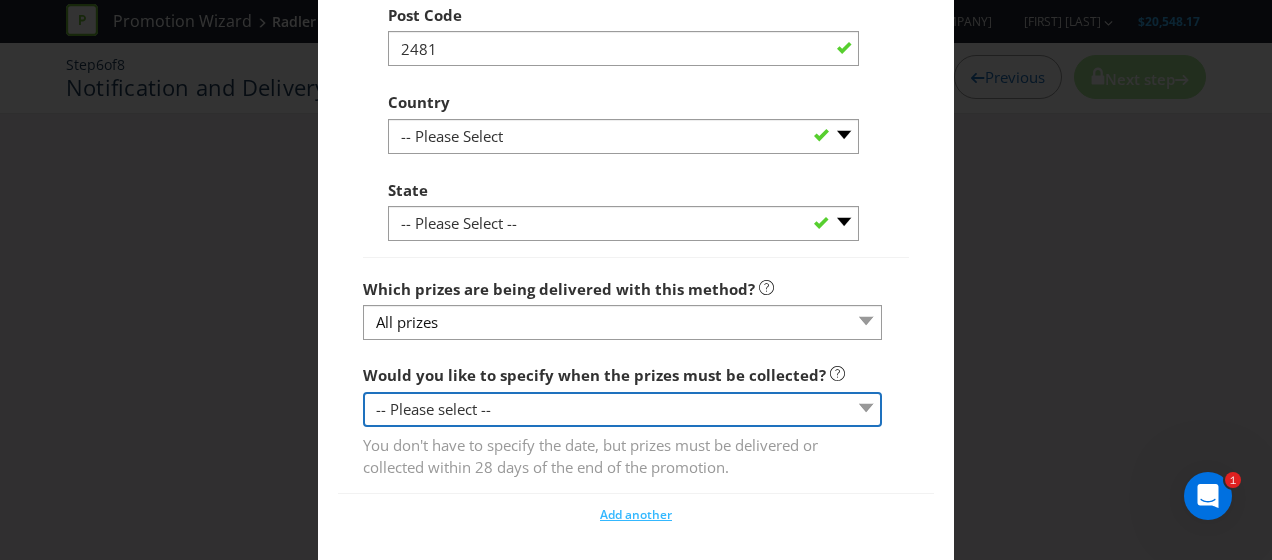 click on "-- Please select -- Yes, specific date (please specify) Yes, within a certain period No" at bounding box center (622, 409) 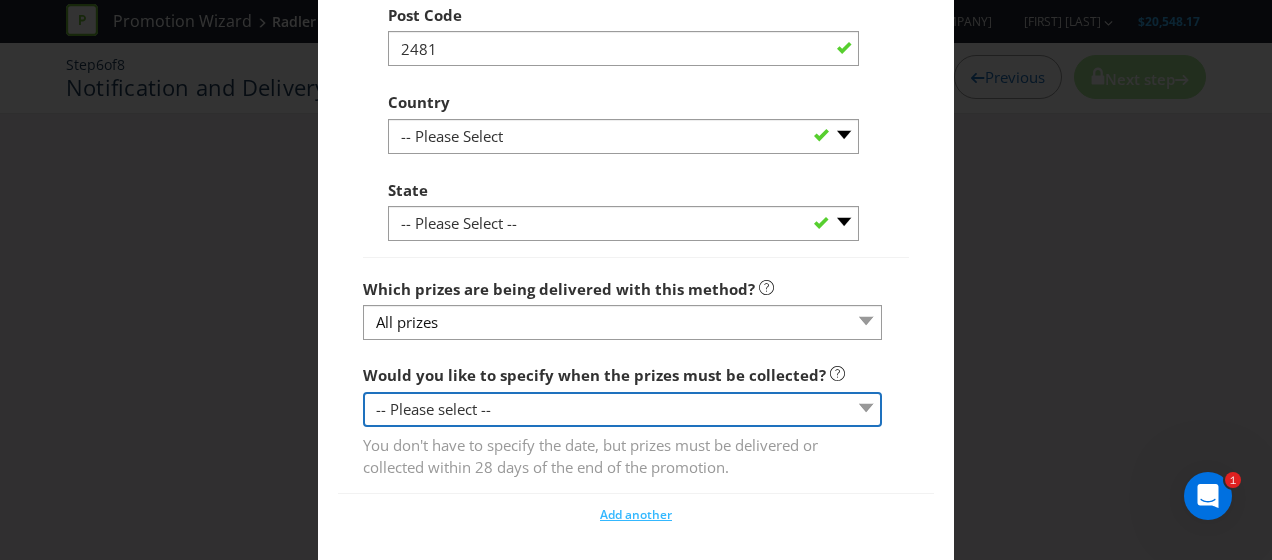 select on "YES_PERIOD" 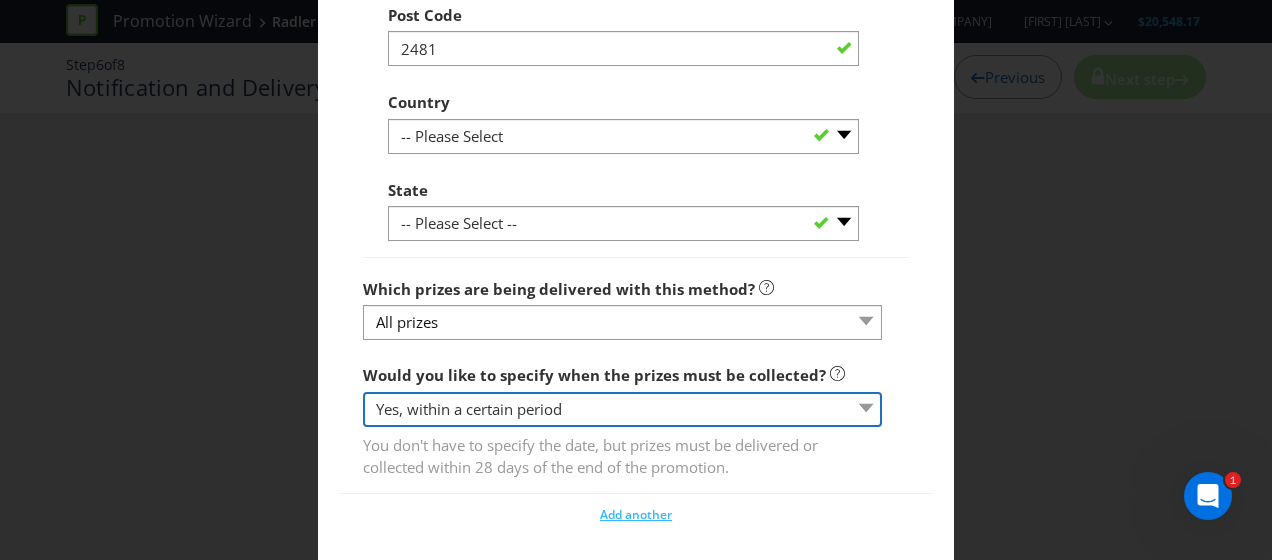 click on "-- Please select -- Yes, specific date (please specify) Yes, within a certain period No" at bounding box center (622, 409) 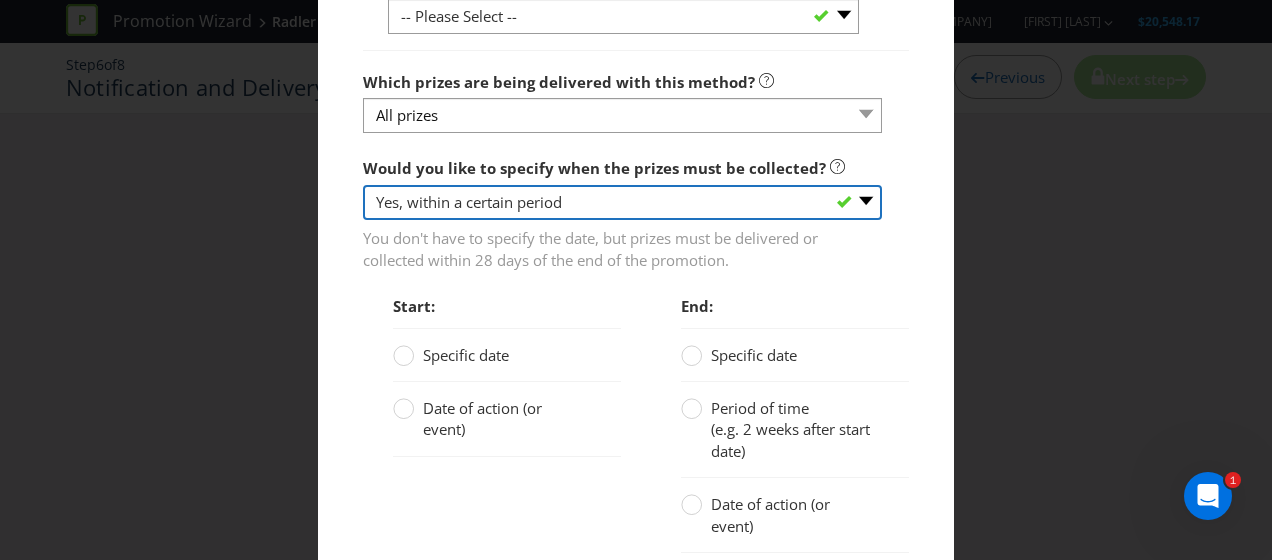 scroll, scrollTop: 3193, scrollLeft: 0, axis: vertical 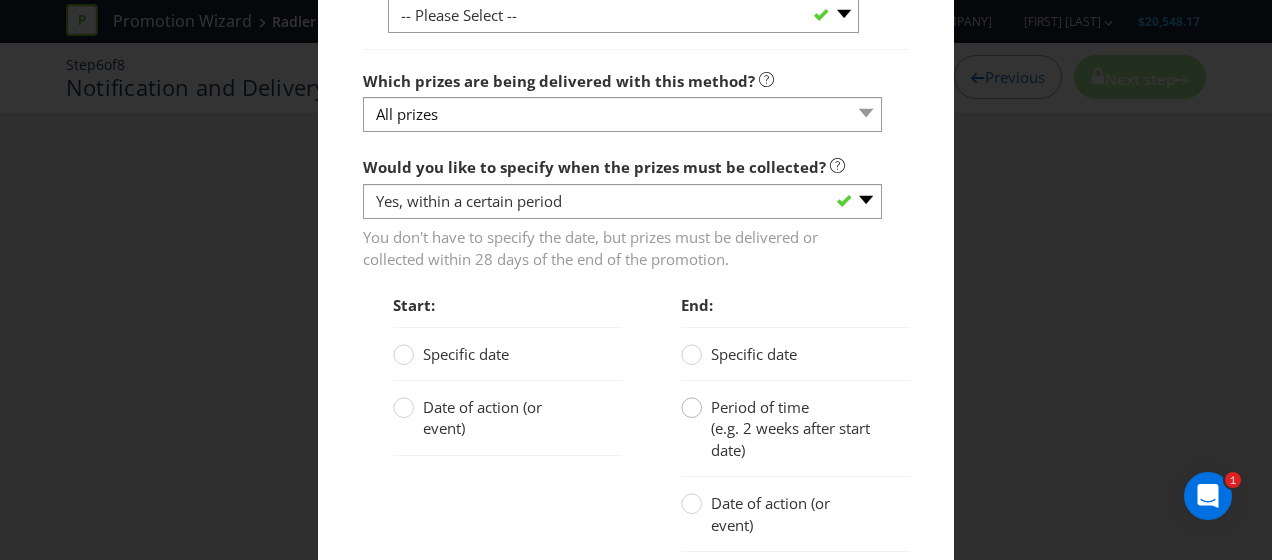 click 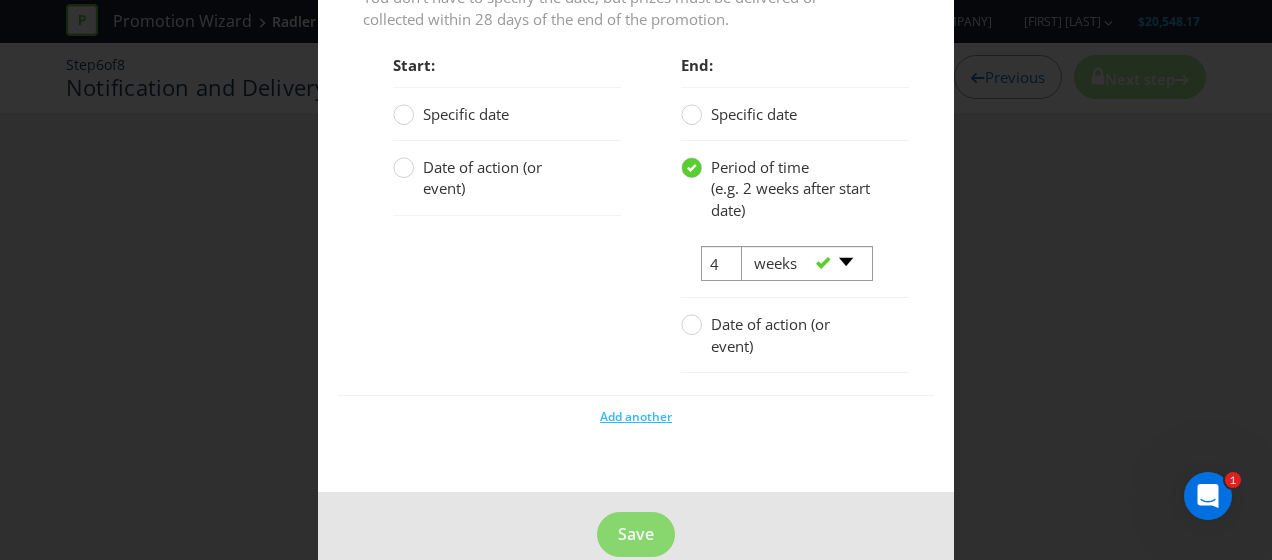 scroll, scrollTop: 3434, scrollLeft: 0, axis: vertical 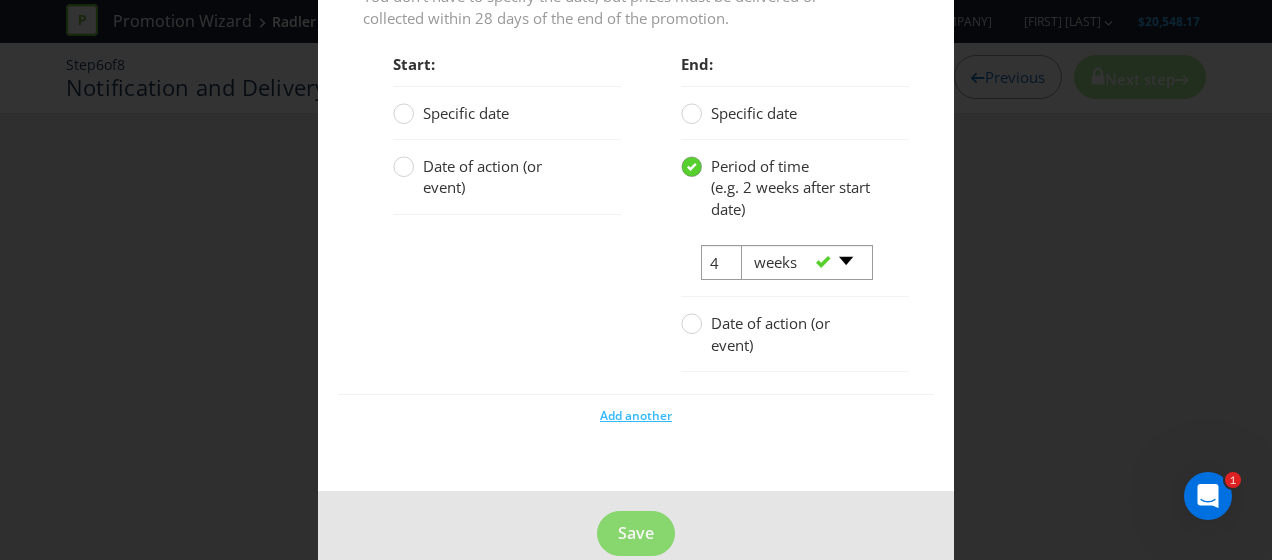 click 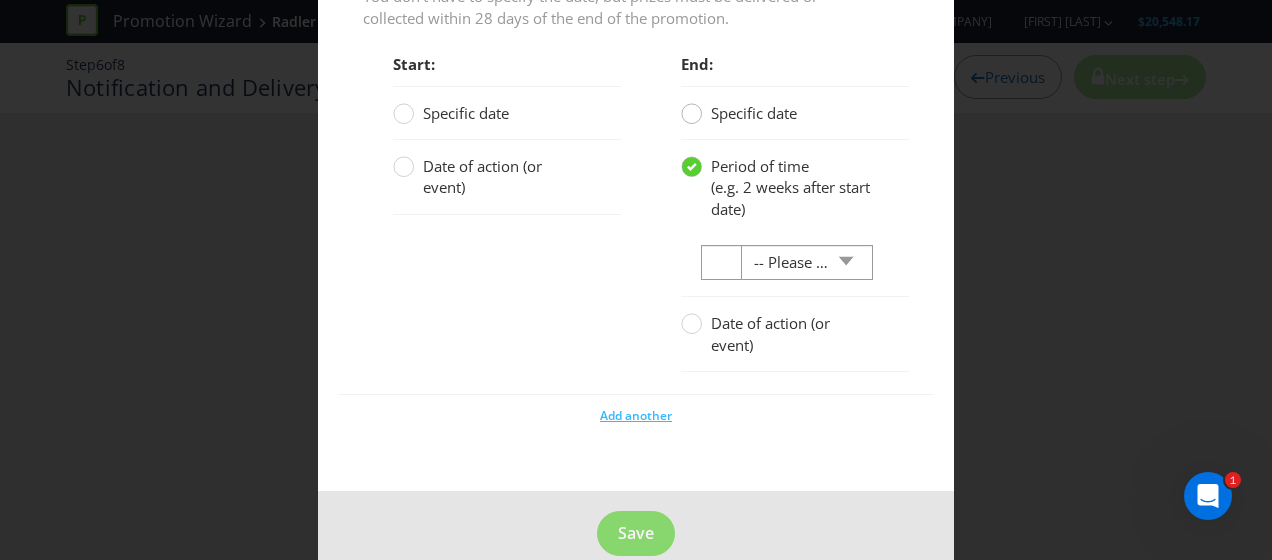 click at bounding box center [692, 107] 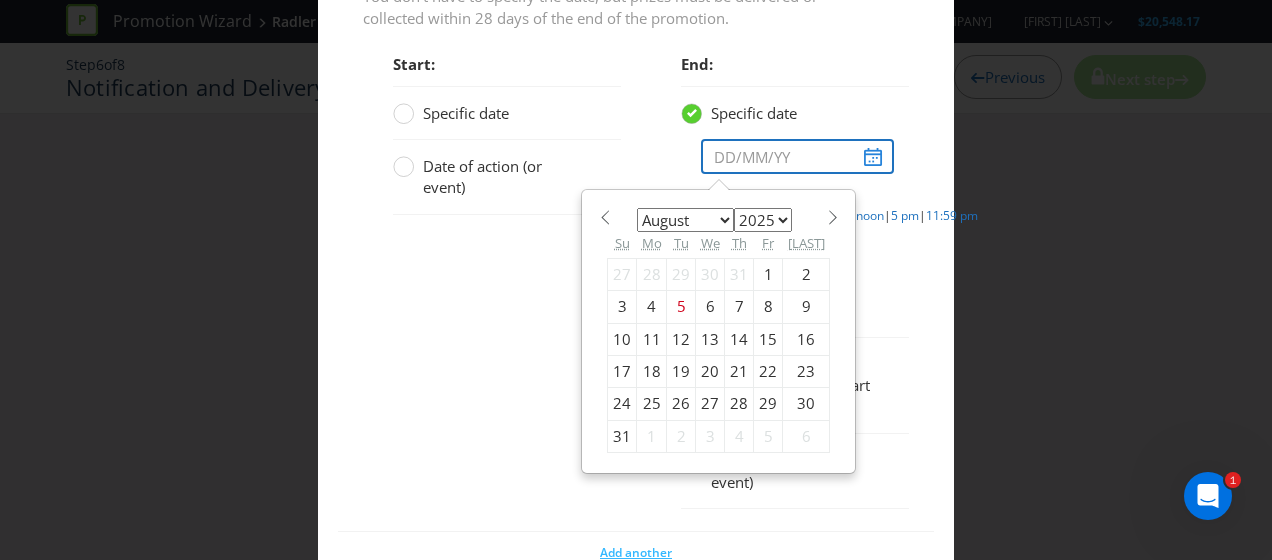 click at bounding box center (797, 156) 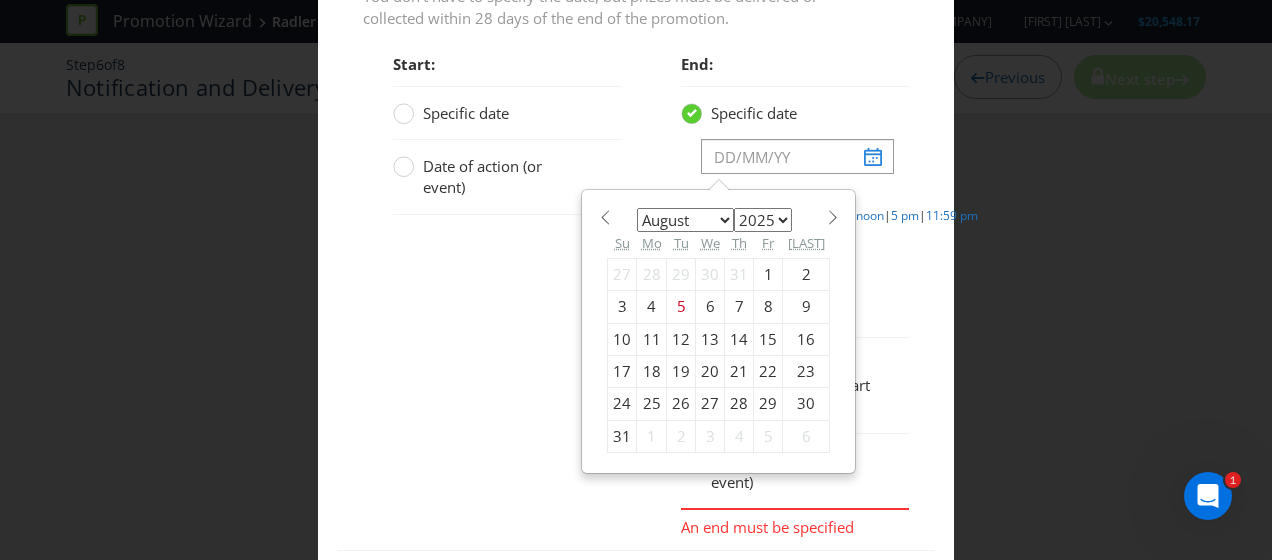 click at bounding box center [832, 217] 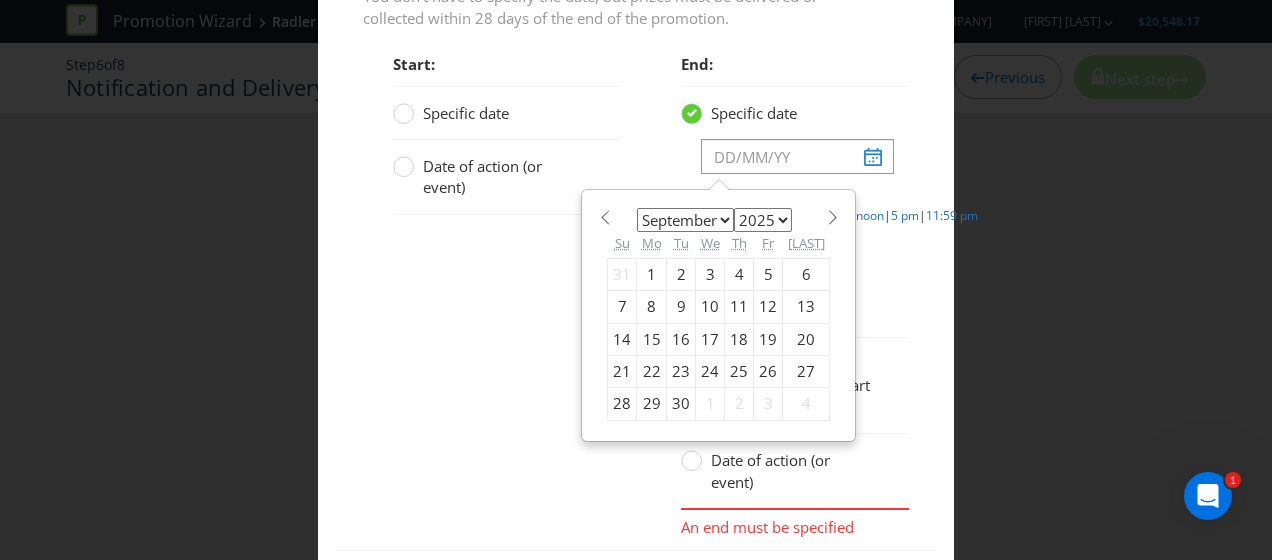 click at bounding box center (832, 217) 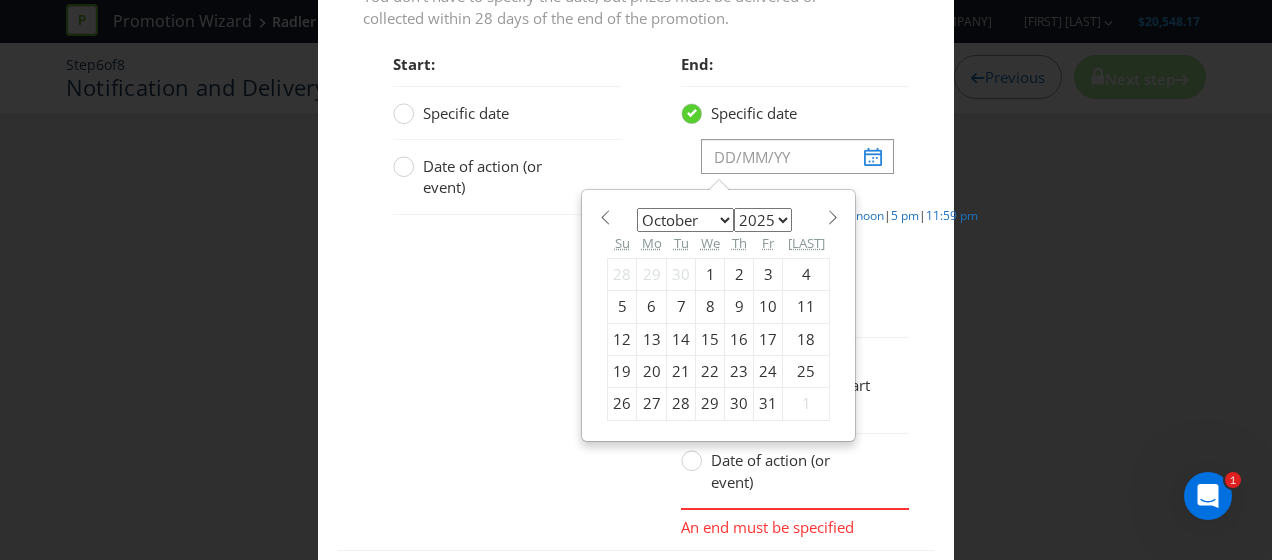click on "14" at bounding box center [681, 339] 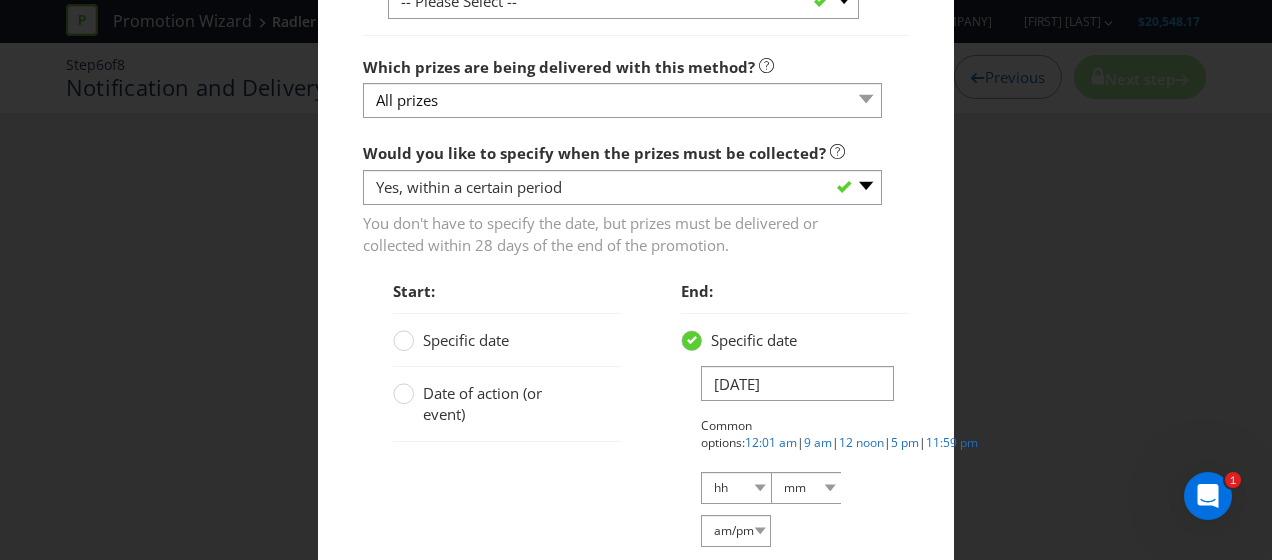 scroll, scrollTop: 3206, scrollLeft: 0, axis: vertical 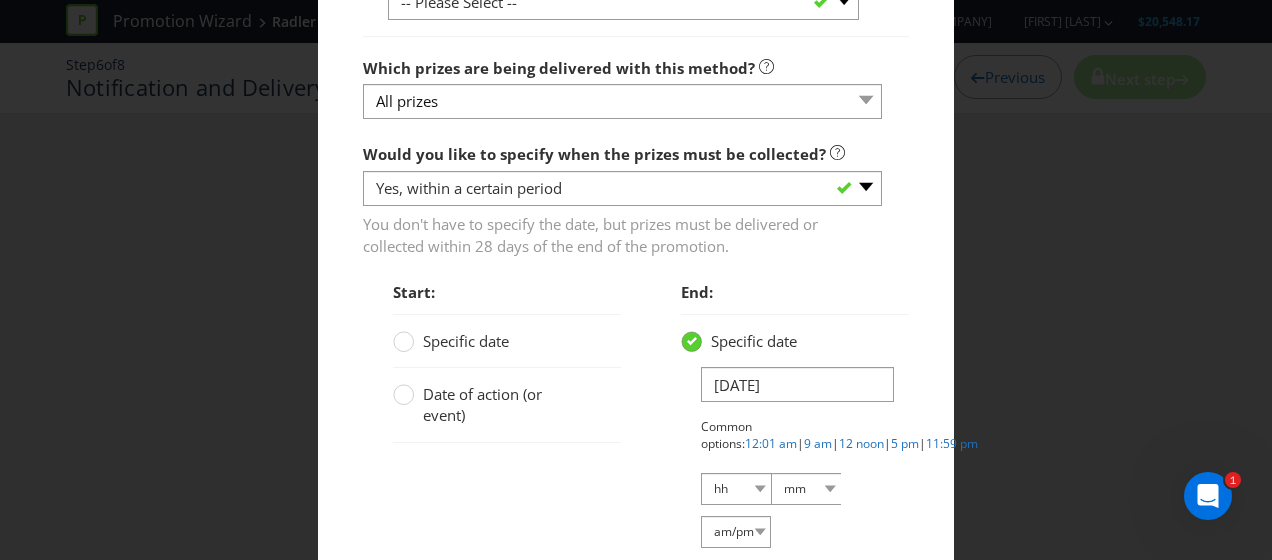 click at bounding box center [692, 335] 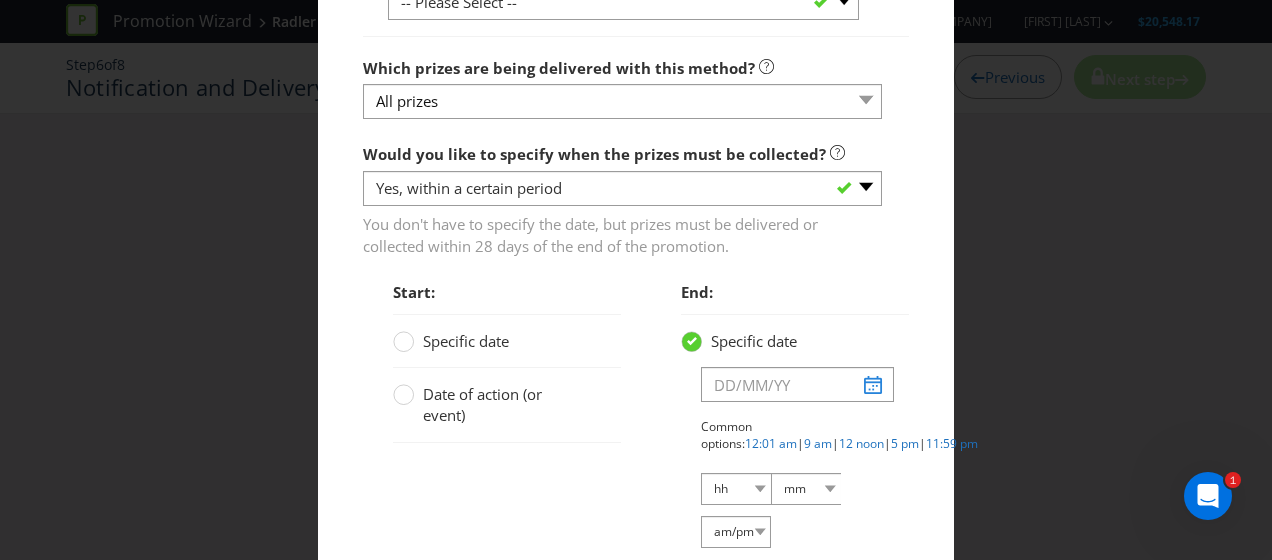 click on "Start: Specific date Date of action (or event) End: Specific date Common options: 12:01 am | 9 am | 12 noon | 5 pm | 11:59 pm hh 01 02 03 04 05 06 07 08 09 10 11 12 mm 00 01 05 10 15 20 25 29 30 35 40 45 50 55 59 am/pm am pm Period of time (e.g. 2 weeks after start date) Date of action (or event) An end must be specified" at bounding box center (636, 524) 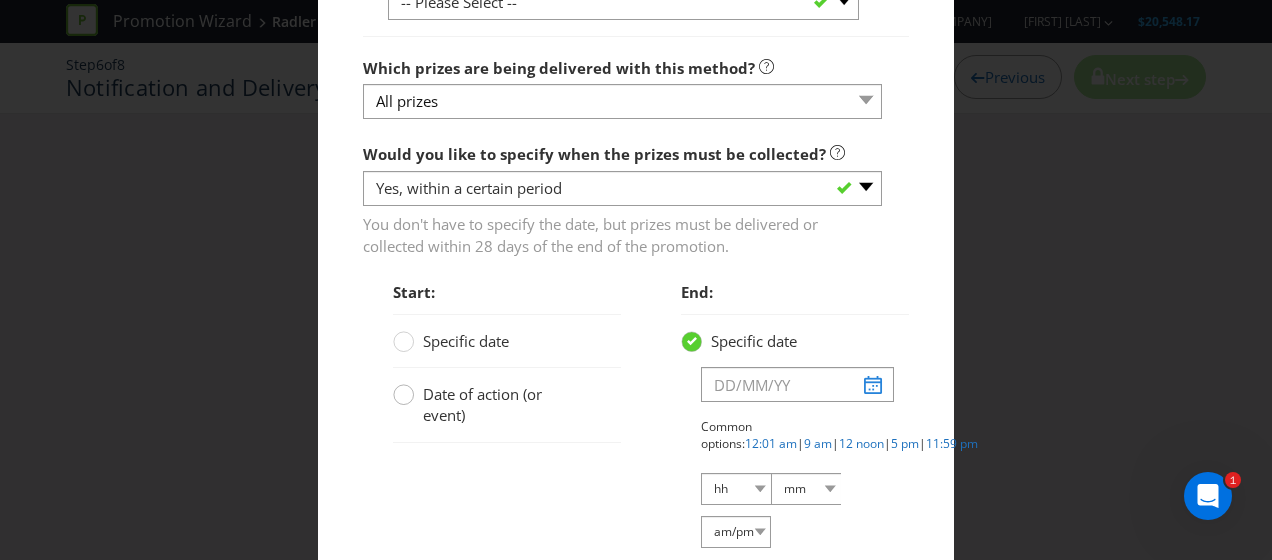 click at bounding box center (404, 388) 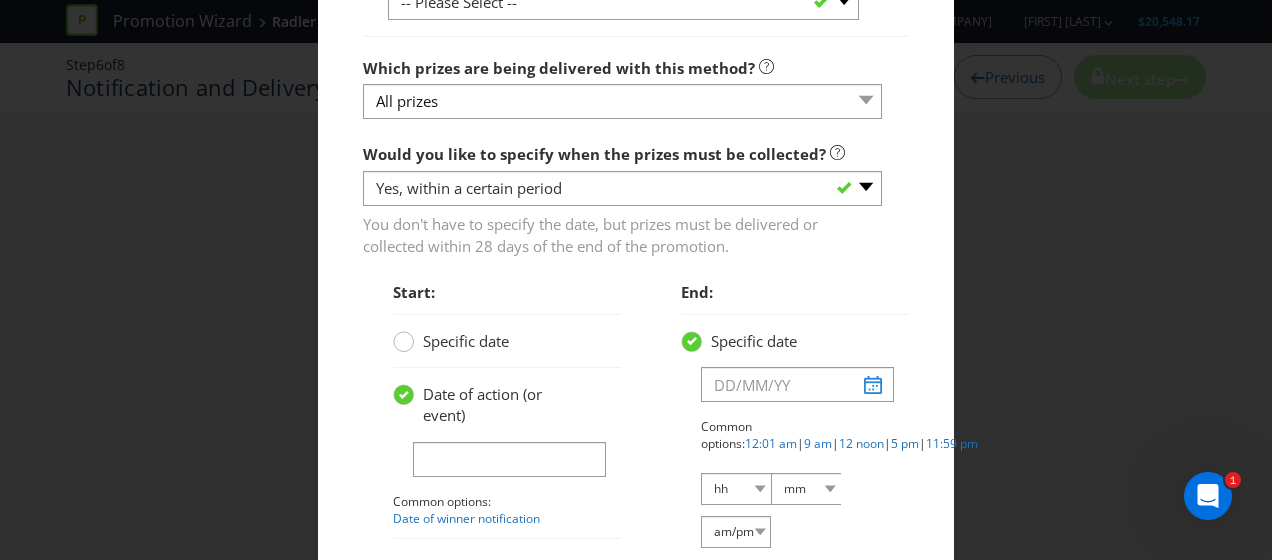 click at bounding box center [404, 335] 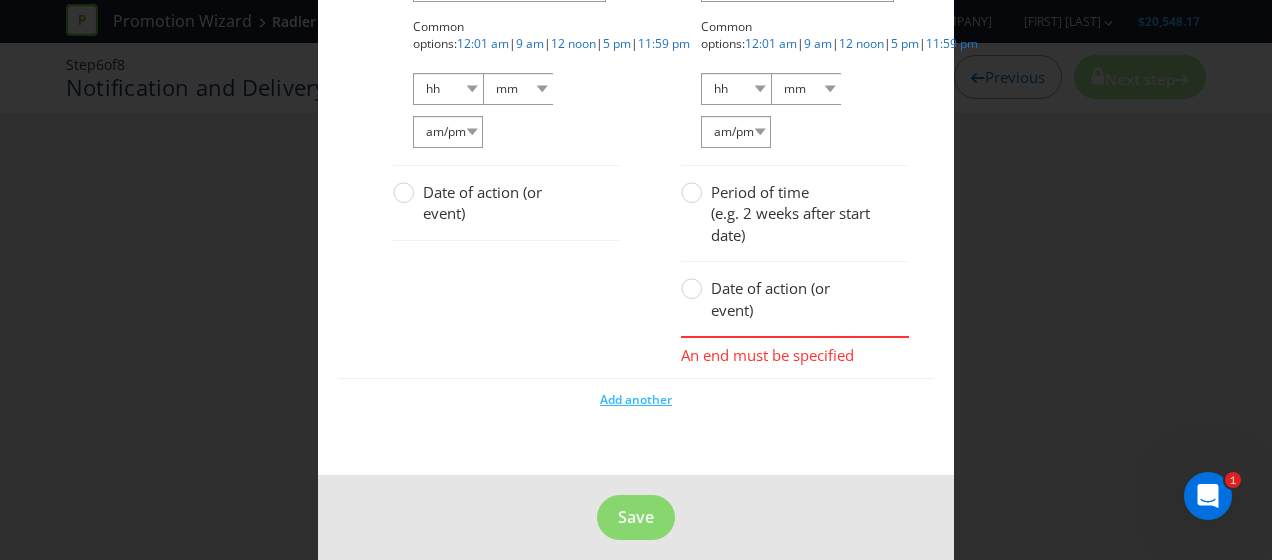 scroll, scrollTop: 3607, scrollLeft: 0, axis: vertical 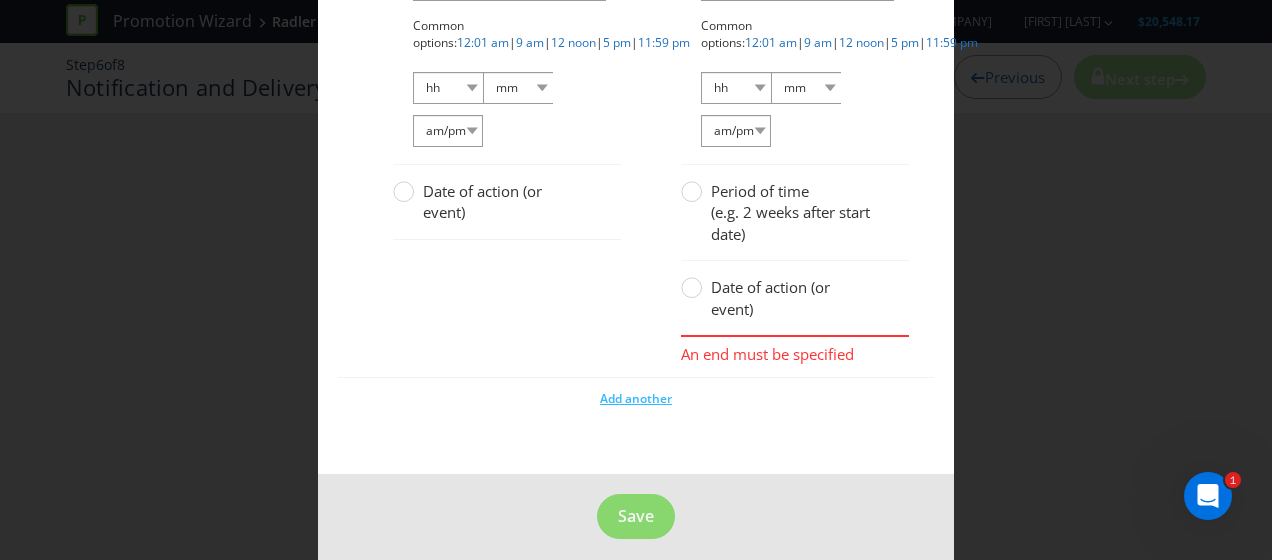 click on "An end must be specified" at bounding box center (795, 351) 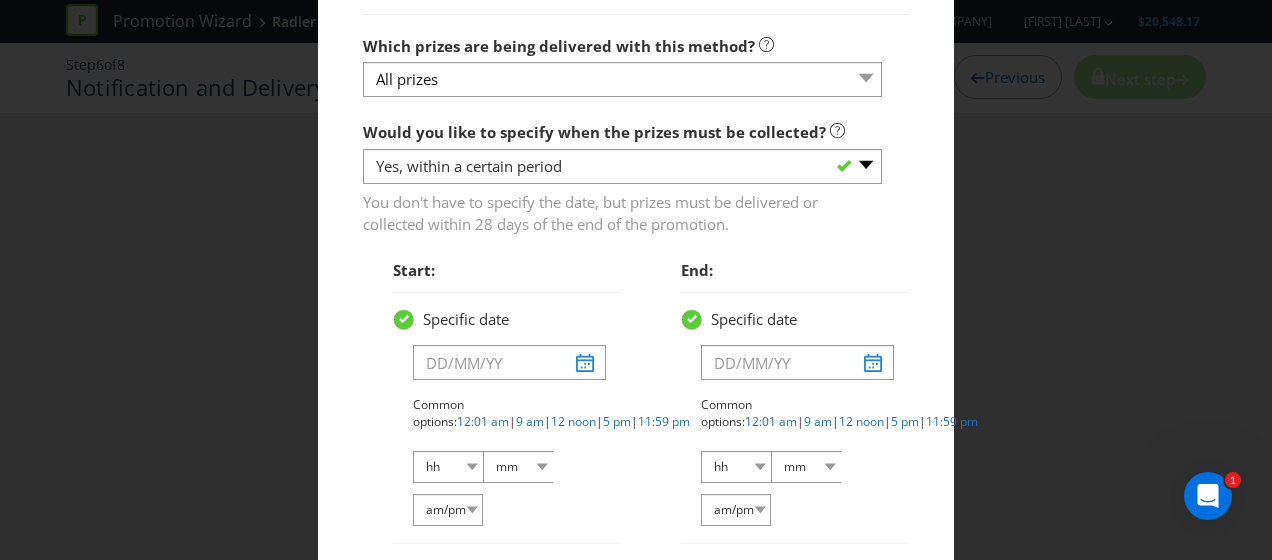scroll, scrollTop: 3241, scrollLeft: 0, axis: vertical 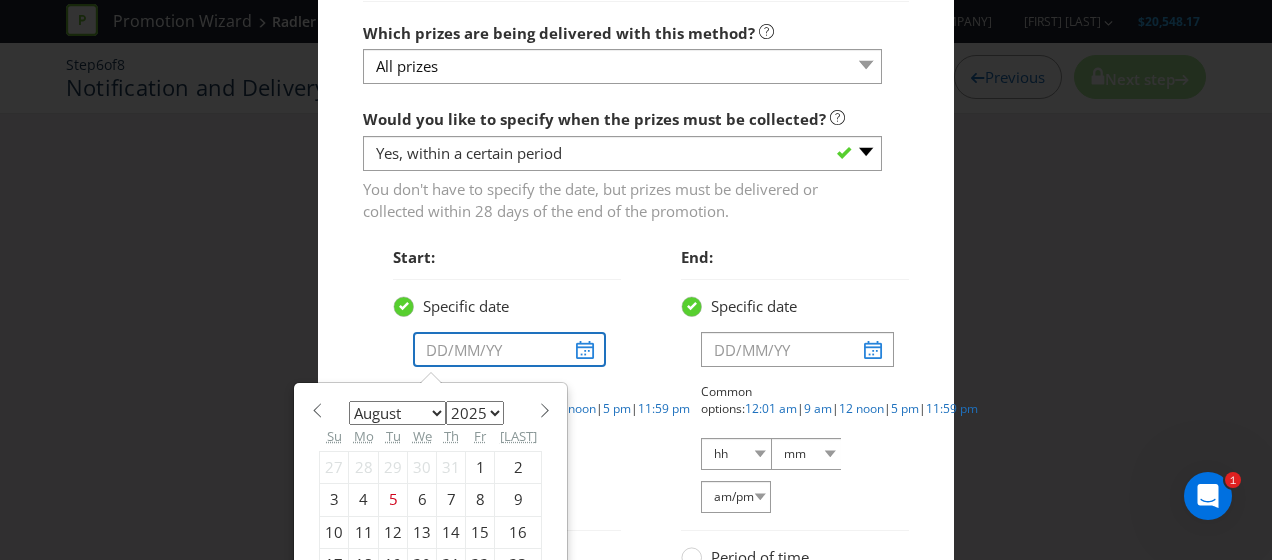 click at bounding box center [509, 349] 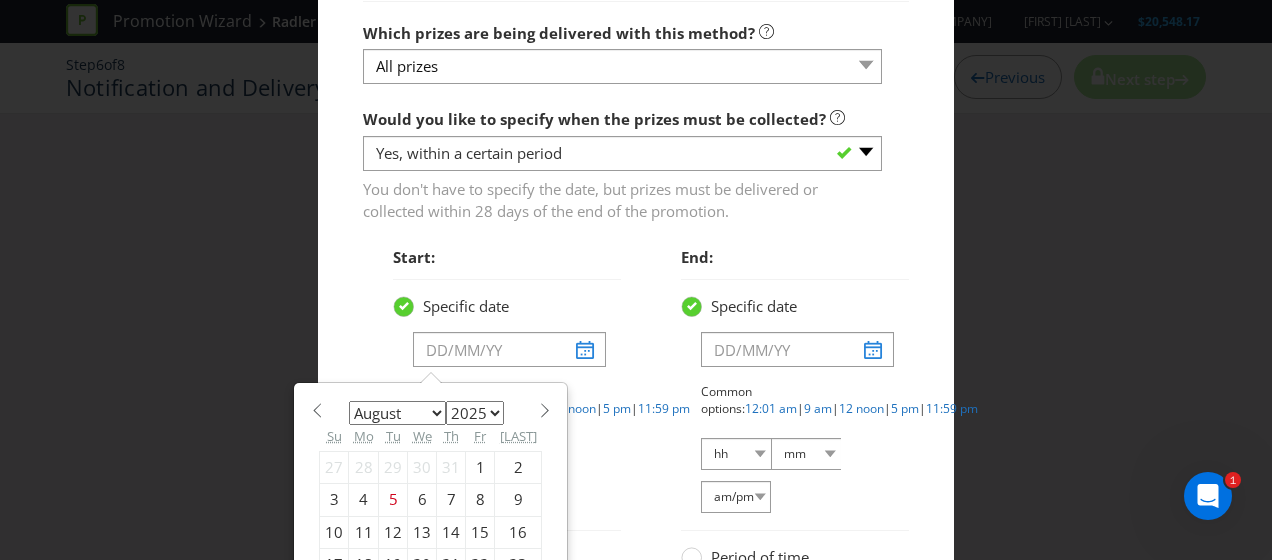 click on "Delivery Method 1 How will the winners receive these prizes? -- Please select -- Delivered by mail Delivered by email Delivered in-person Collected from specific address Collected from participating venues Collected from event venue Contact Promoter to organise delivery Collect from participating venue where purchase was made Other (please specify) Address Line 1 [NUMBER] [STREET] Address Line 2 Stone & Wood Brewing Co Suburb [CITY] Post Code [ZIP] Country -- Please Select Australian Capital Territory New South Wales Northern Territory Queensland South Australia Tasmania Victoria Western Australia Which prizes are being delivered with this method? All prizes All prizes All Draw prizes A Stone & Wood branded cruiser bicycle. Would you like to specify when the prizes must be collected? -- Please select -- Yes, specific date (please specify) Yes, within a certain period No Start: Specific date January February May" at bounding box center [636, 20] 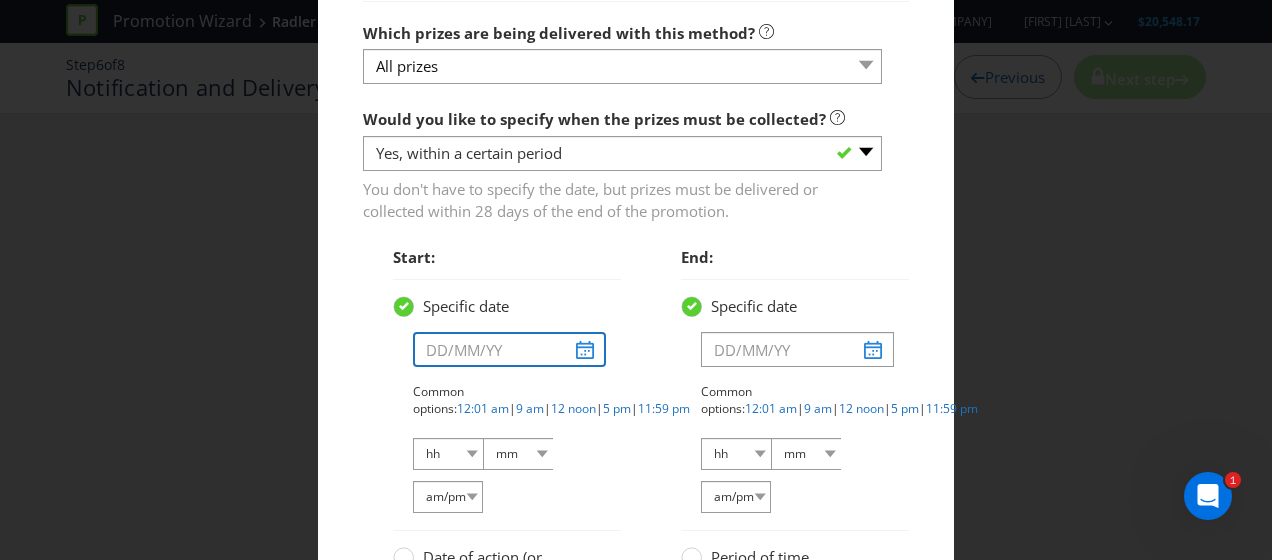 click at bounding box center [509, 349] 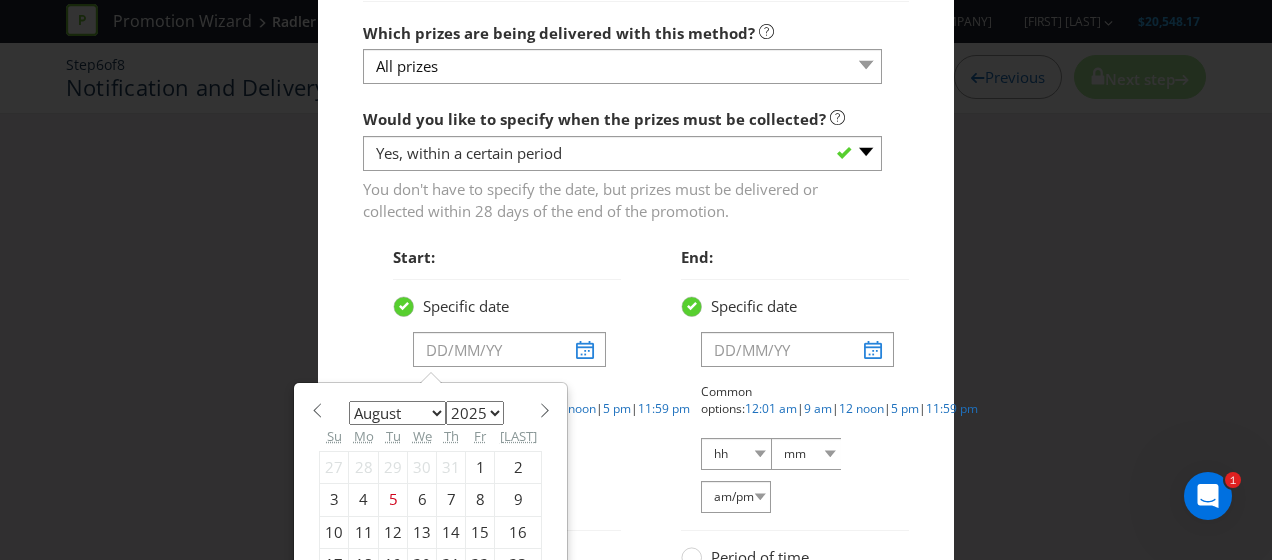 click at bounding box center [544, 410] 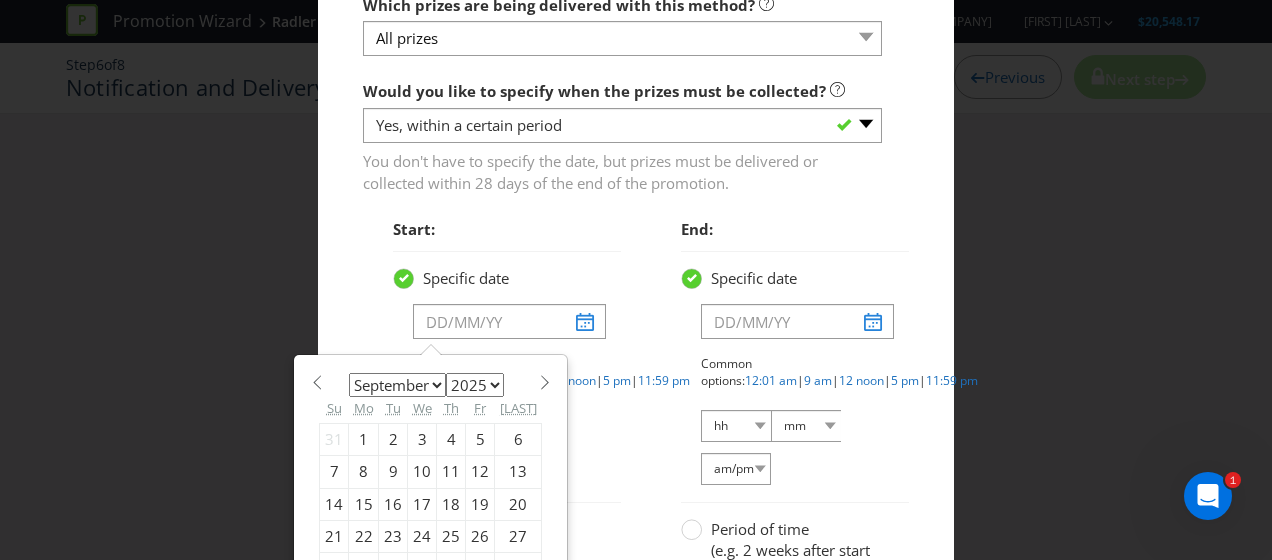 scroll, scrollTop: 3269, scrollLeft: 0, axis: vertical 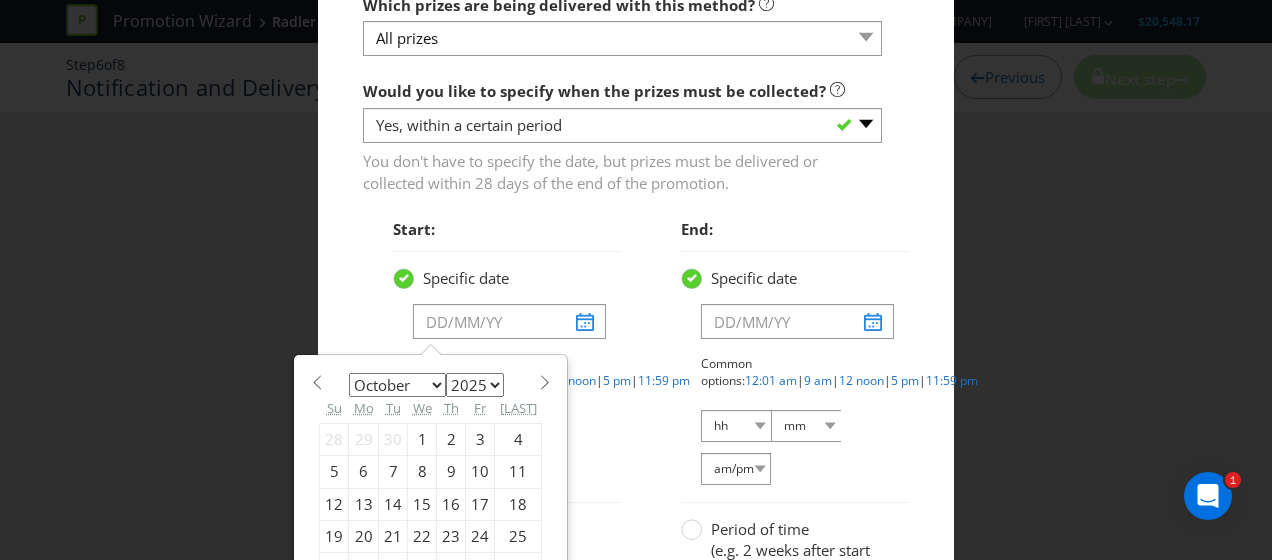click on "1" at bounding box center [422, 439] 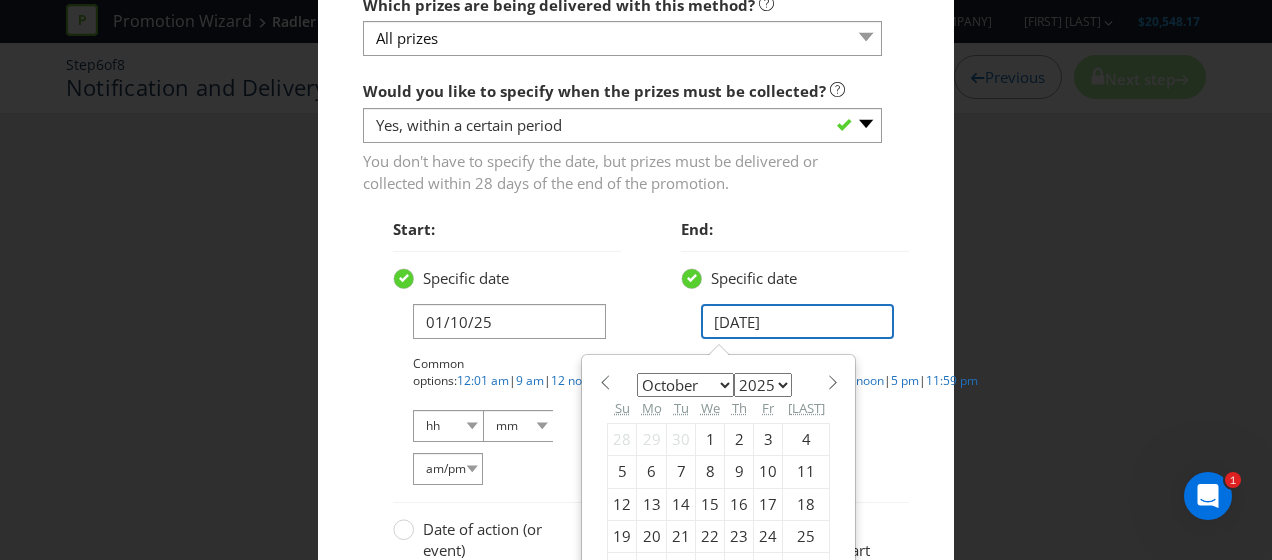 click on "[DATE]" at bounding box center [797, 321] 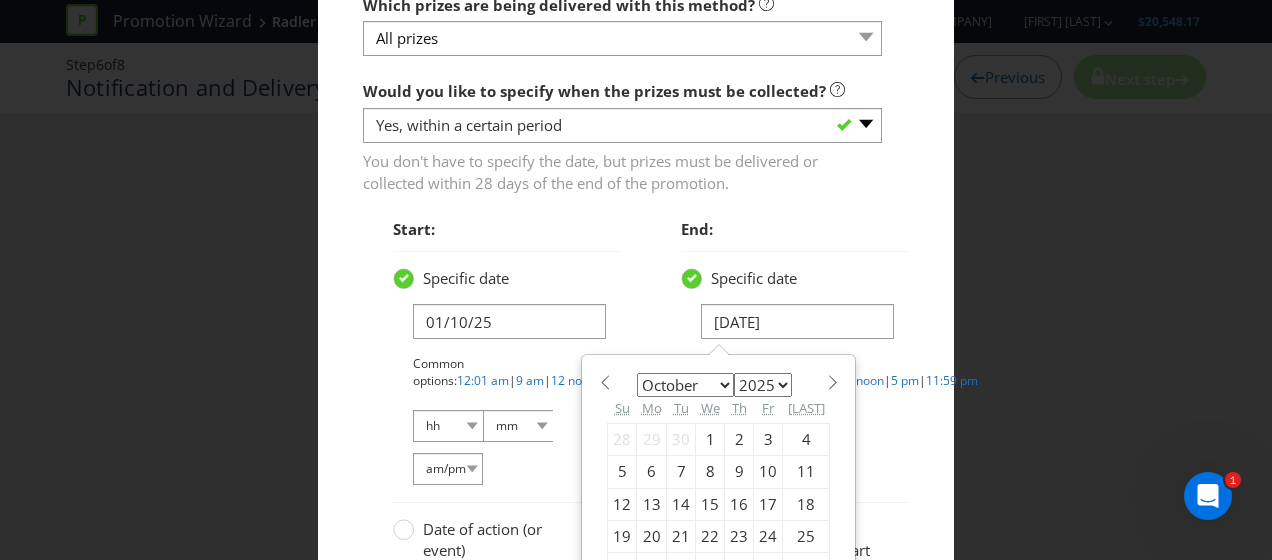 click on "15" at bounding box center [710, 504] 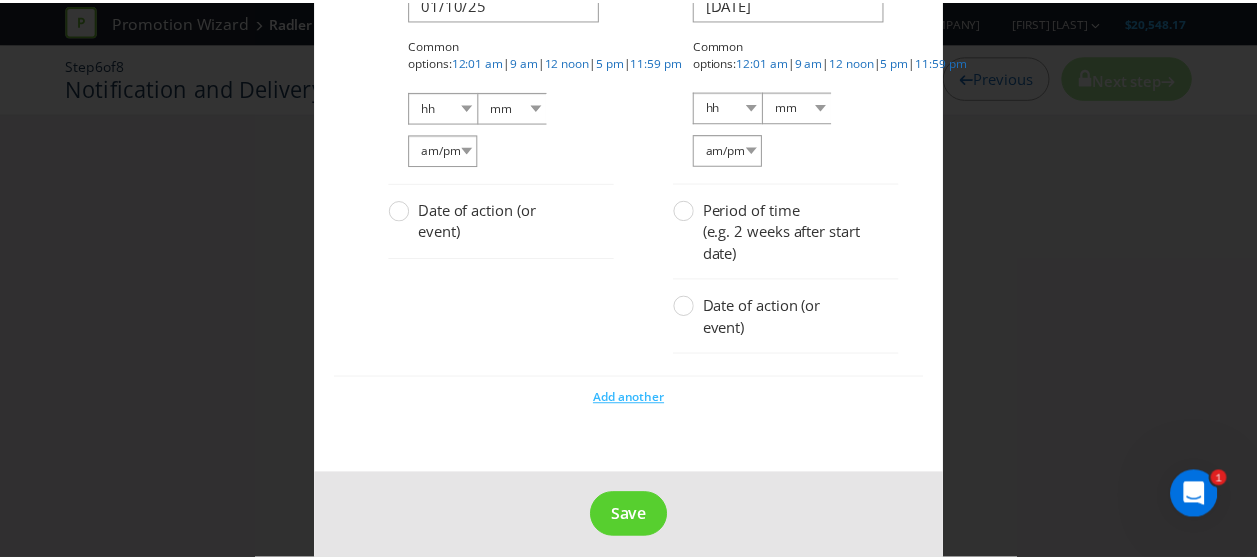 scroll, scrollTop: 3587, scrollLeft: 0, axis: vertical 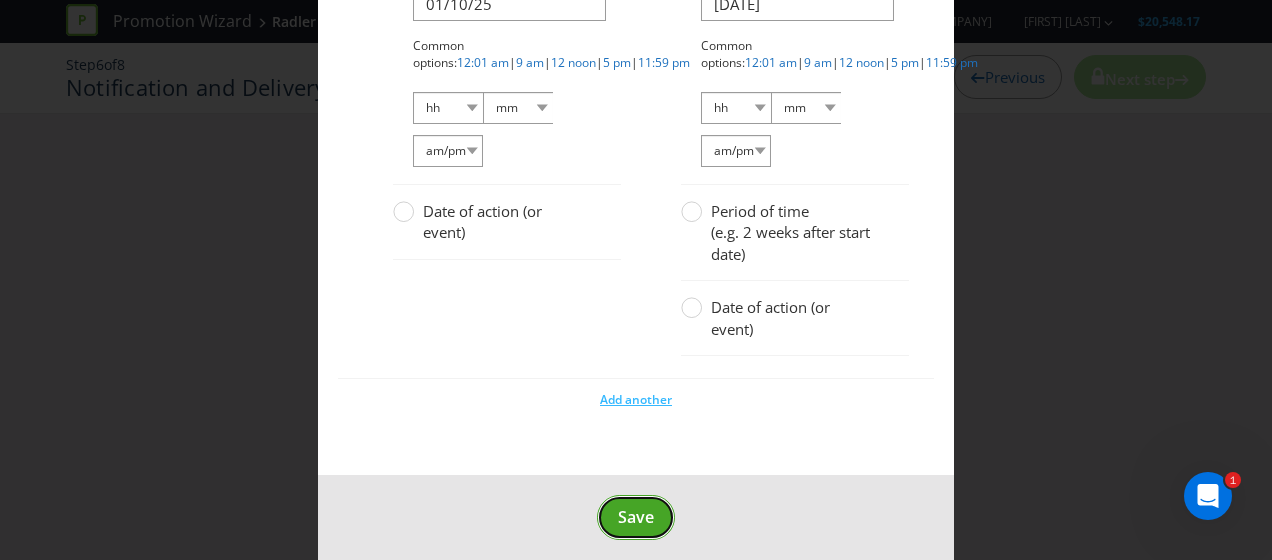 click on "Save" at bounding box center (636, 517) 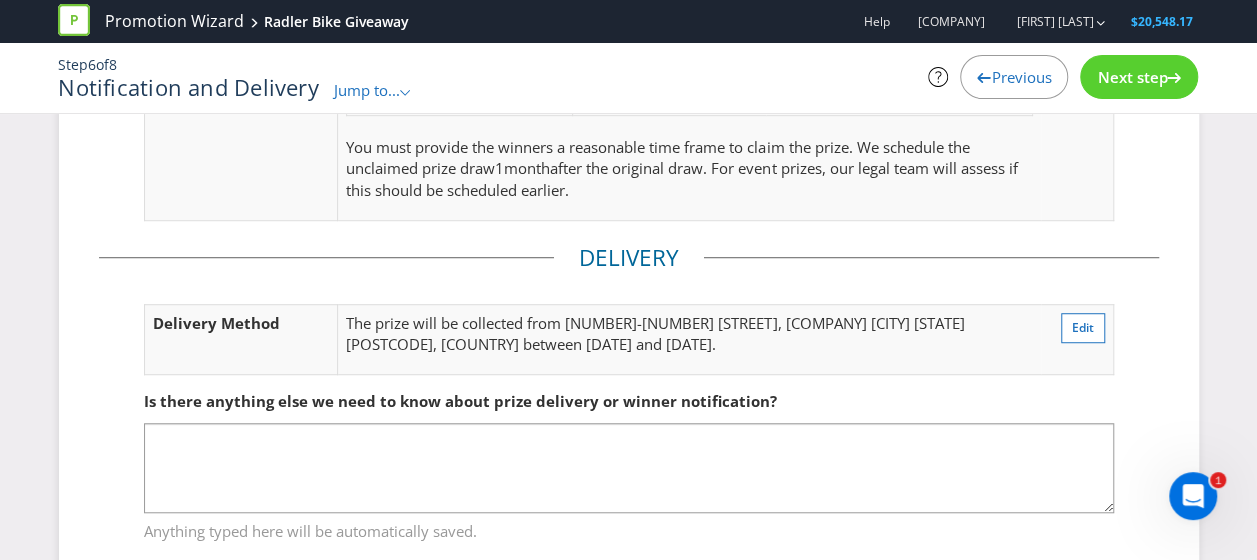 scroll, scrollTop: 614, scrollLeft: 0, axis: vertical 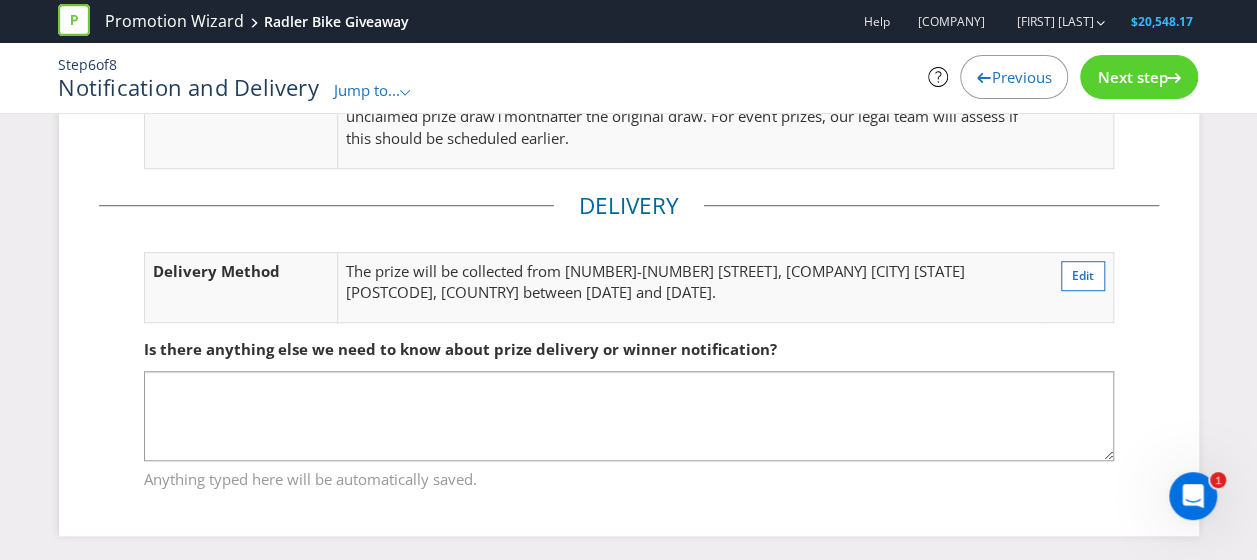 click on "Next step" at bounding box center [1139, 77] 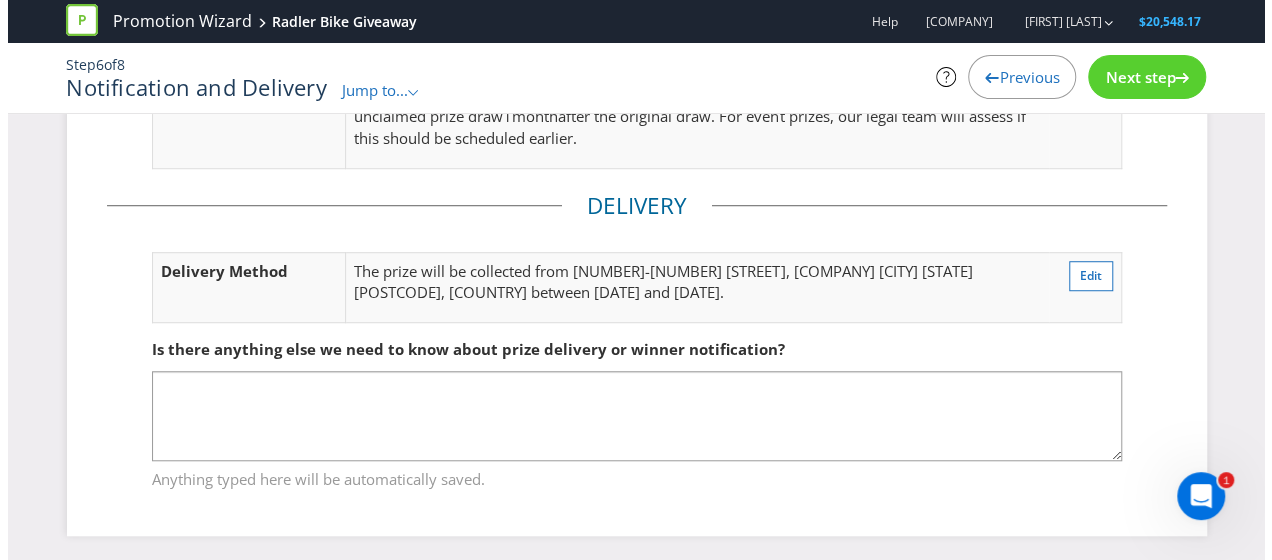 scroll, scrollTop: 0, scrollLeft: 0, axis: both 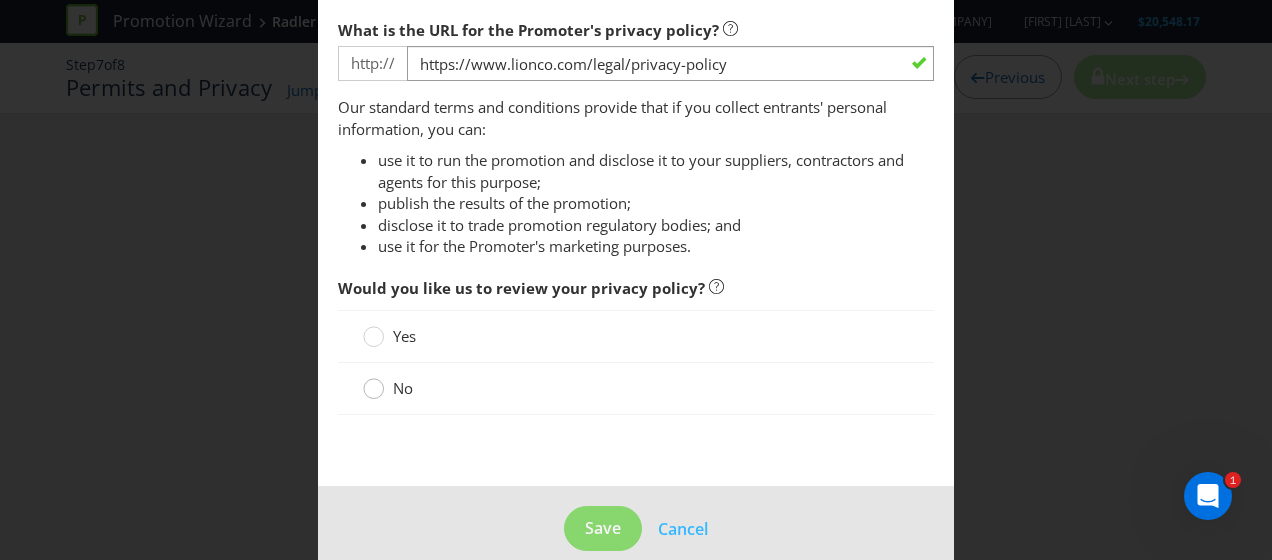 click 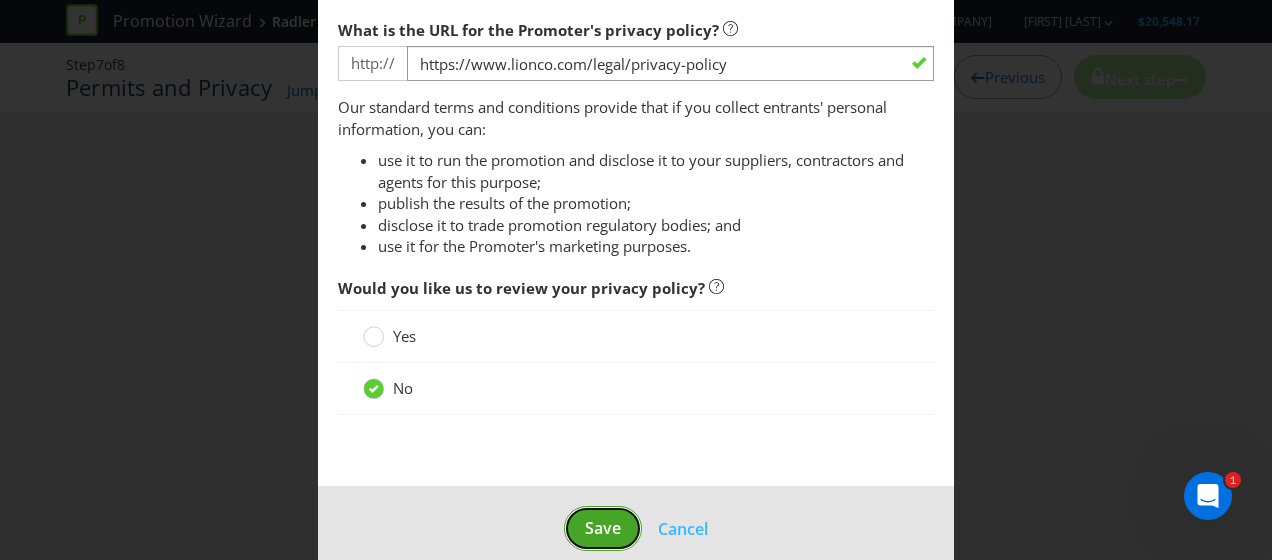 click on "Save" at bounding box center [603, 528] 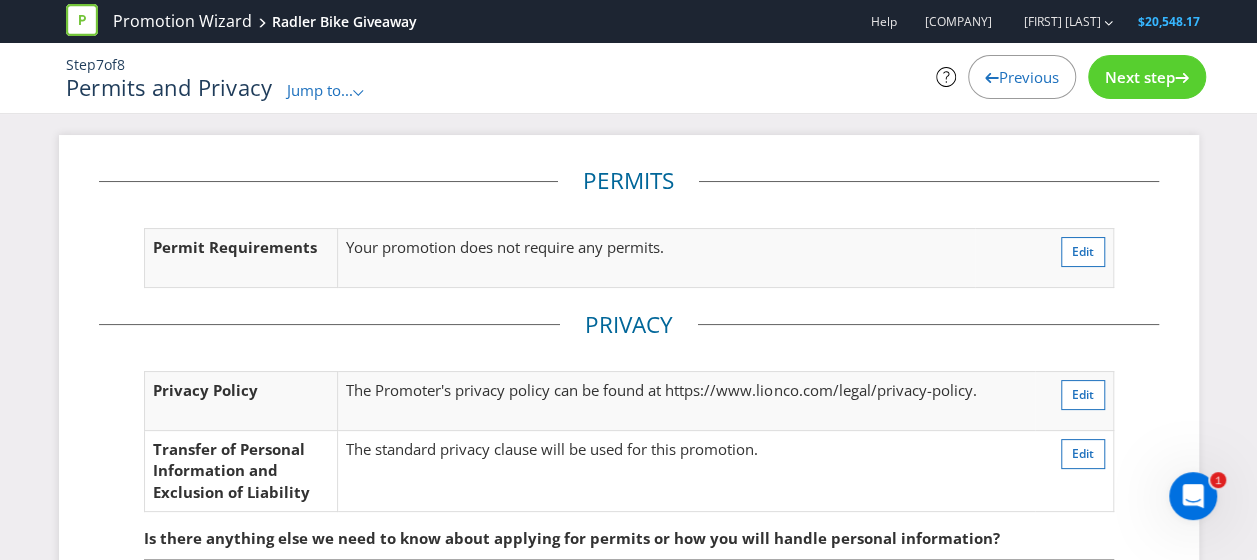 click on "Next step" at bounding box center (1140, 77) 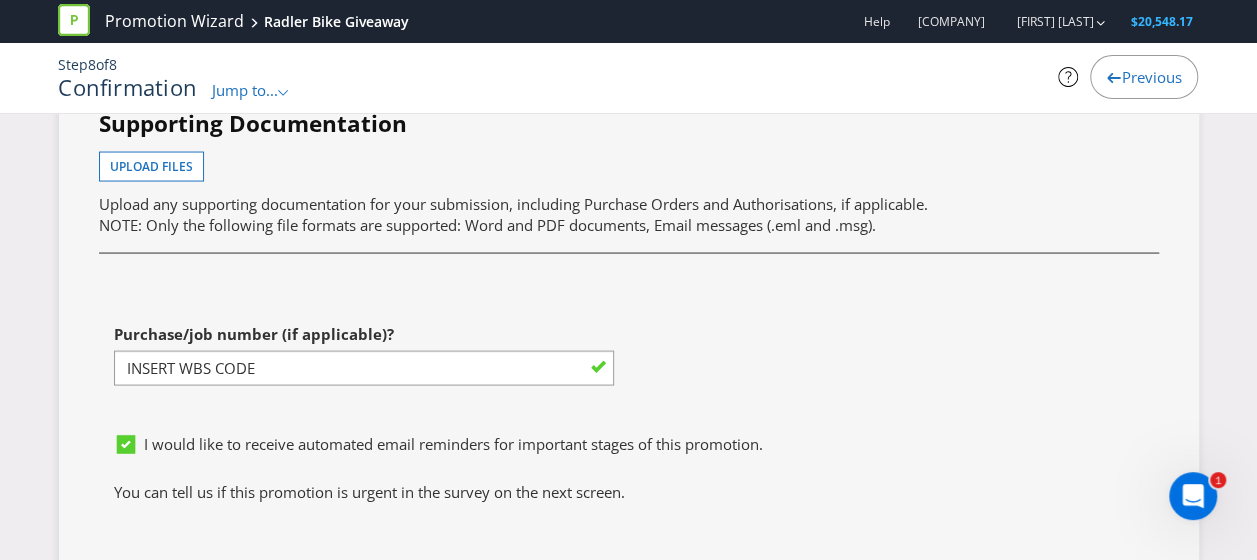 scroll, scrollTop: 5629, scrollLeft: 0, axis: vertical 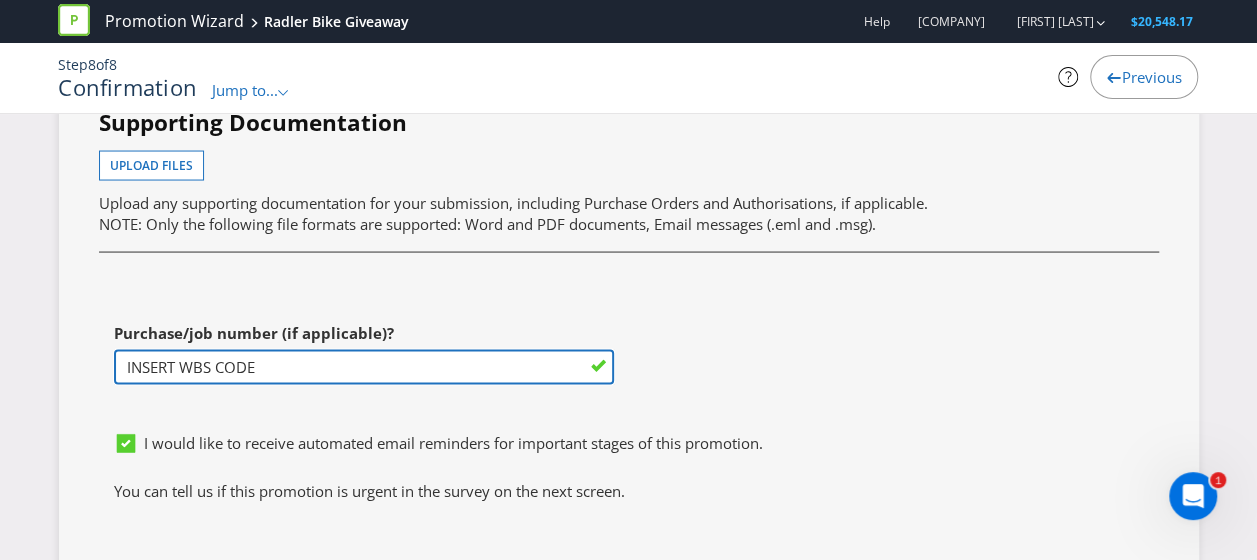 click on "INSERT WBS CODE" at bounding box center [364, 366] 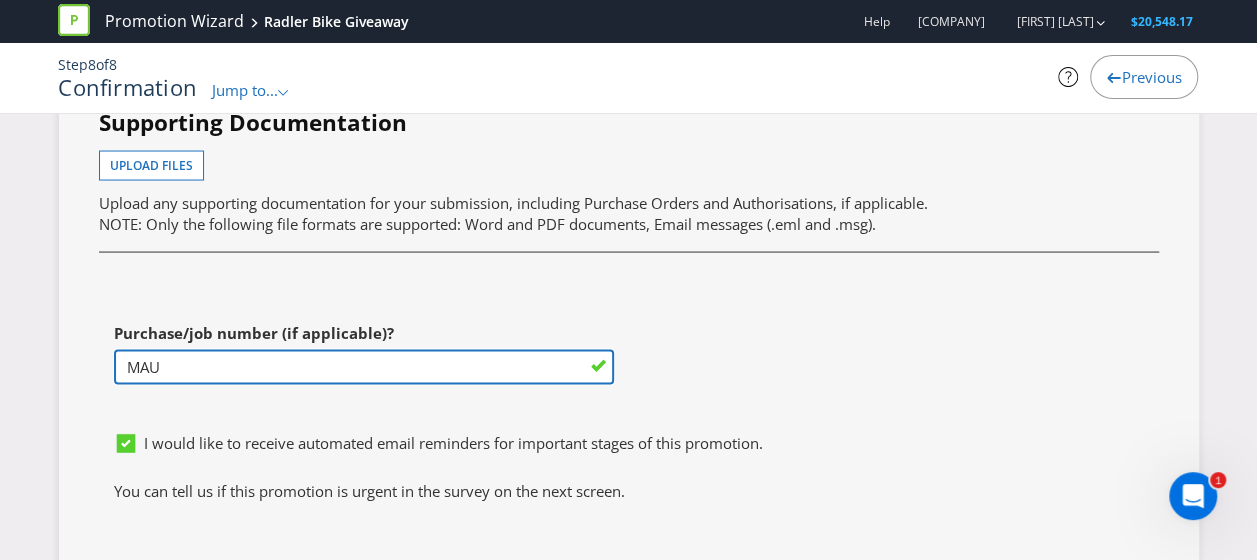 type on "MAU-STWD2300007.NCD" 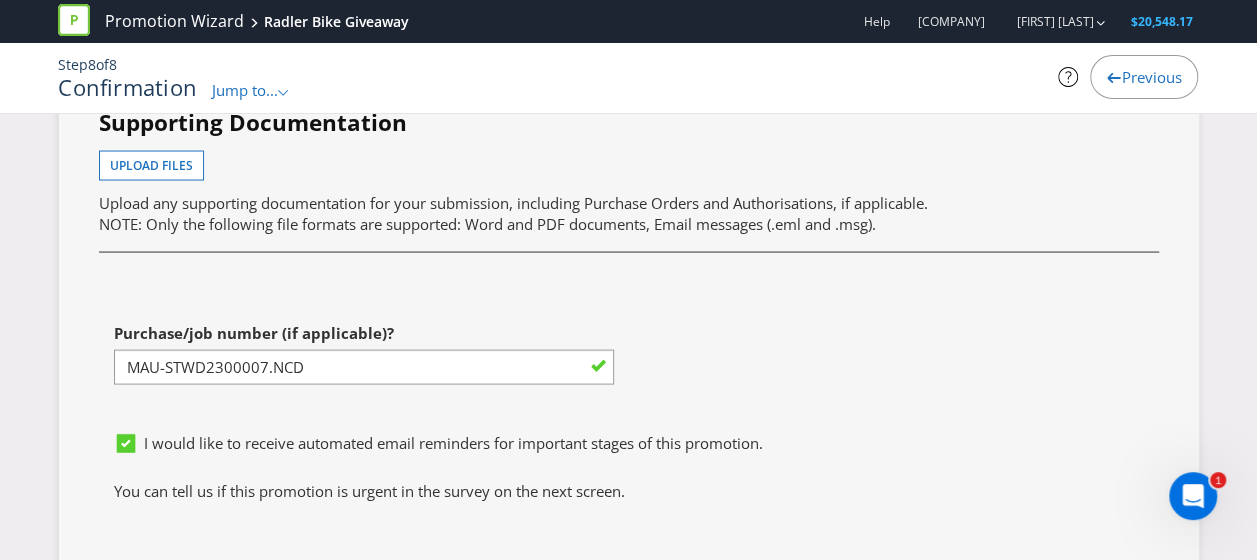 click on "First name of contact Jess Last name of contact Flynn Phone Email jess@[DOMAIN].com.au Supporting Documentation Upload files Upload any supporting documentation for your submission, including Purchase Orders and Authorisations, if applicable. NOTE: Only the following file formats are supported: Word and PDF documents, Email messages (.eml and .msg). Purchase/job number (if applicable)? MAU-STWD2300007.NCD" at bounding box center [629, 144] 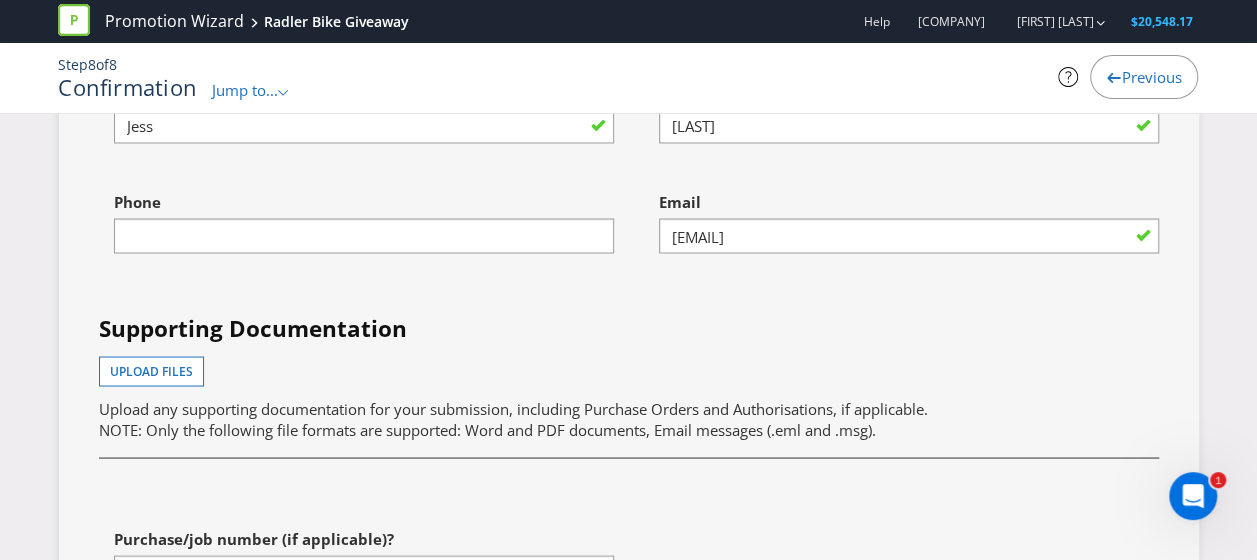 scroll, scrollTop: 5356, scrollLeft: 0, axis: vertical 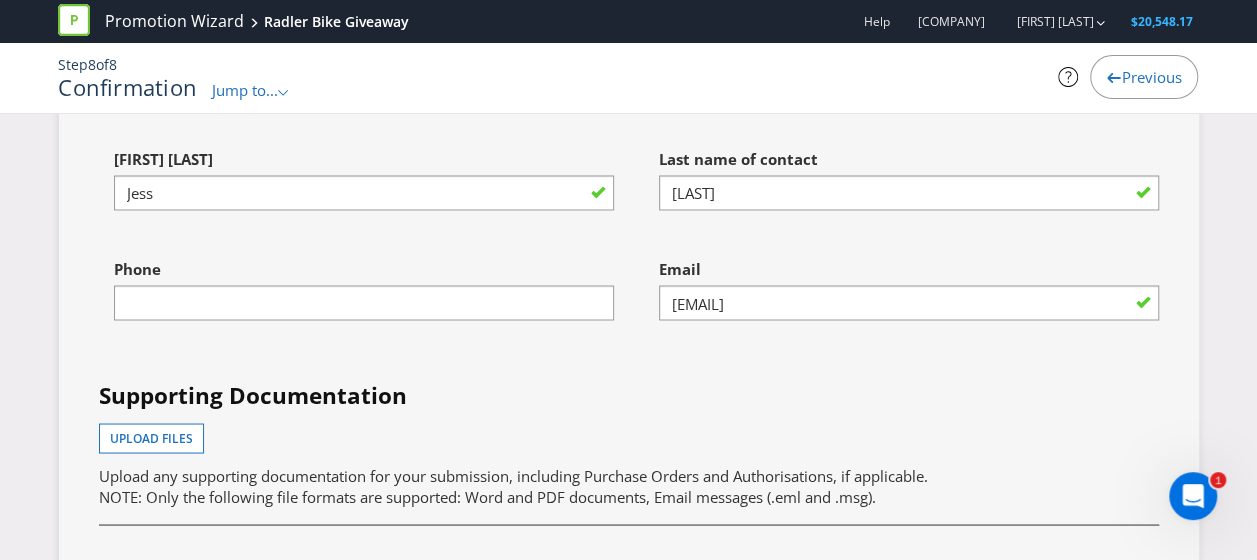 click on "Supporting Documentation" at bounding box center (629, 395) 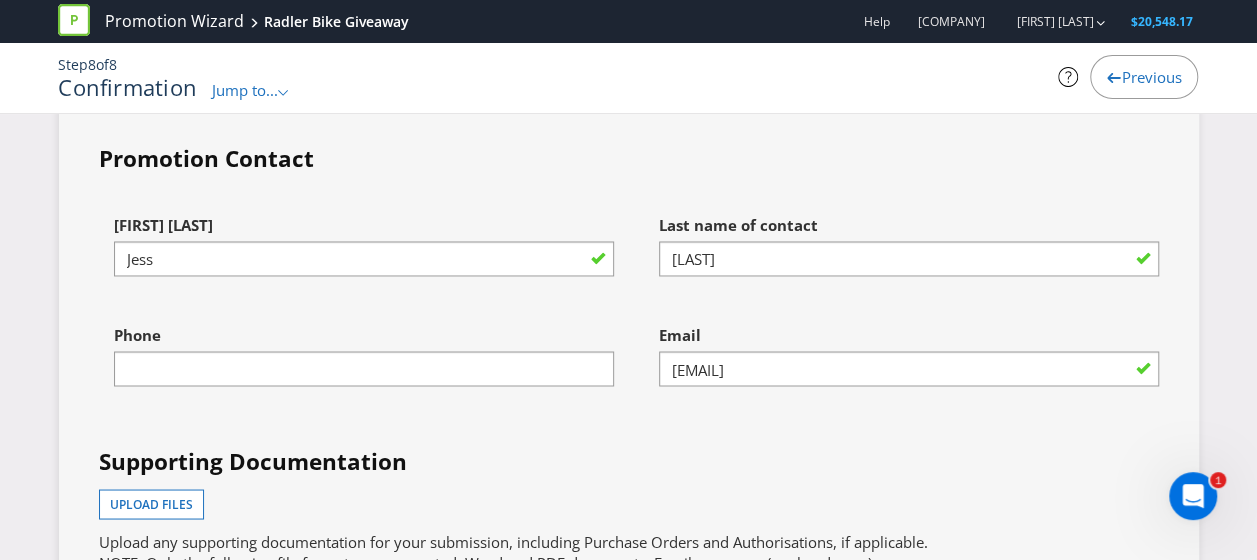 scroll, scrollTop: 5288, scrollLeft: 0, axis: vertical 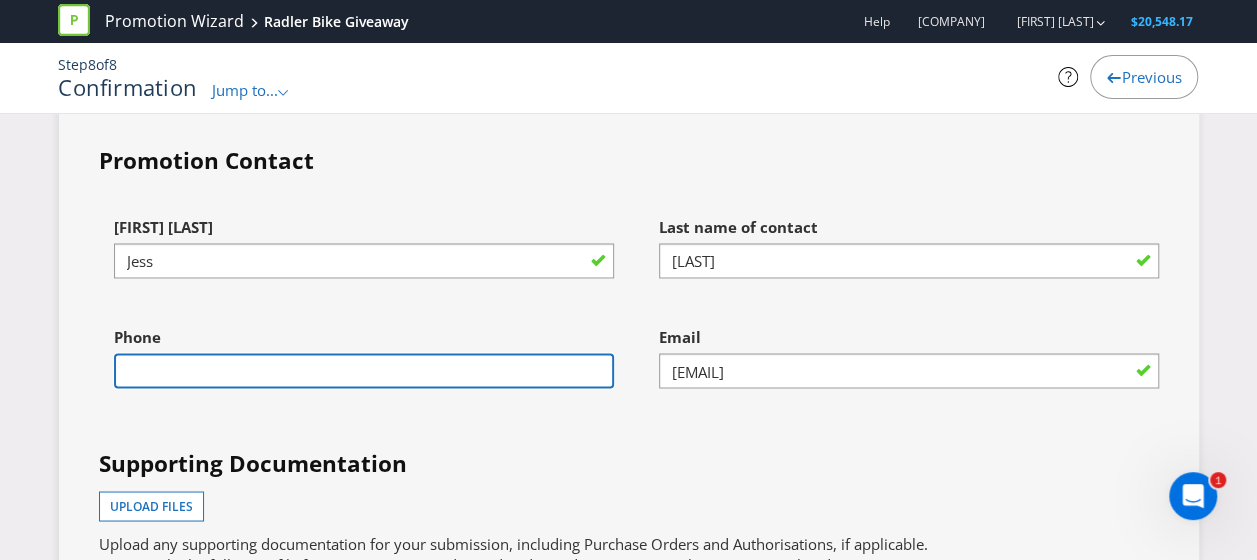 click at bounding box center [364, 370] 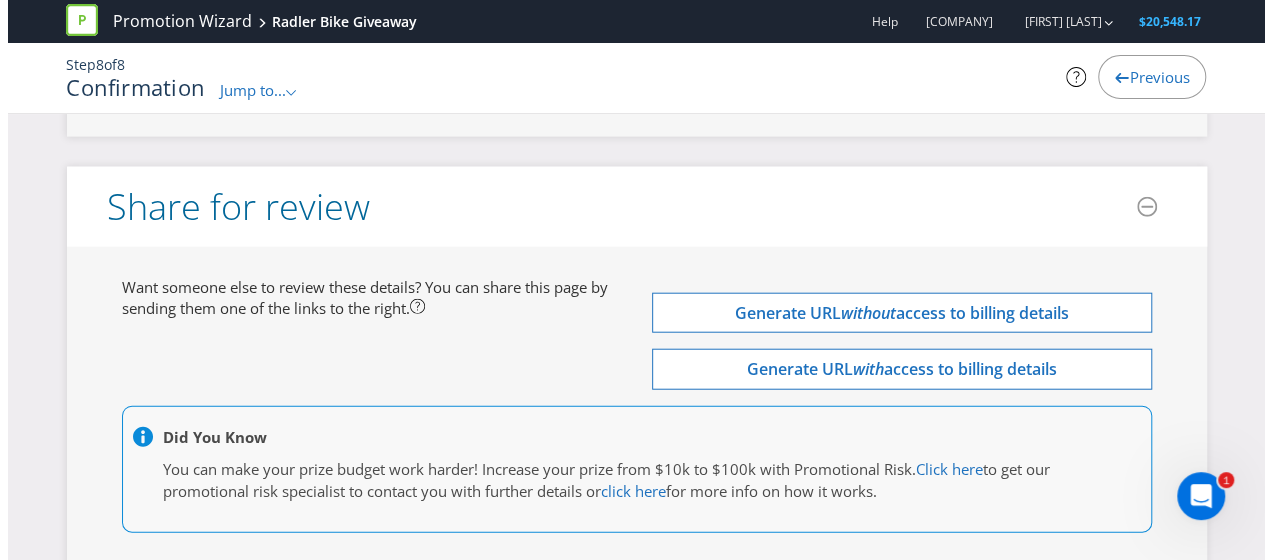 scroll, scrollTop: 6182, scrollLeft: 0, axis: vertical 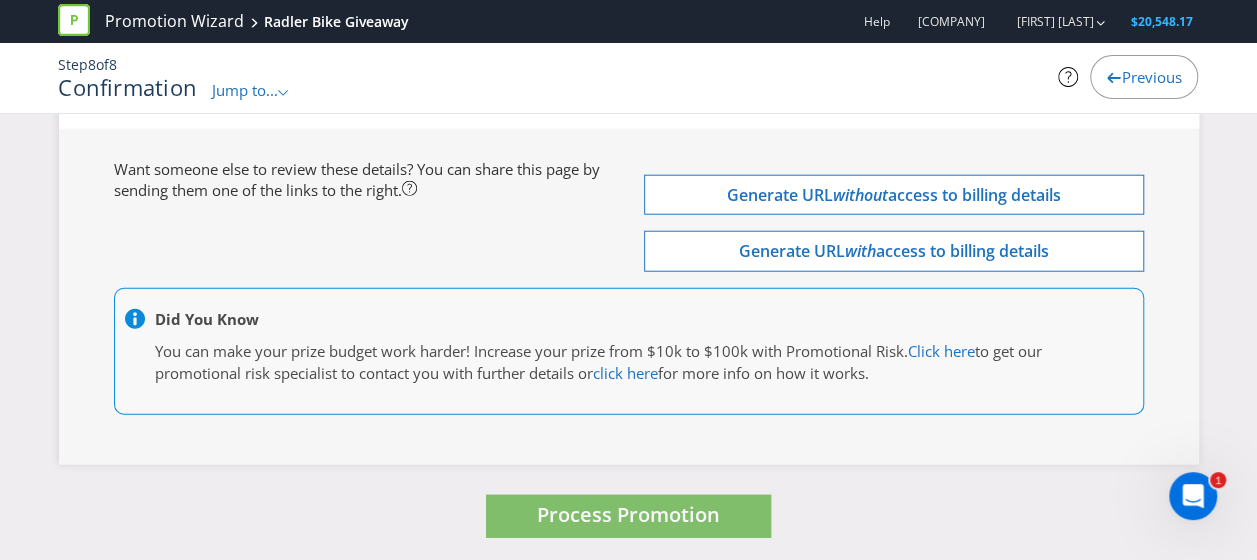 type on "[PHONE]" 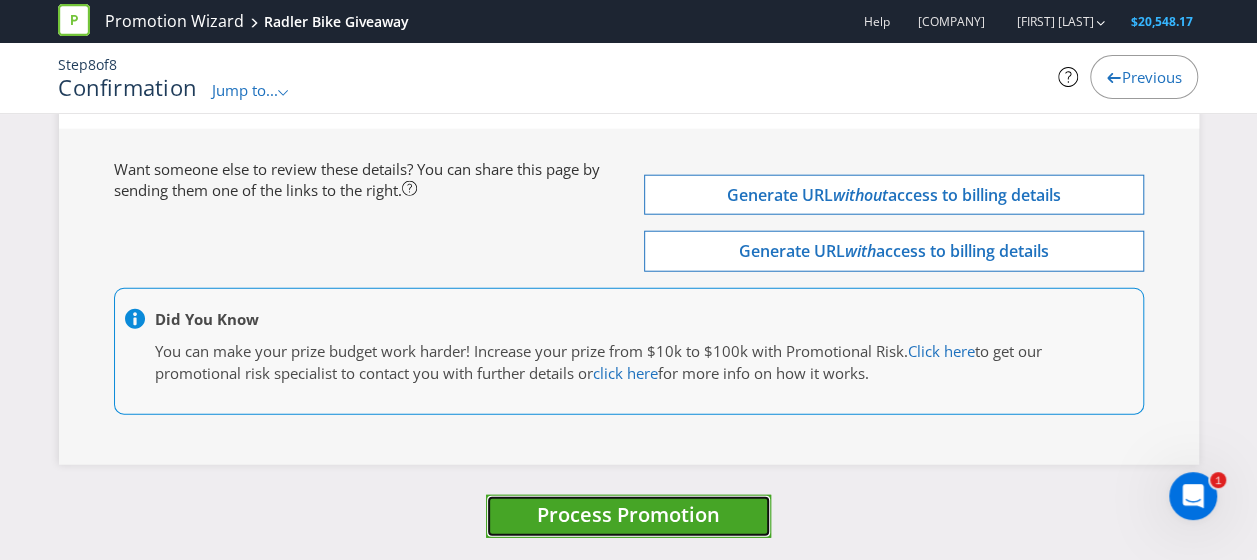 click on "Process Promotion" at bounding box center [628, 514] 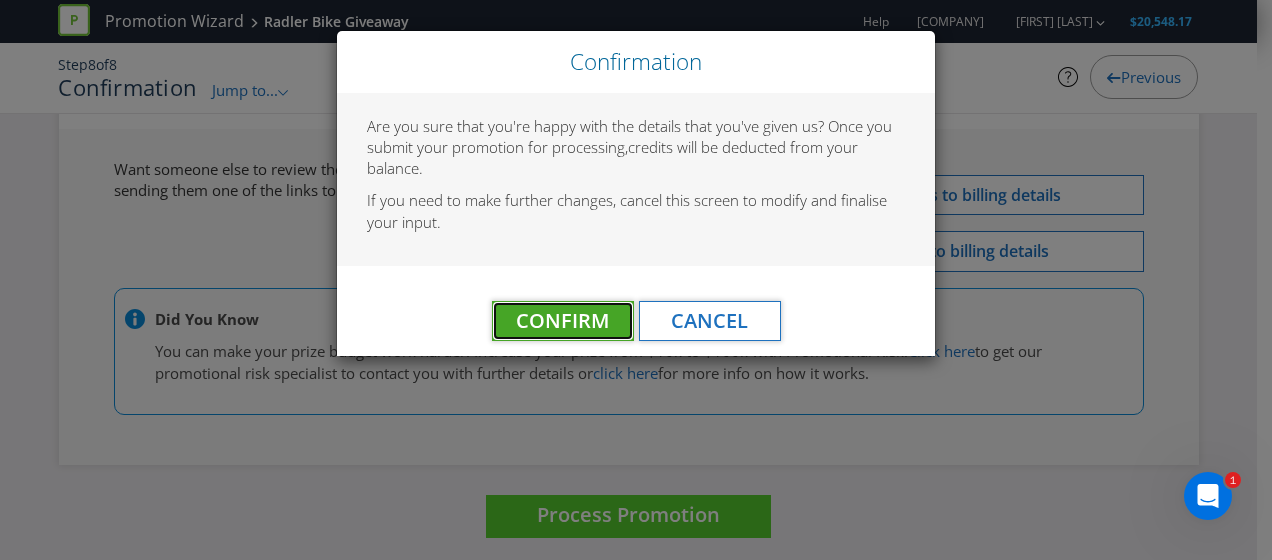 click on "Confirm" at bounding box center (562, 320) 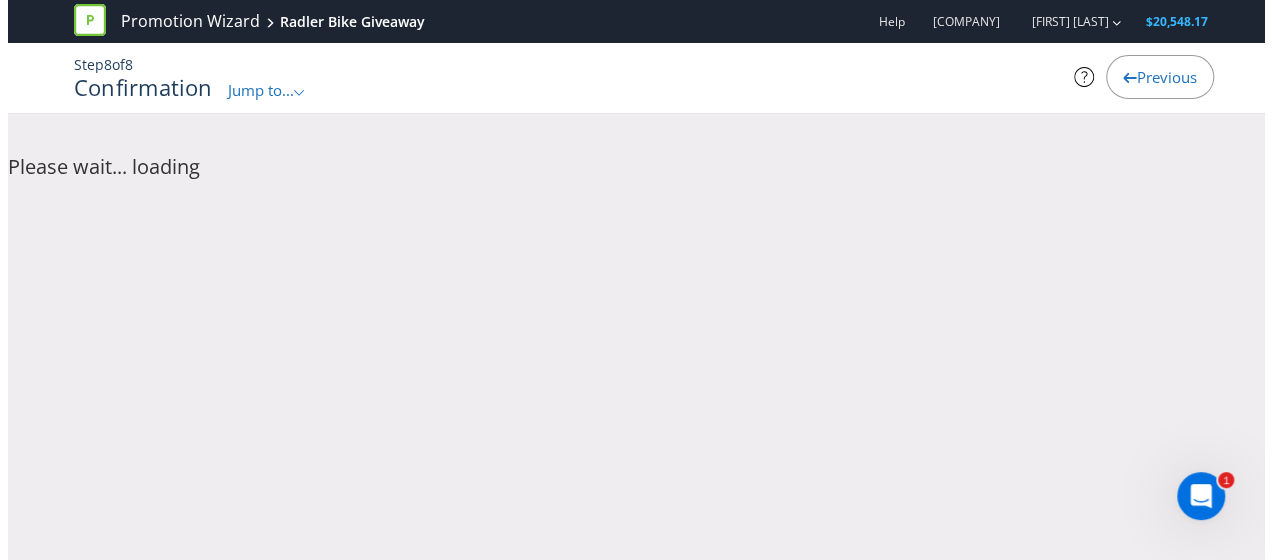 scroll, scrollTop: 0, scrollLeft: 0, axis: both 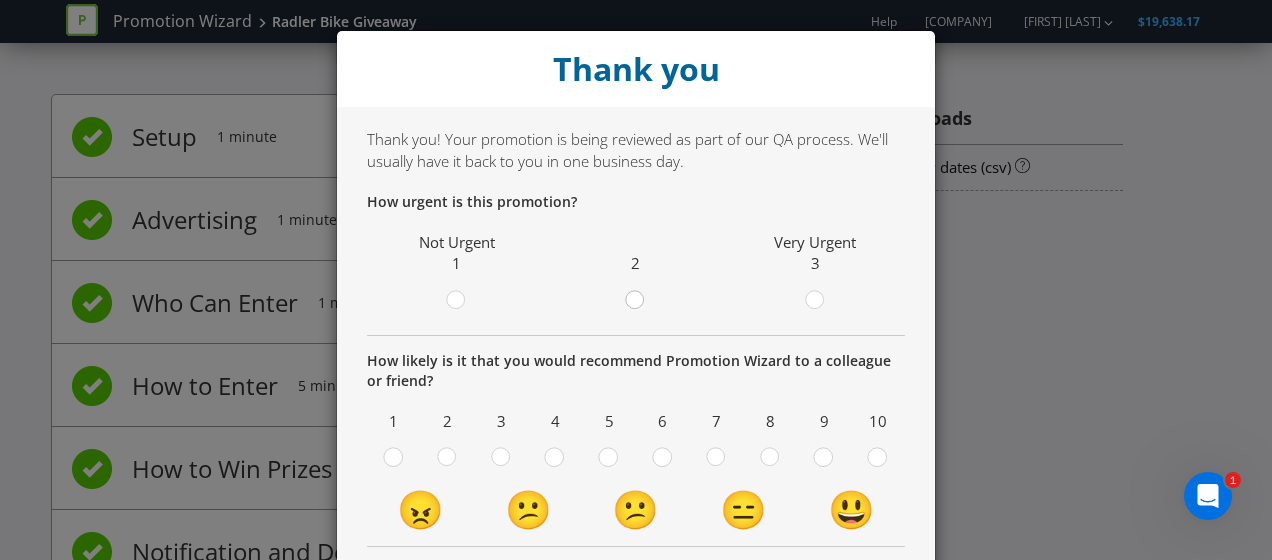 click 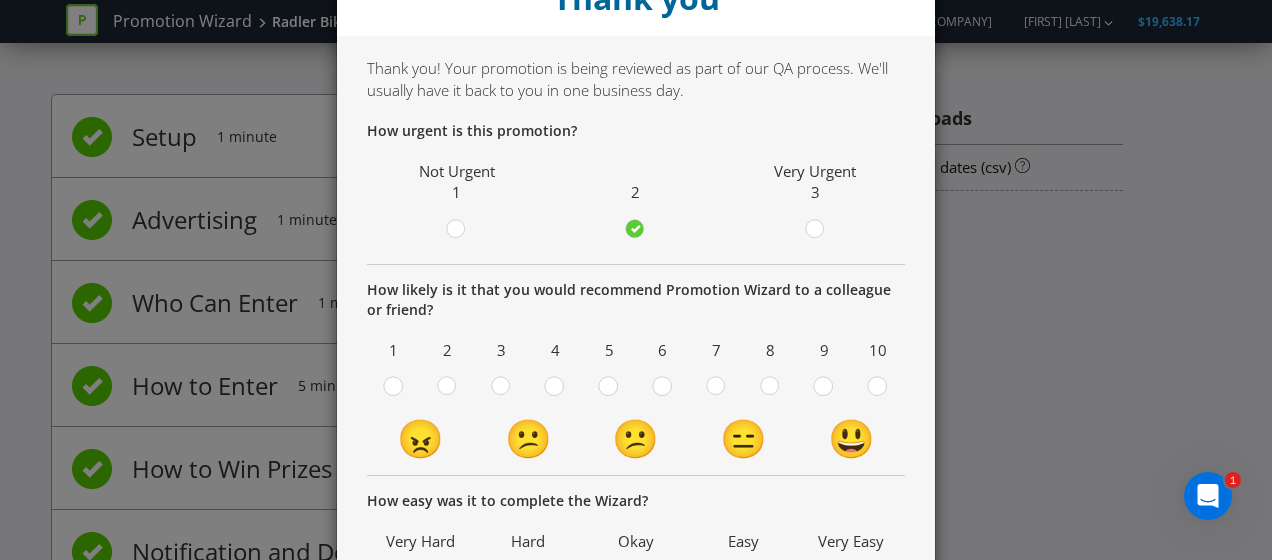 scroll, scrollTop: 130, scrollLeft: 0, axis: vertical 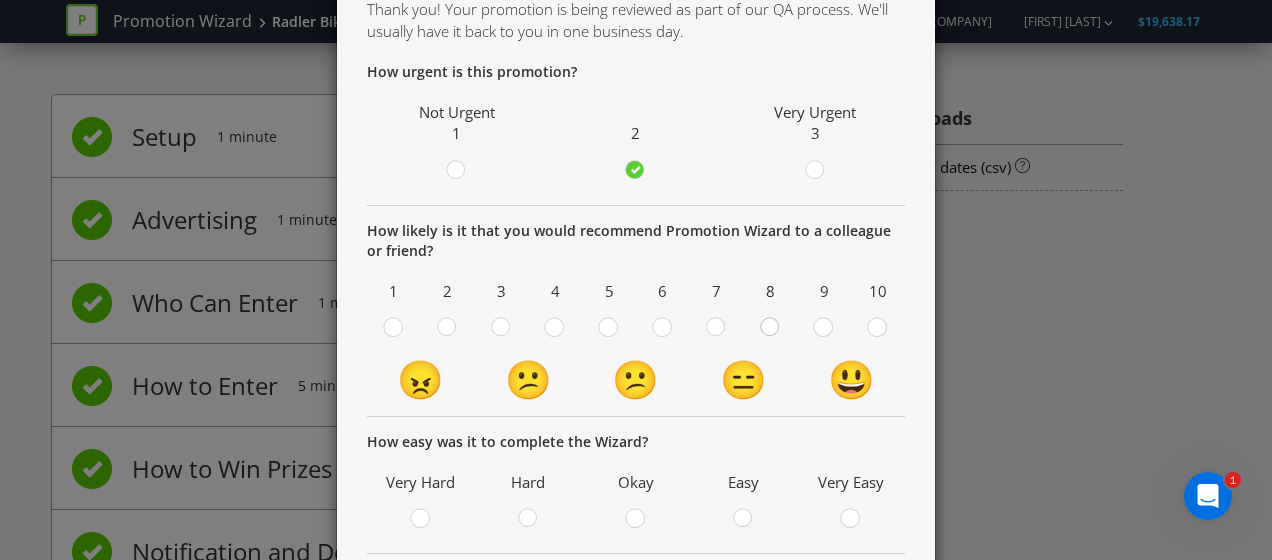click at bounding box center [770, 321] 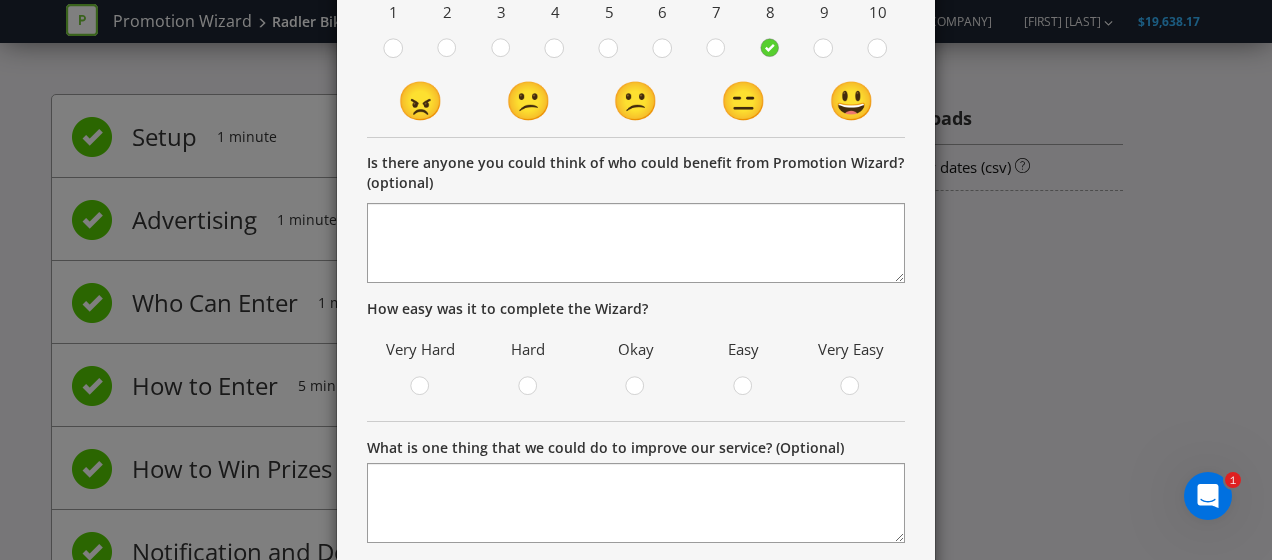 scroll, scrollTop: 410, scrollLeft: 0, axis: vertical 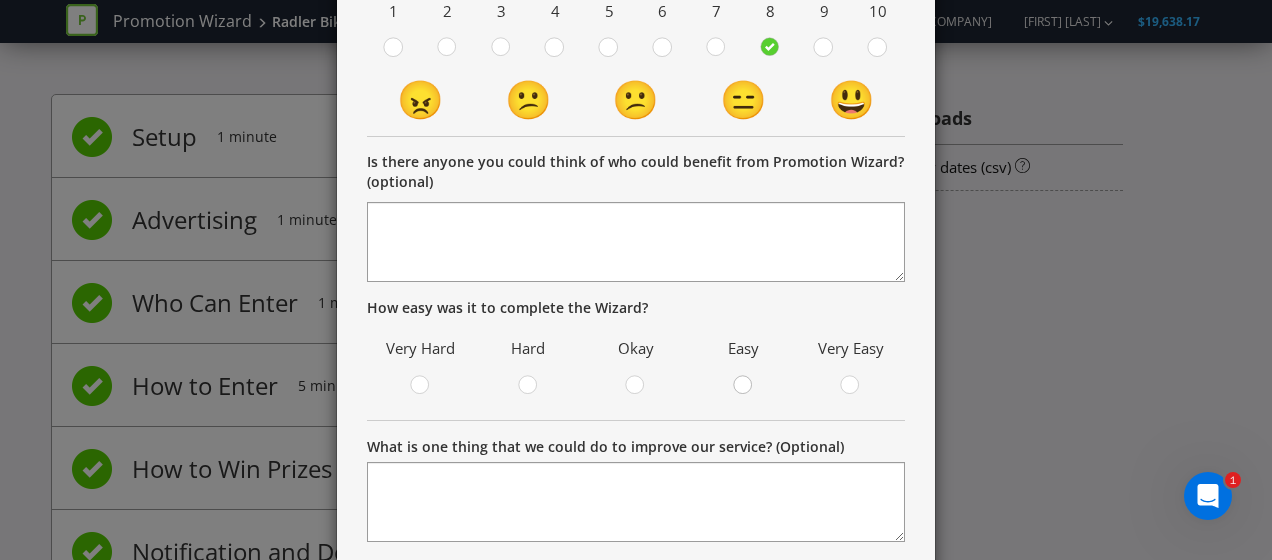 click 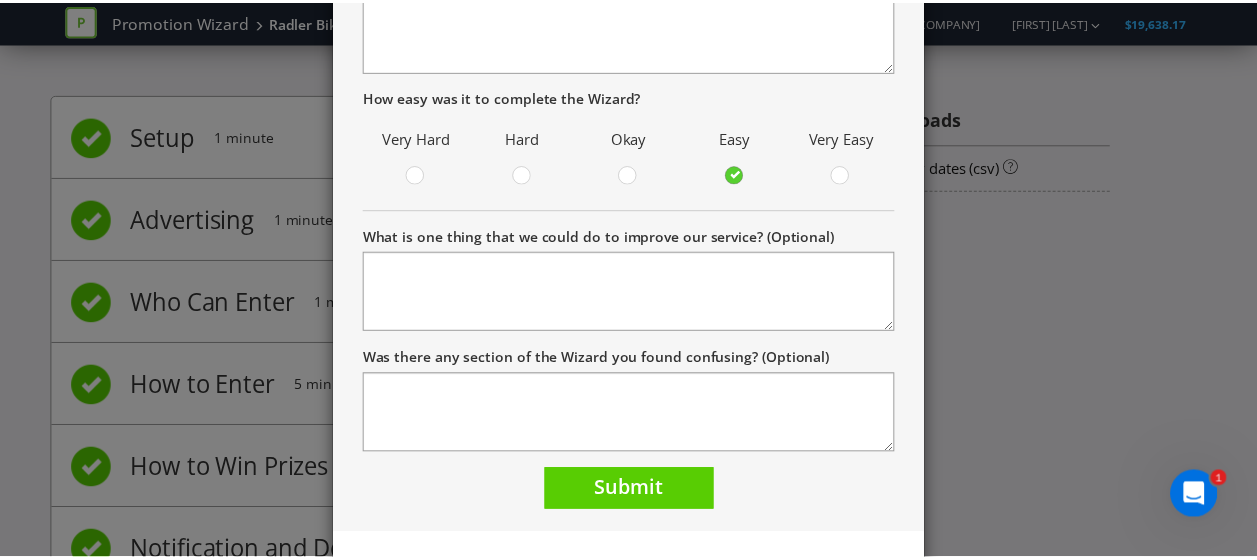 scroll, scrollTop: 654, scrollLeft: 0, axis: vertical 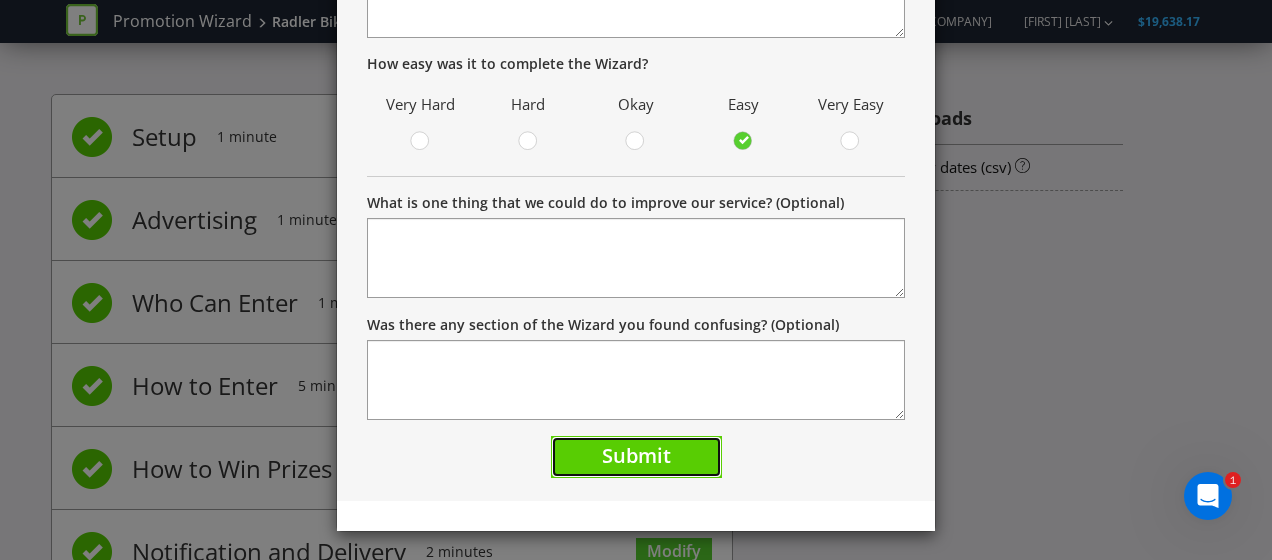 click on "Submit" at bounding box center [636, 455] 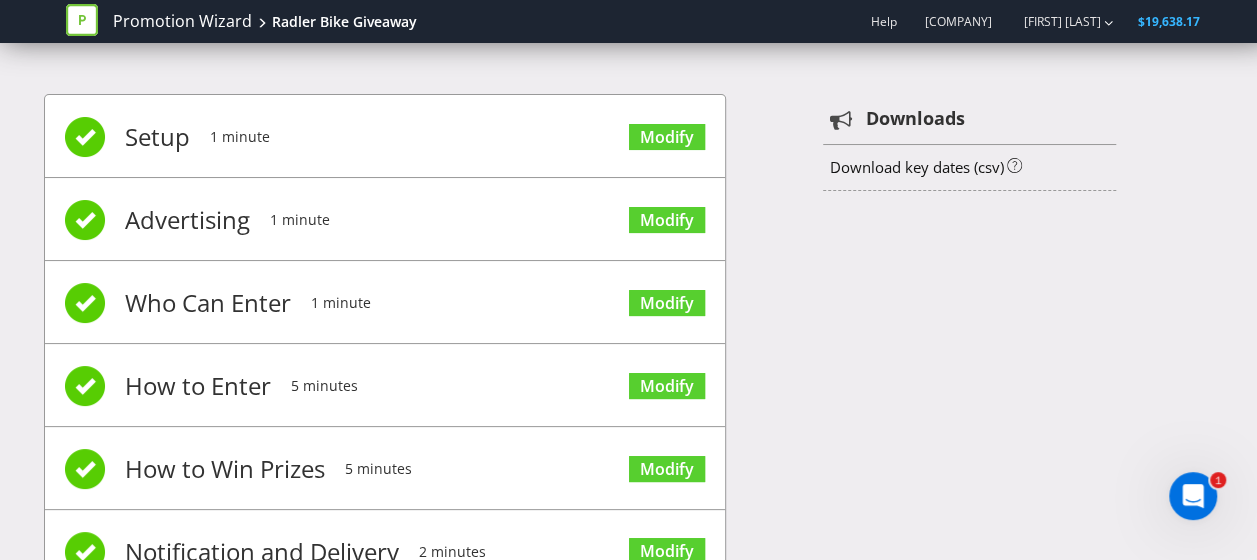 click on "Setup [TIME] Modify Advertising [TIME] Modify Who Can Enter [TIME] Modify How to Enter [TIME] Modify How to Win Prizes [TIME] Modify Notification and Delivery [TIME] Modify Permits and Privacy [TIME] Modify Confirmation Modify  Downloads Download key dates (csv)" at bounding box center [629, 437] 